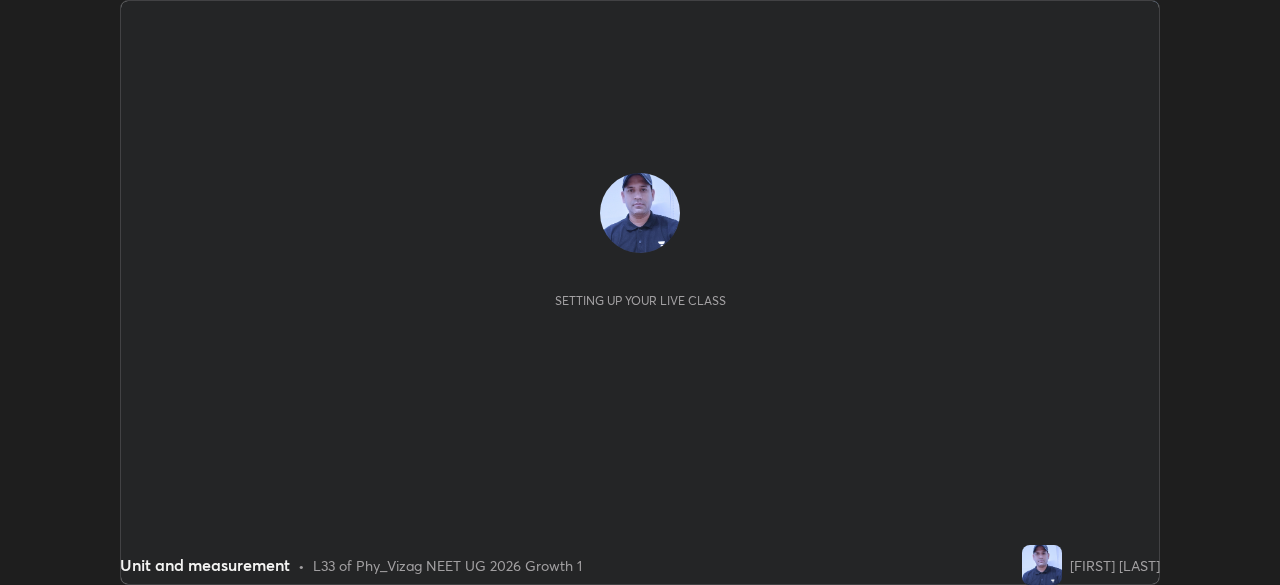 scroll, scrollTop: 0, scrollLeft: 0, axis: both 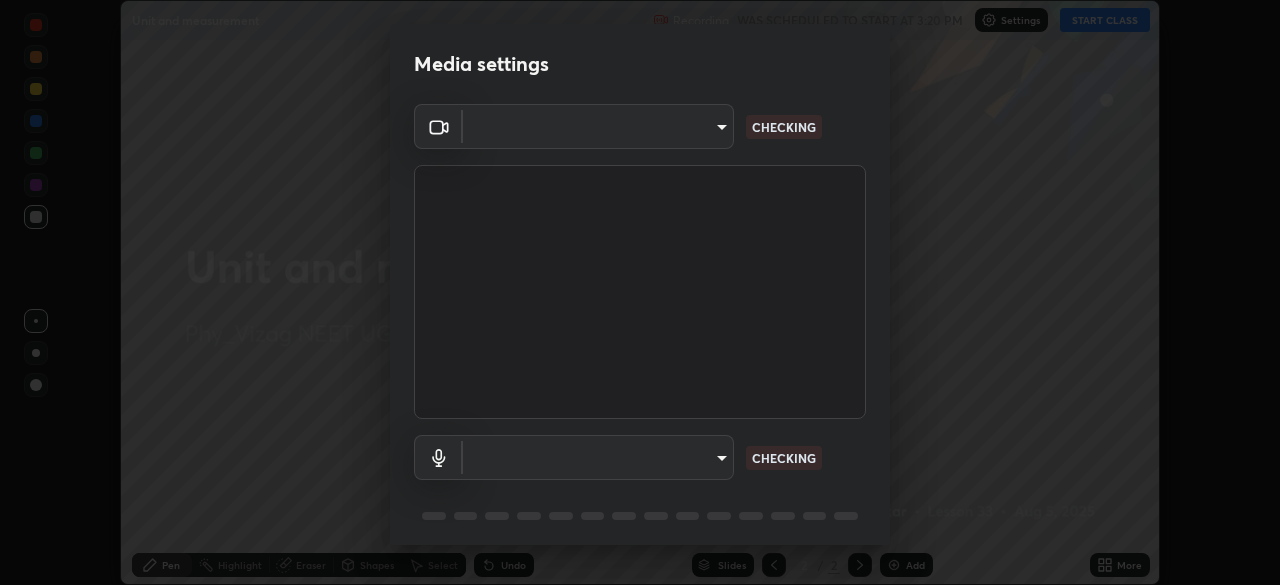type on "d4617a7d2f559bd3252380f05f3b8909cd8fc89c71cae93ea608fdac764d706e" 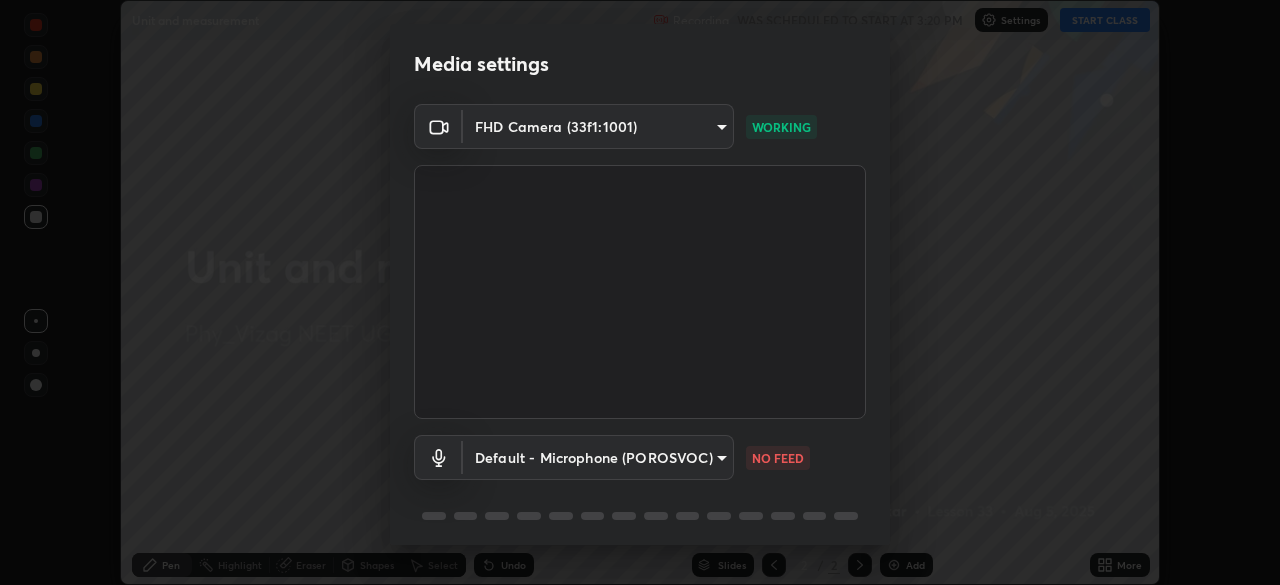 click on "Erase all Unit and measurement Recording WAS SCHEDULED TO START AT  3:20 PM Settings START CLASS Setting up your live class Unit and measurement • L33 of Phy_Vizag NEET UG 2026 Growth 1 [PERSON] Pen Highlight Eraser Shapes Select Undo Slides 2 / 2 Add More No doubts shared Encourage your learners to ask a doubt for better clarity Report an issue Reason for reporting Buffering Chat not working Audio - Video sync issue Educator video quality low ​ Attach an image Report Media settings FHD Camera (33f1:1001) d4617a7d2f559bd3252380f05f3b8909cd8fc89c71cae93ea608fdac764d706e WORKING Default - Microphone (POROSVOC) default NO FEED 1 / 5 Next" at bounding box center [640, 292] 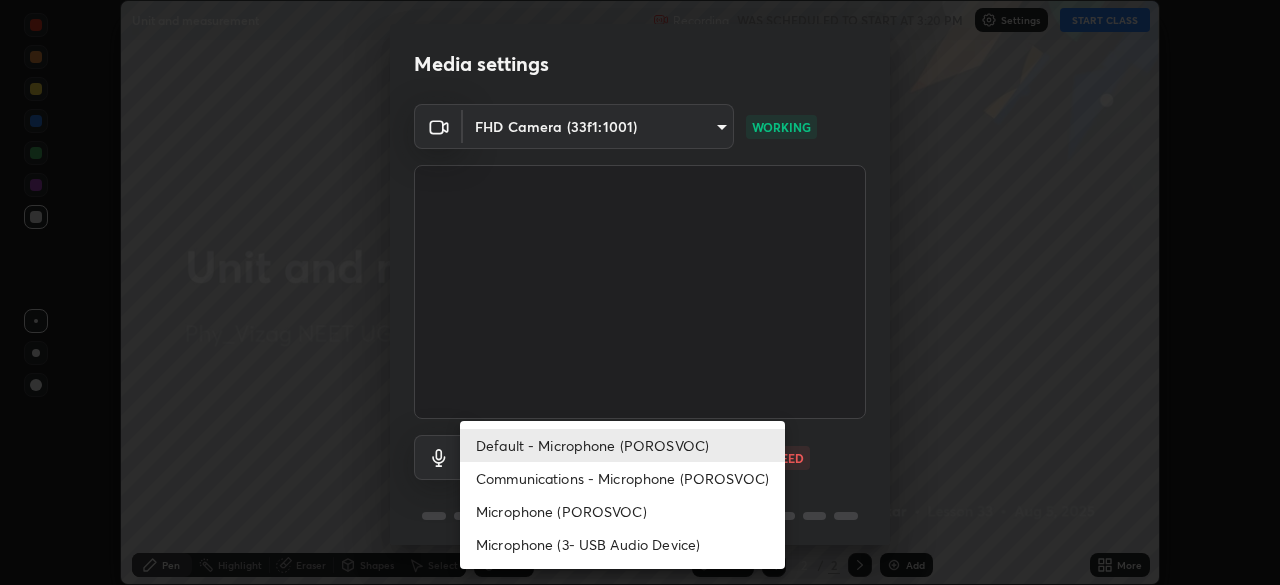 click on "Microphone (POROSVOC)" at bounding box center [622, 511] 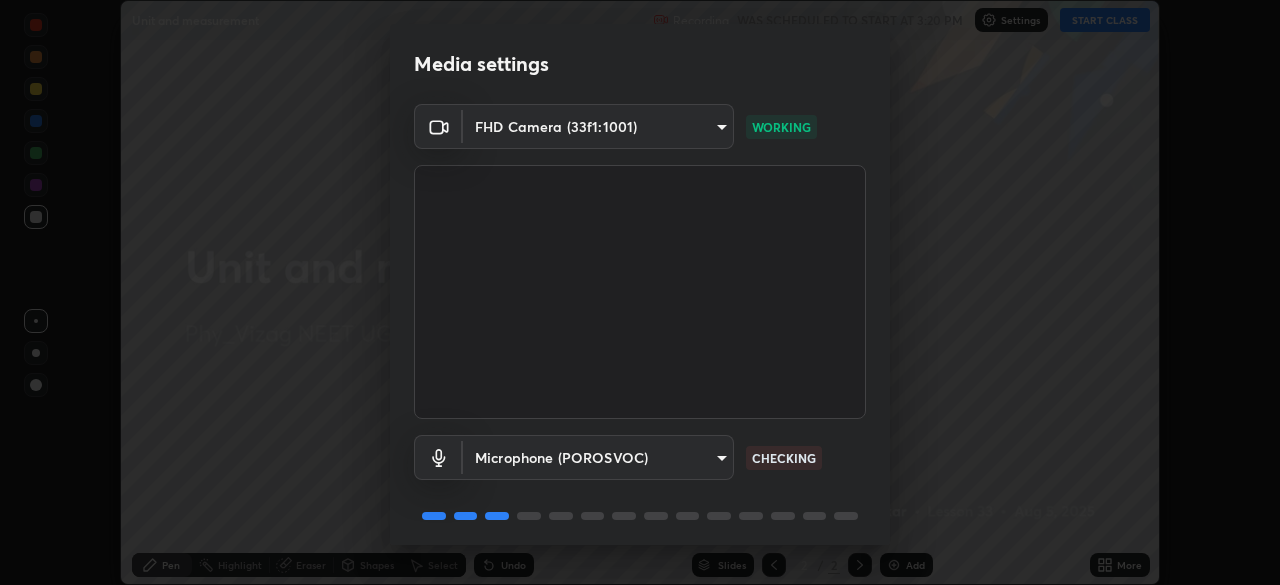 click on "Erase all Unit and measurement Recording WAS SCHEDULED TO START AT  3:20 PM Settings START CLASS Setting up your live class Unit and measurement • L33 of Phy_Vizag NEET UG 2026 Growth 1 [PERSON] Pen Highlight Eraser Shapes Select Undo Slides 2 / 2 Add More No doubts shared Encourage your learners to ask a doubt for better clarity Report an issue Reason for reporting Buffering Chat not working Audio - Video sync issue Educator video quality low ​ Attach an image Report Media settings FHD Camera (33f1:1001) d4617a7d2f559bd3252380f05f3b8909cd8fc89c71cae93ea608fdac764d706e WORKING Microphone (POROSVOC) b201f3f09defa7a2e350e3a6540bcc4892fcb7262fcb066510715b017bdfb8de CHECKING 1 / 5 Next" at bounding box center [640, 292] 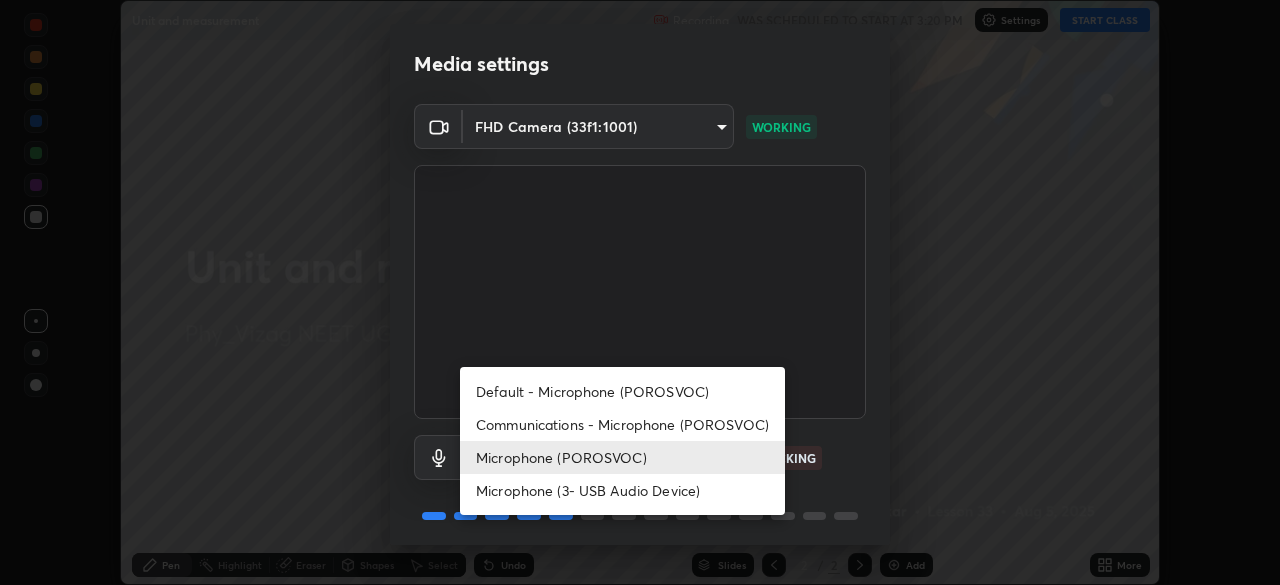 click on "Default - Microphone (POROSVOC)" at bounding box center [622, 391] 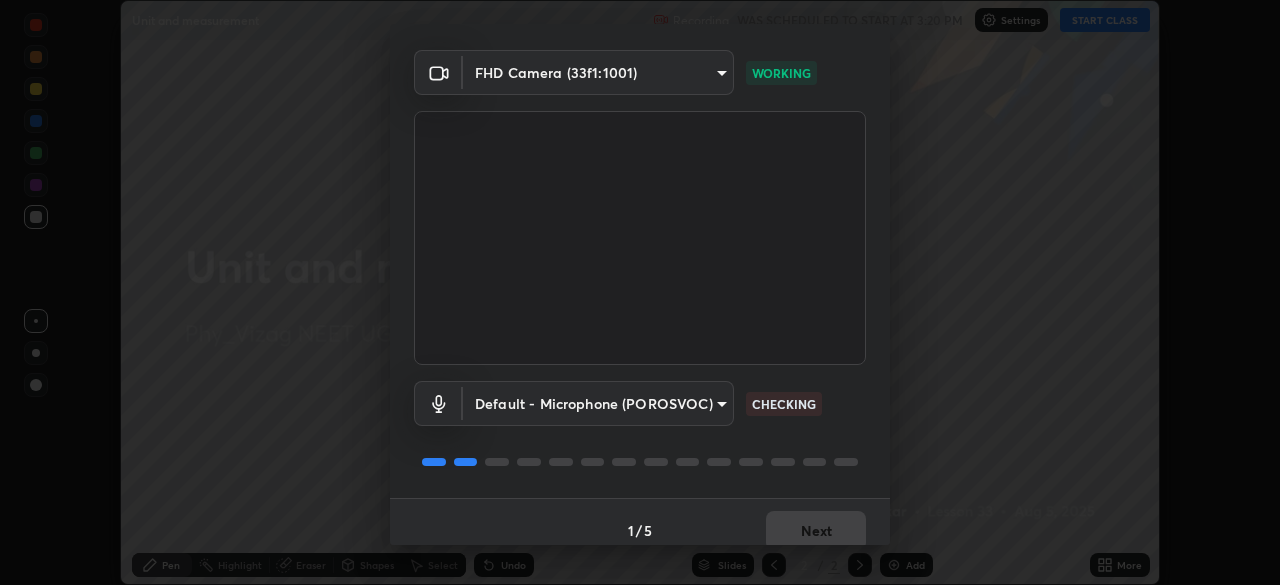 scroll, scrollTop: 71, scrollLeft: 0, axis: vertical 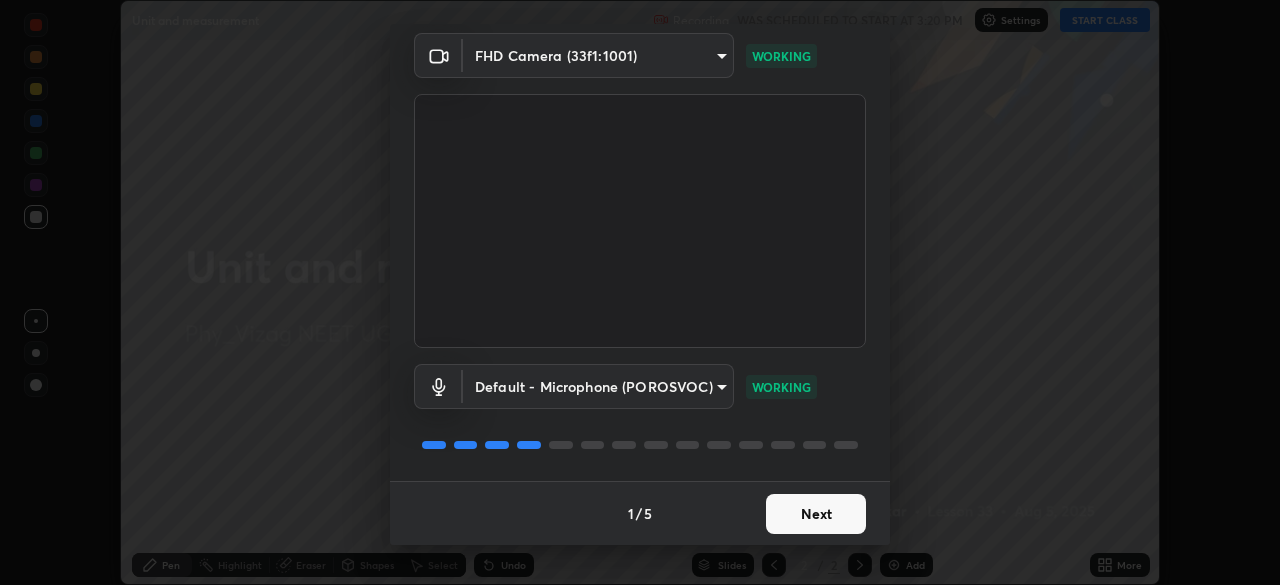 click on "Next" at bounding box center (816, 514) 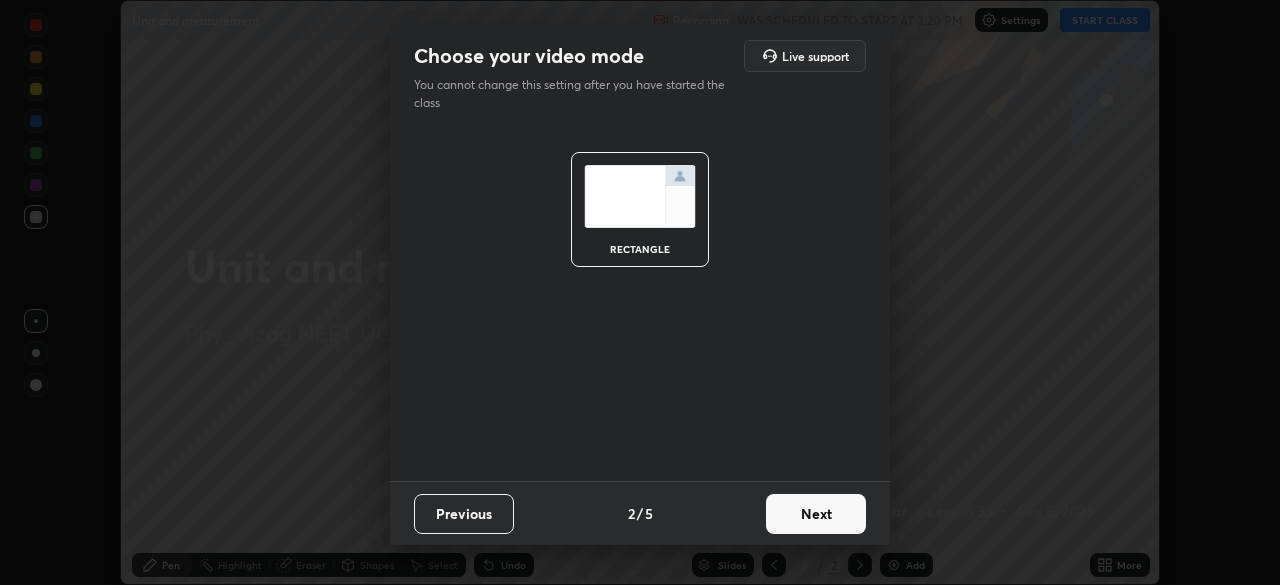 scroll, scrollTop: 0, scrollLeft: 0, axis: both 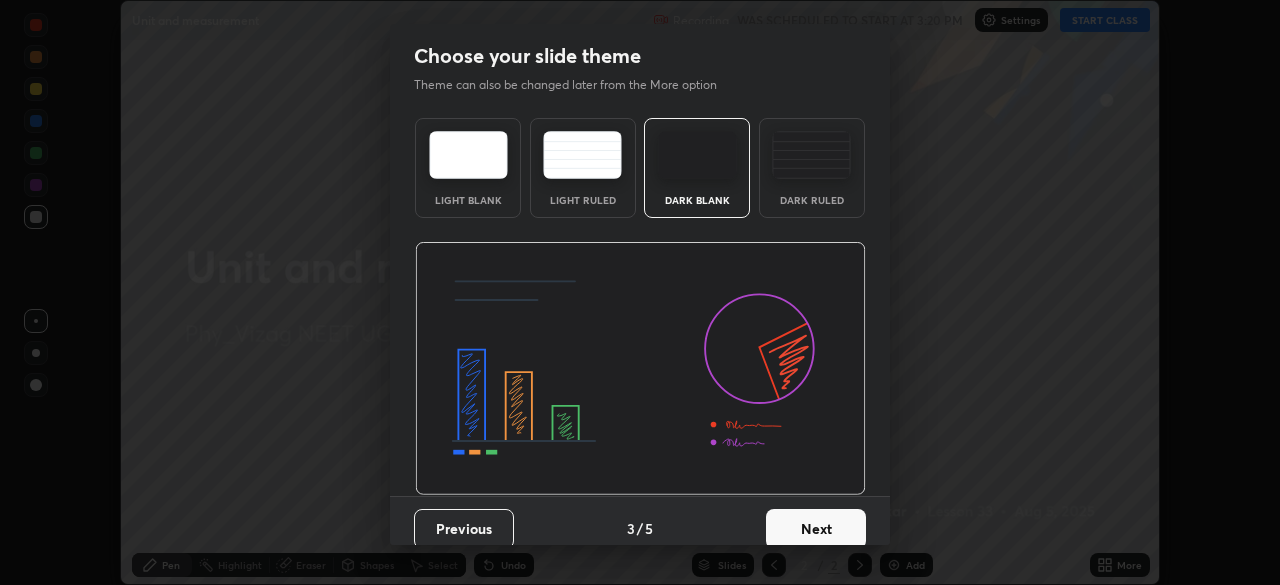 click on "Next" at bounding box center [816, 529] 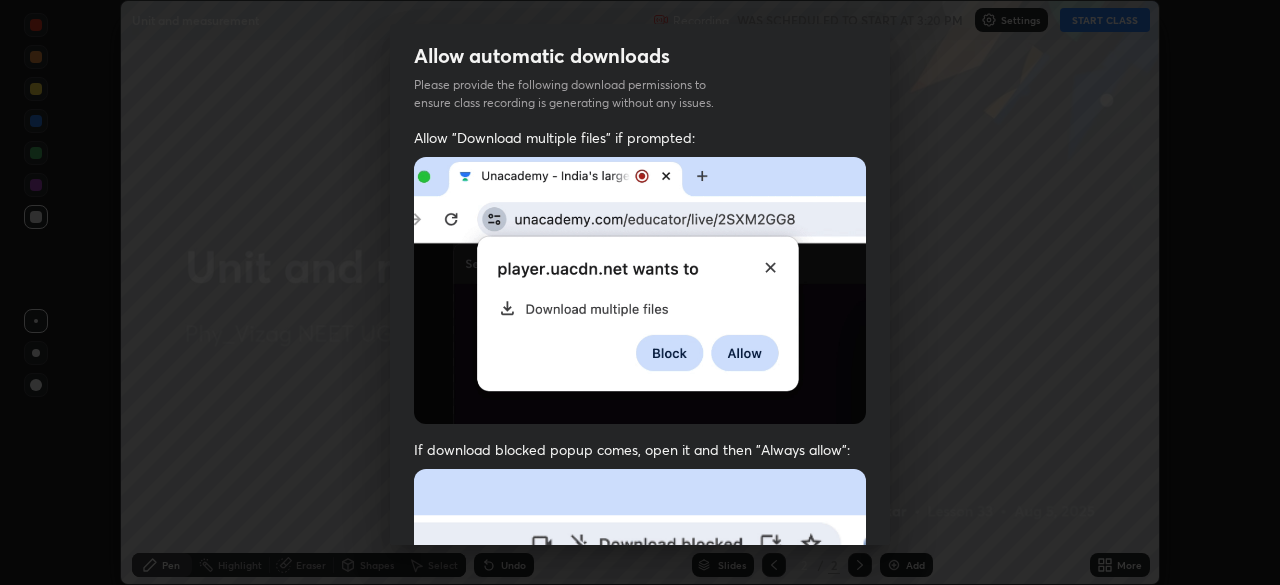click at bounding box center [640, 687] 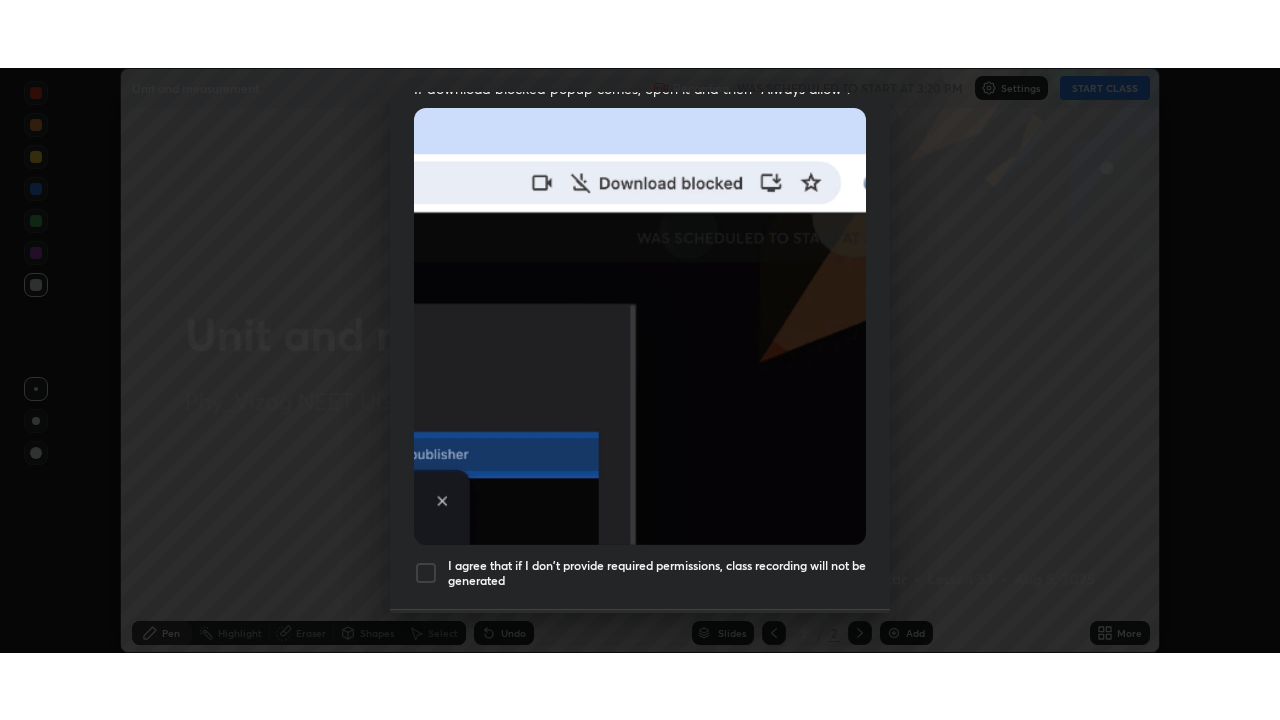 scroll, scrollTop: 479, scrollLeft: 0, axis: vertical 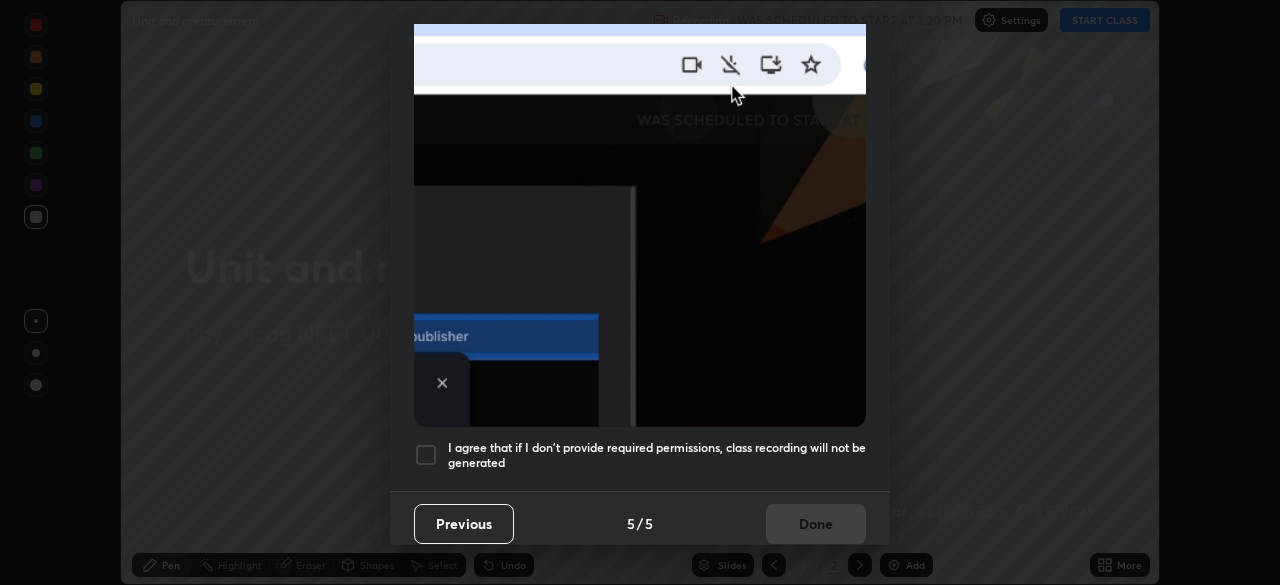 click at bounding box center (426, 455) 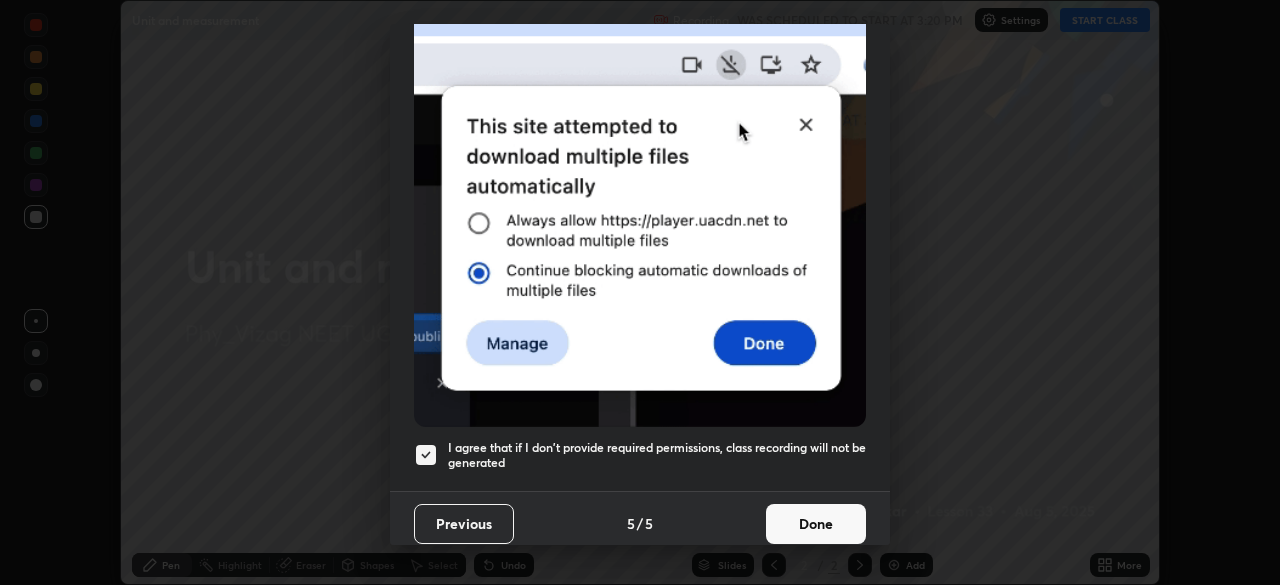 click on "Done" at bounding box center (816, 524) 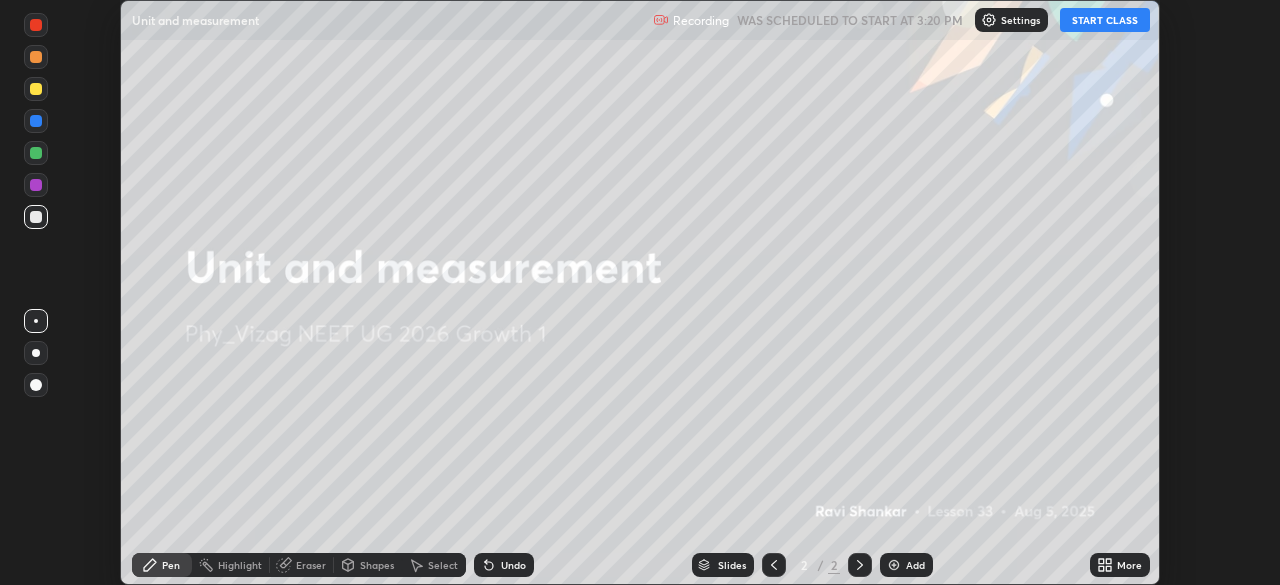 click on "START CLASS" at bounding box center [1105, 20] 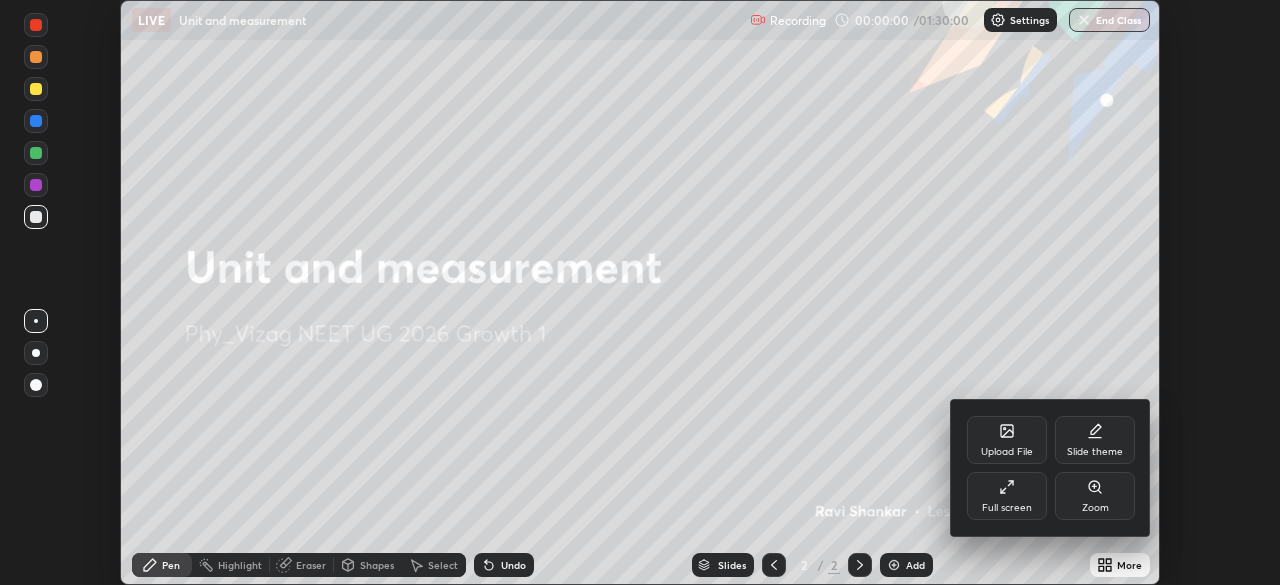 click on "Full screen" at bounding box center (1007, 496) 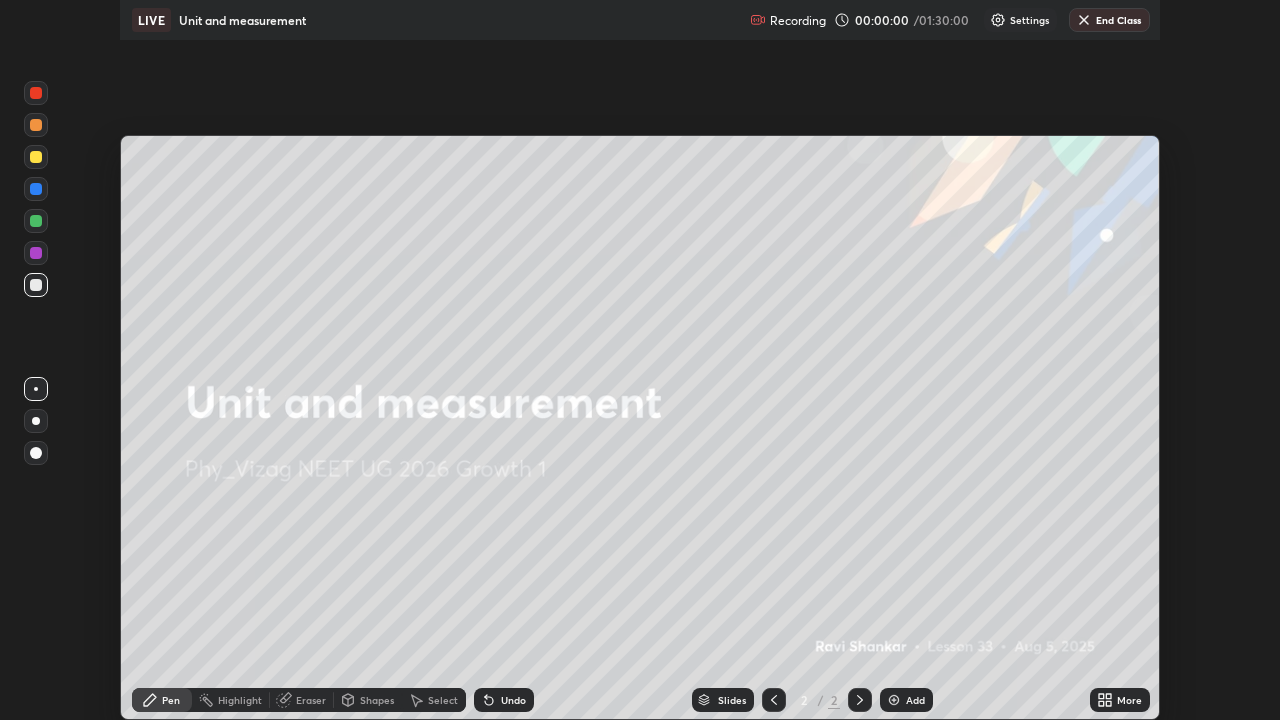 scroll, scrollTop: 99280, scrollLeft: 98720, axis: both 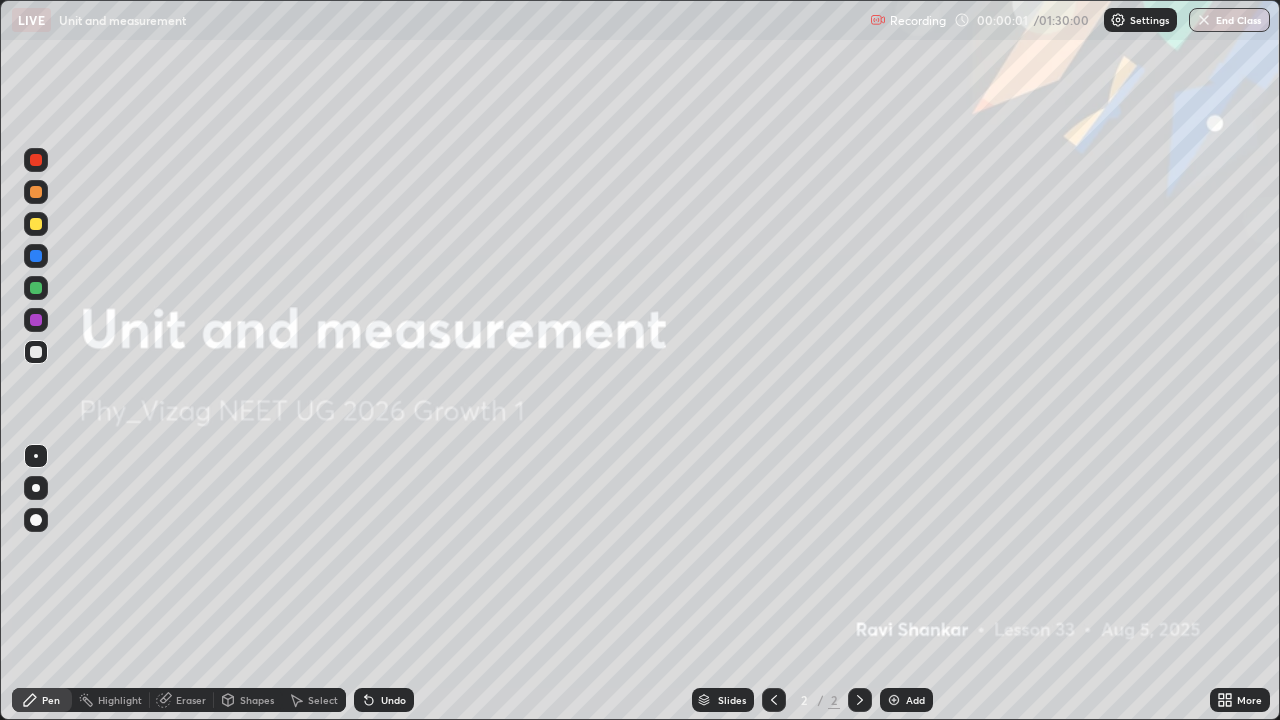 click on "Add" at bounding box center [906, 700] 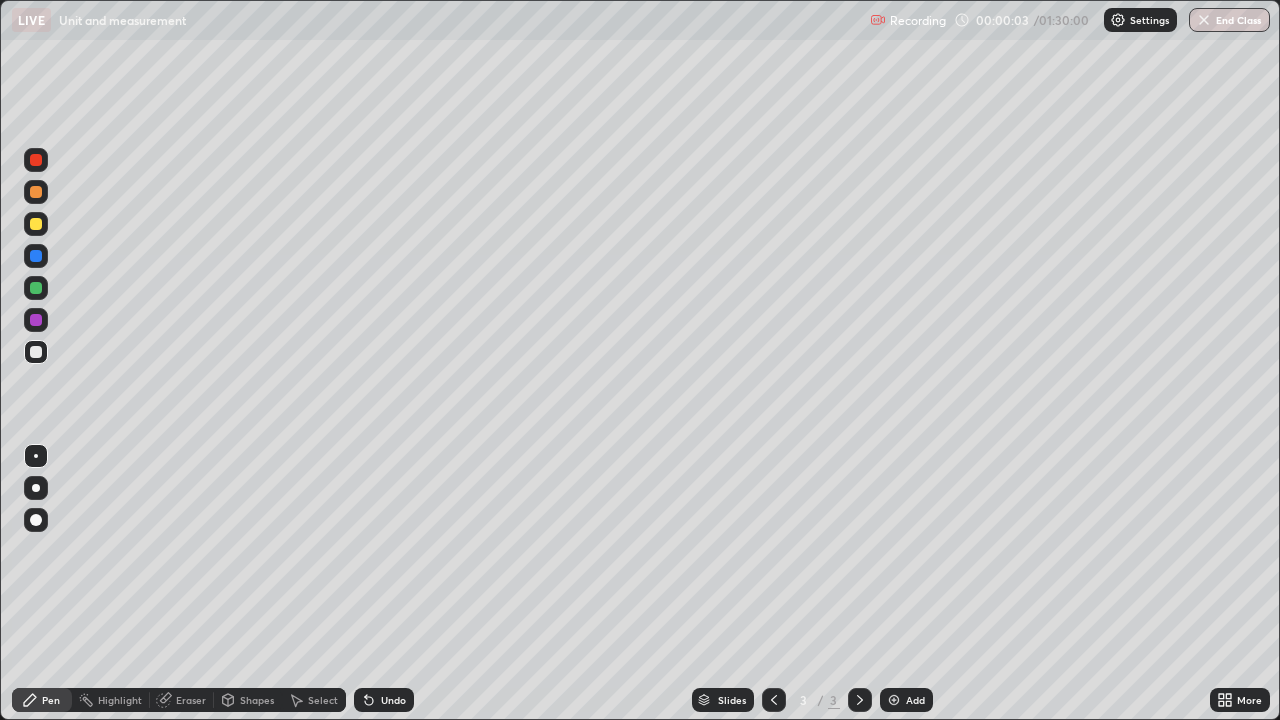 click at bounding box center [36, 488] 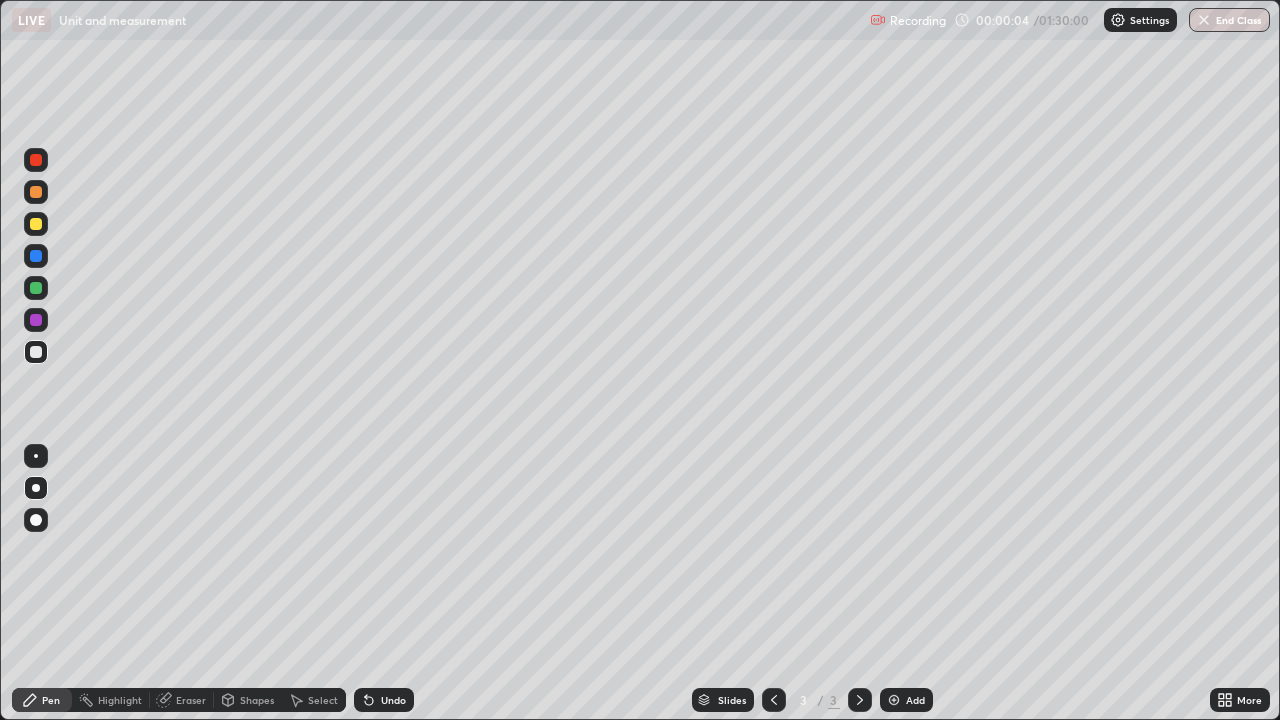 click at bounding box center (36, 224) 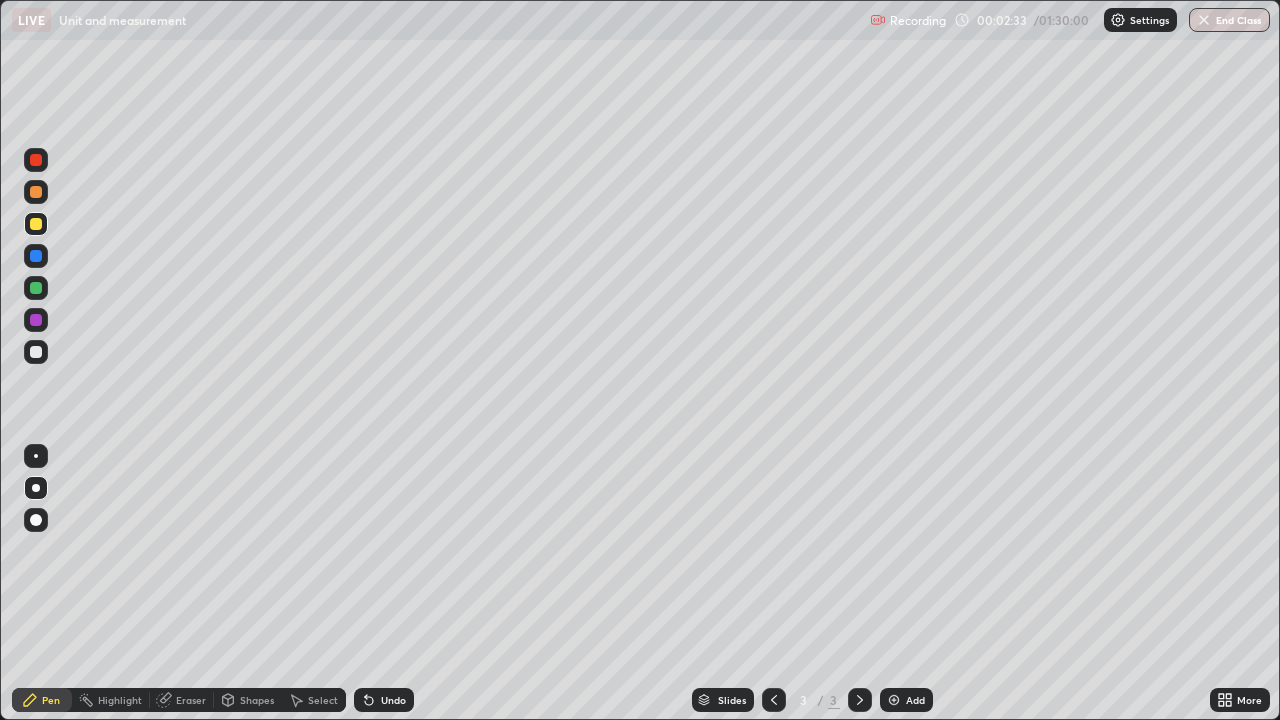 click on "Undo" at bounding box center (384, 700) 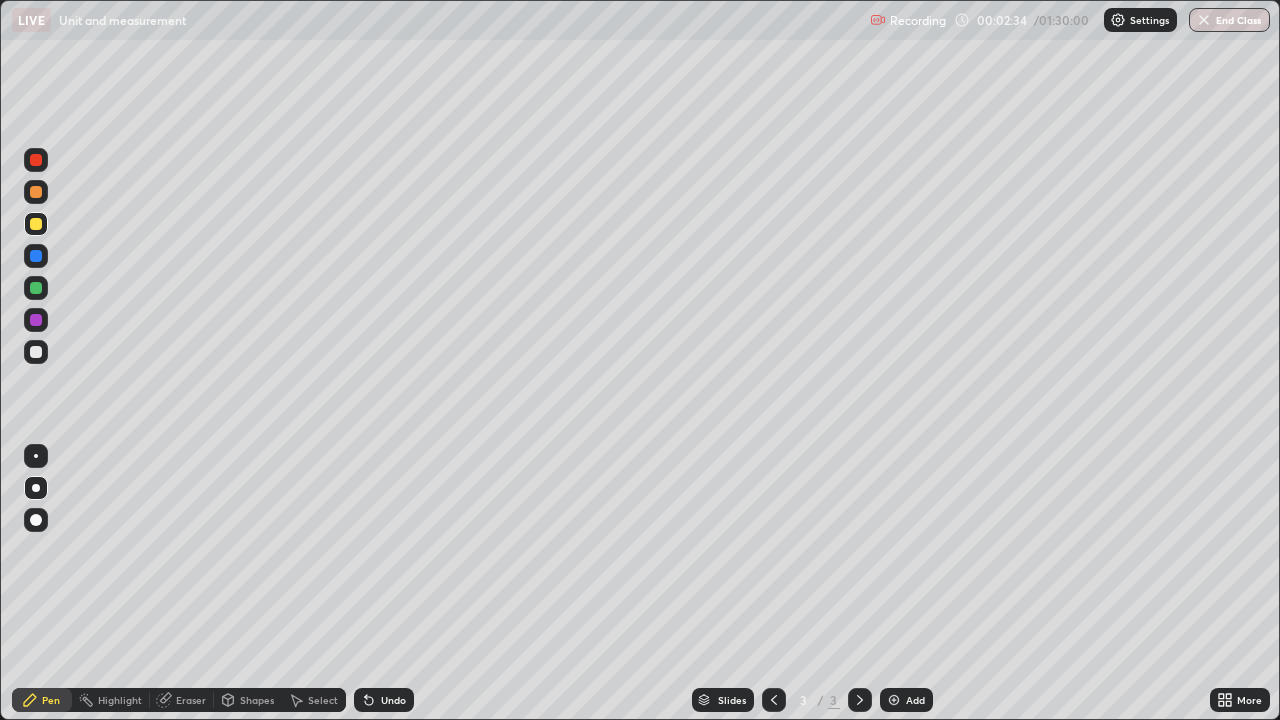 click on "Undo" at bounding box center (384, 700) 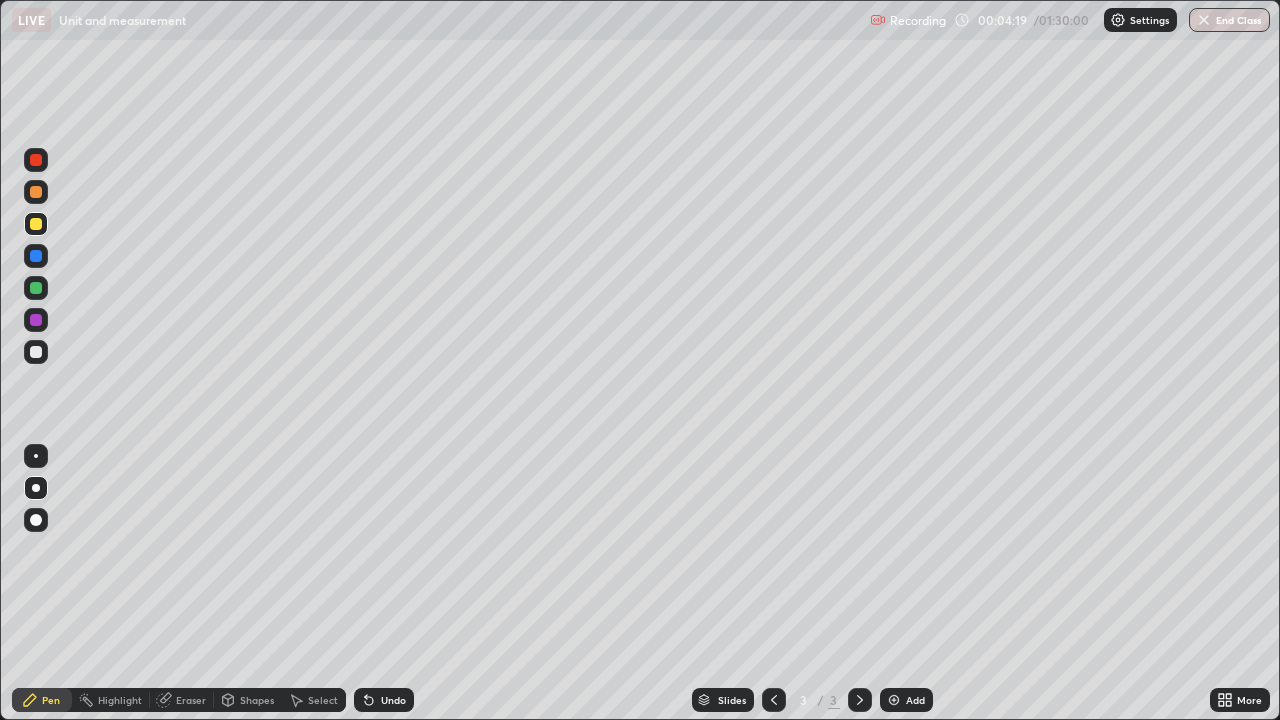click at bounding box center (36, 352) 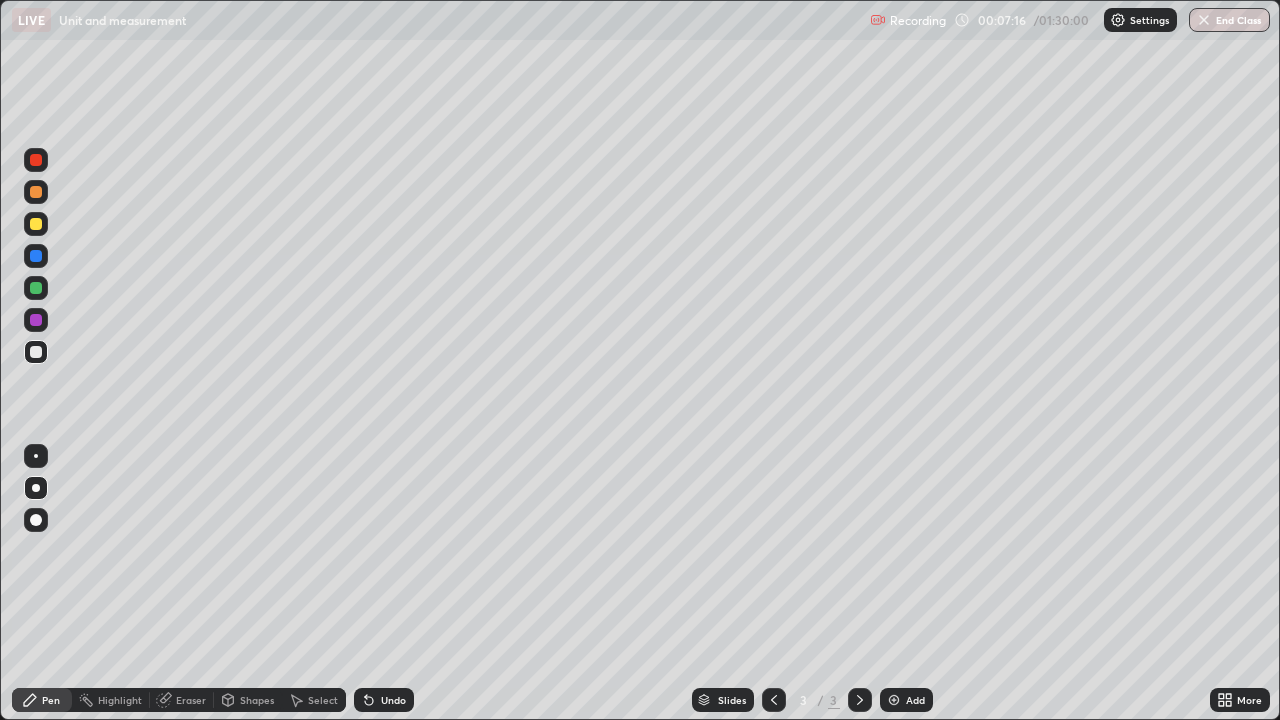 click on "Add" at bounding box center (906, 700) 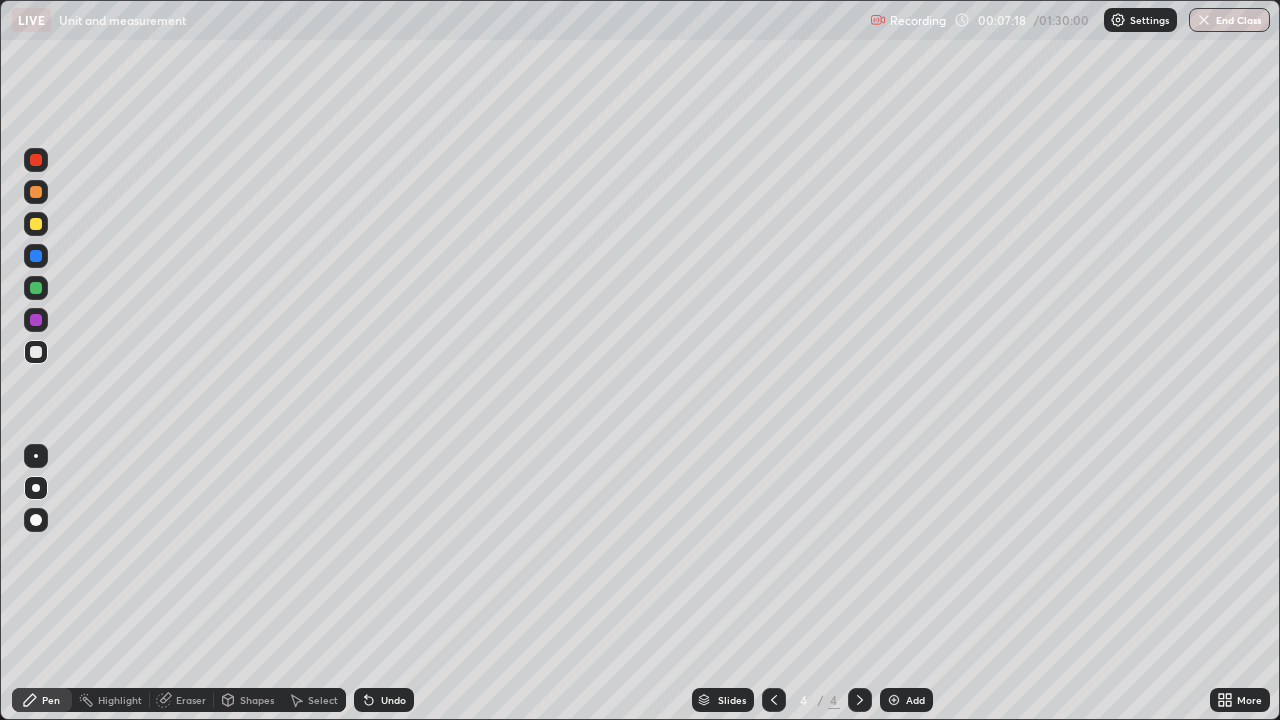 click at bounding box center (36, 224) 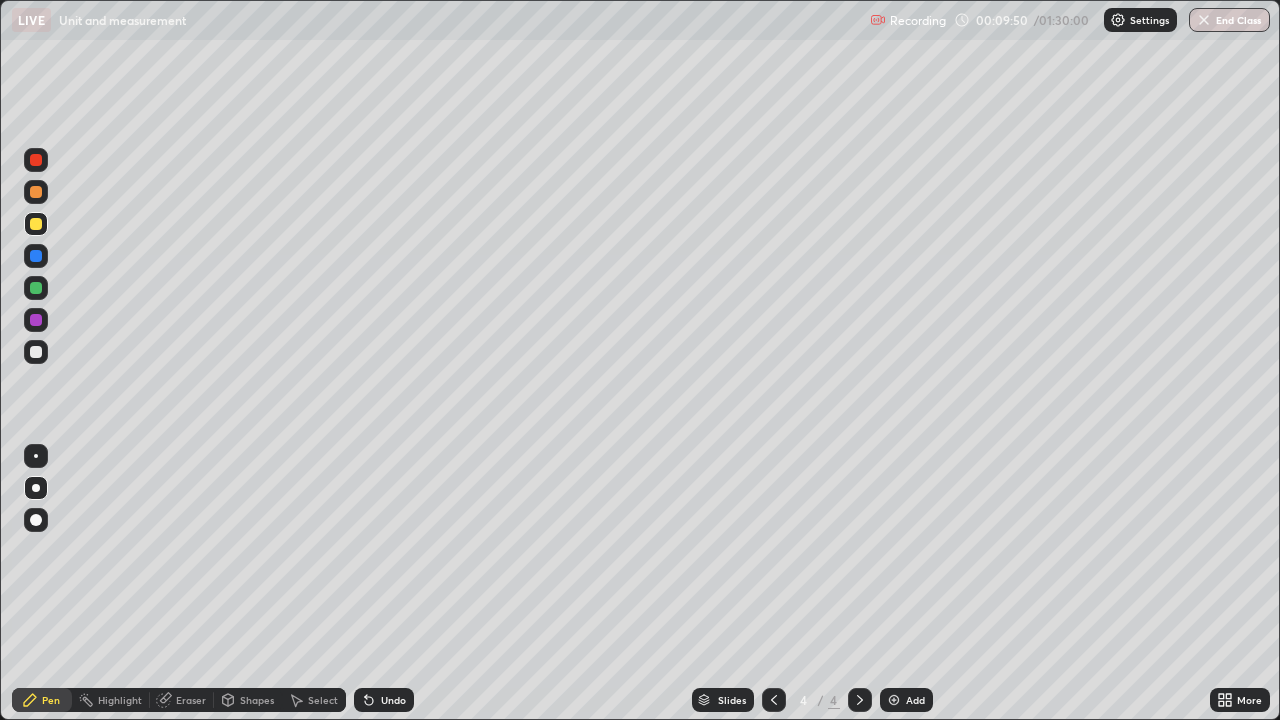 click at bounding box center [36, 192] 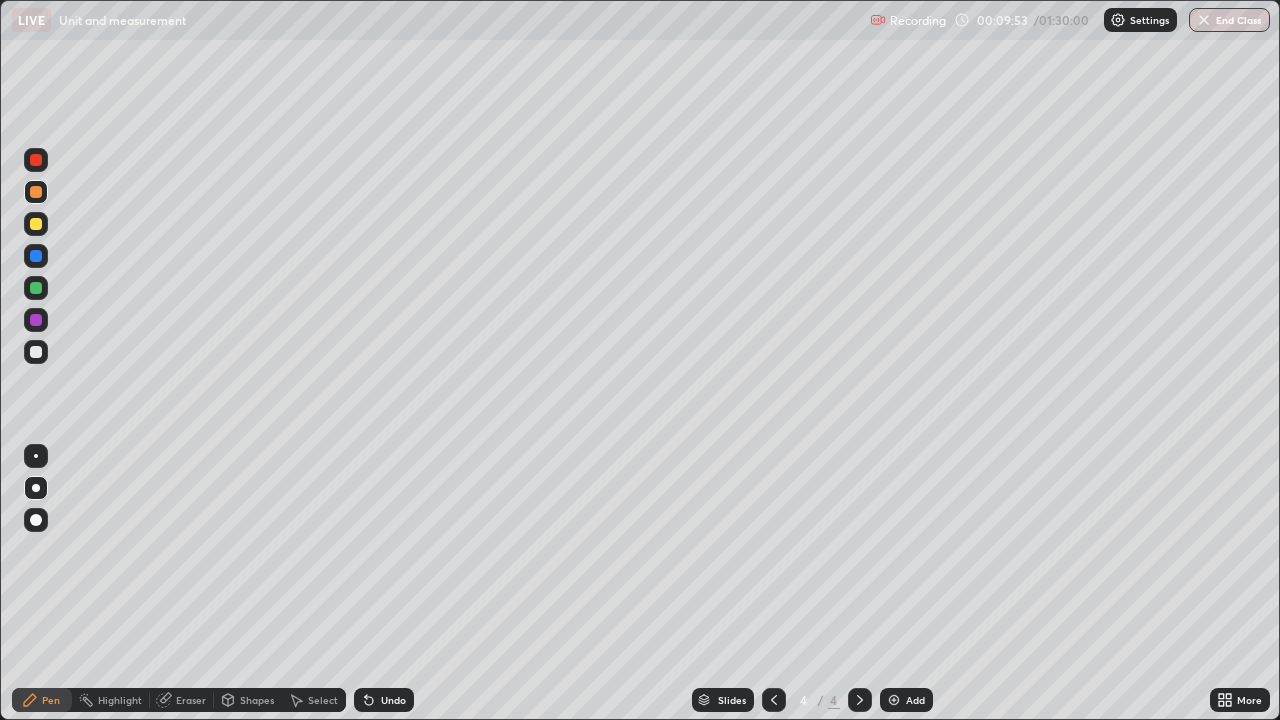 click at bounding box center (36, 352) 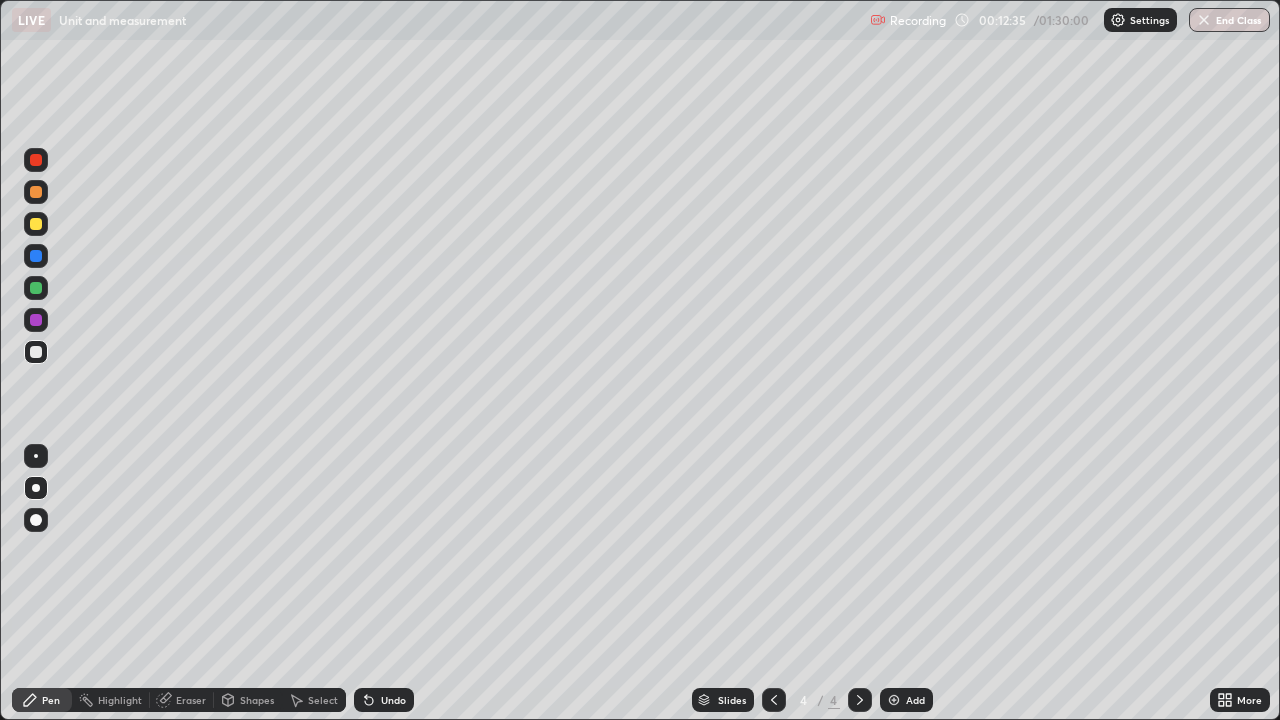 click 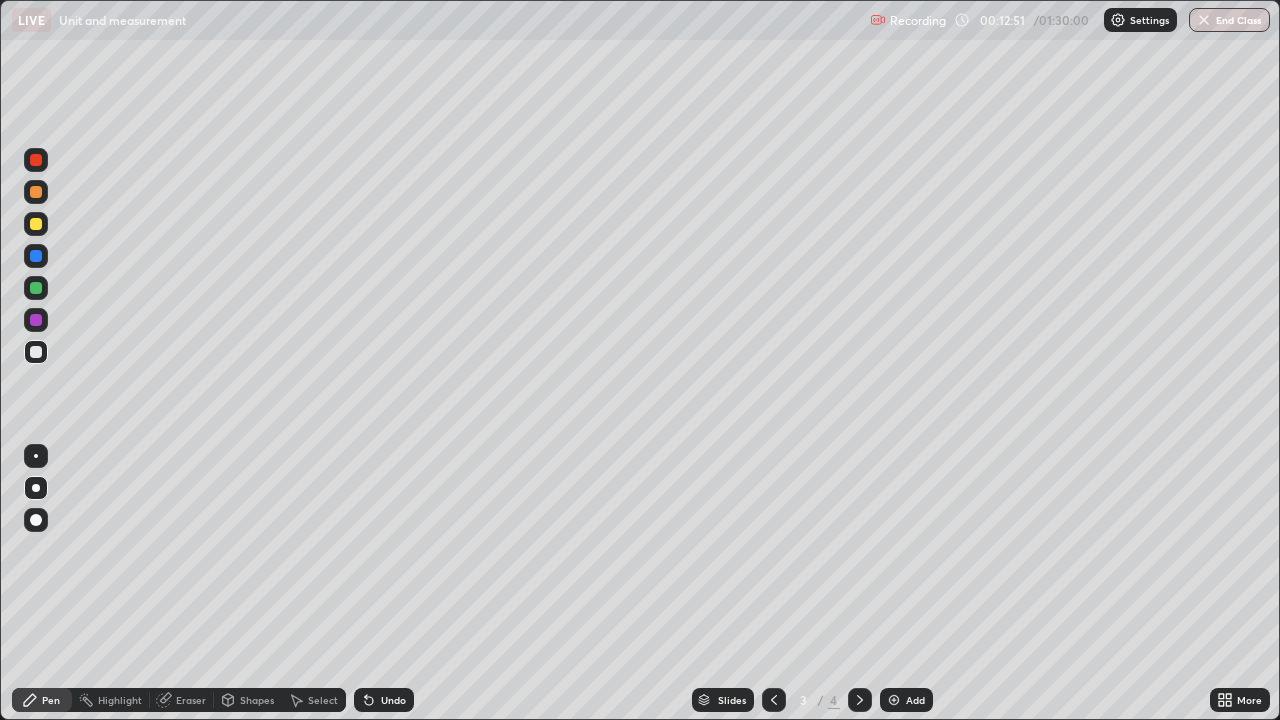 click 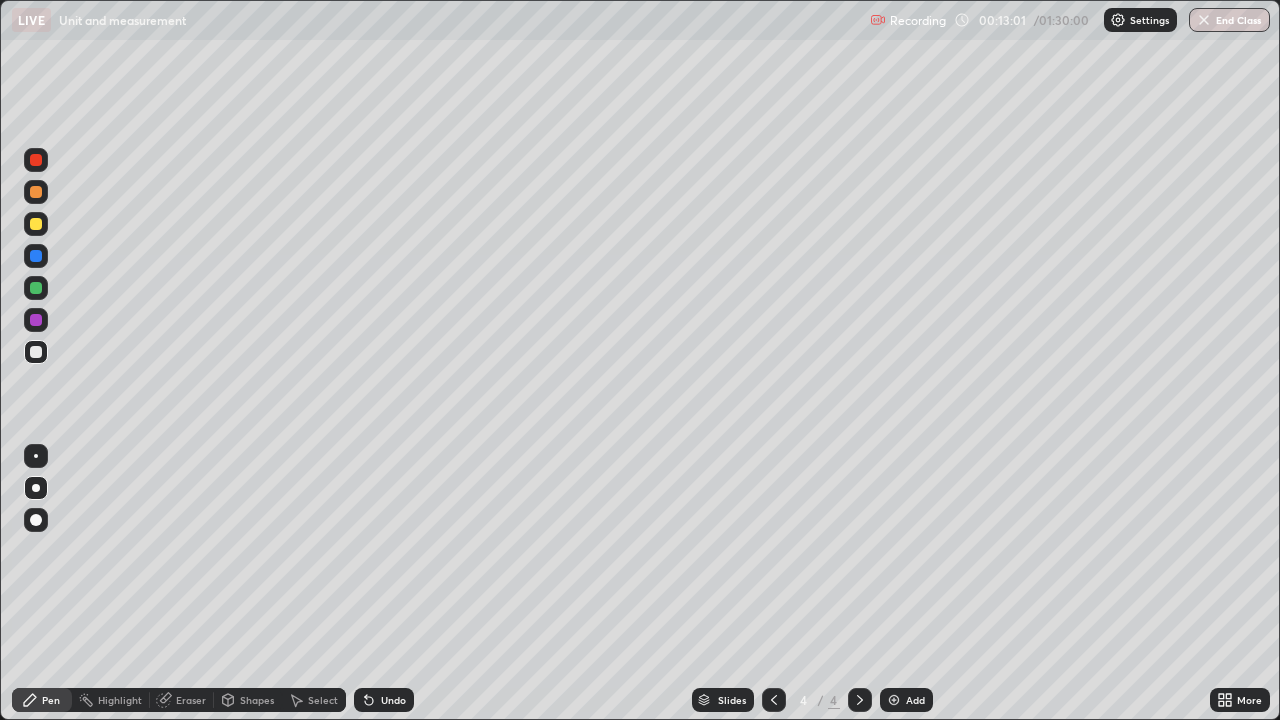 click on "Add" at bounding box center [906, 700] 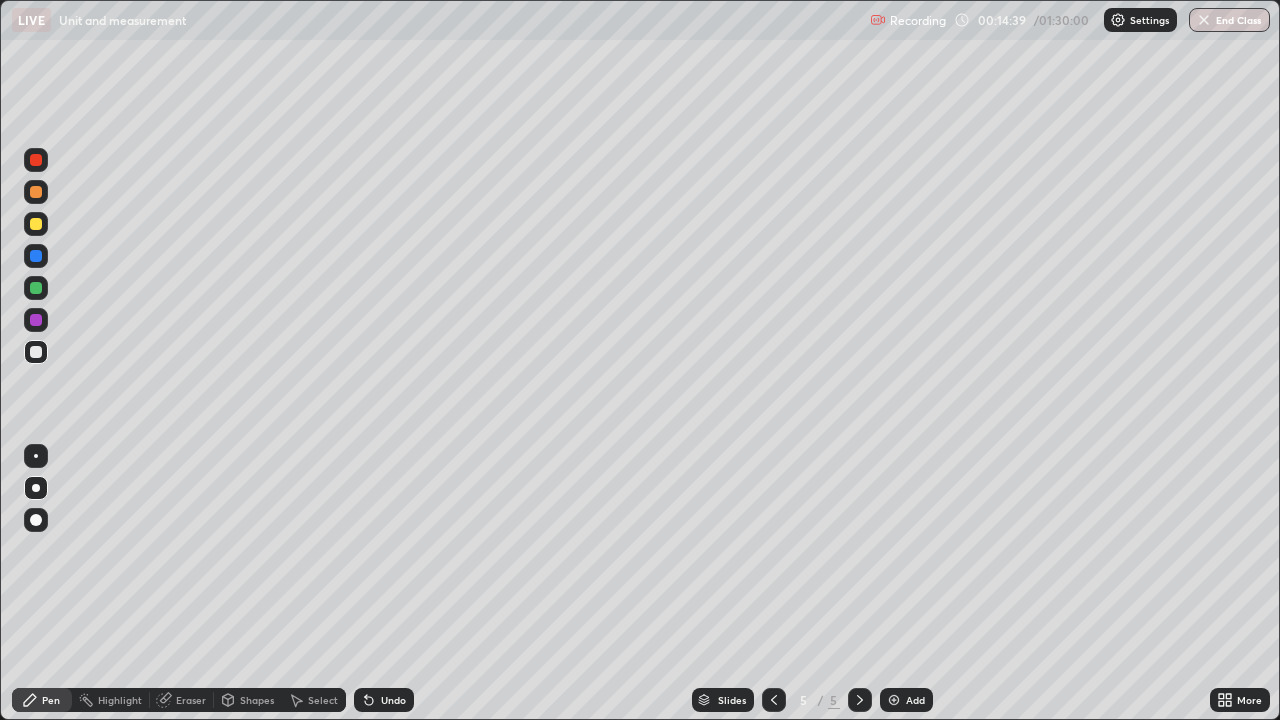 click 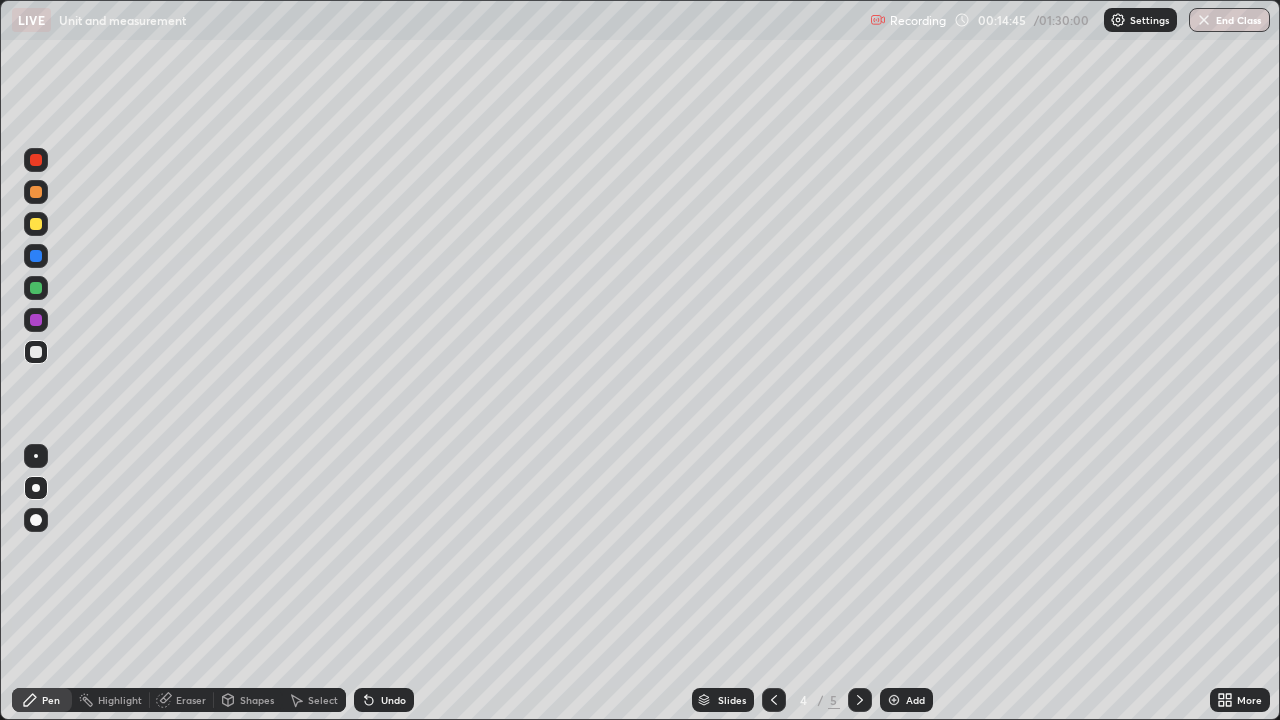 click 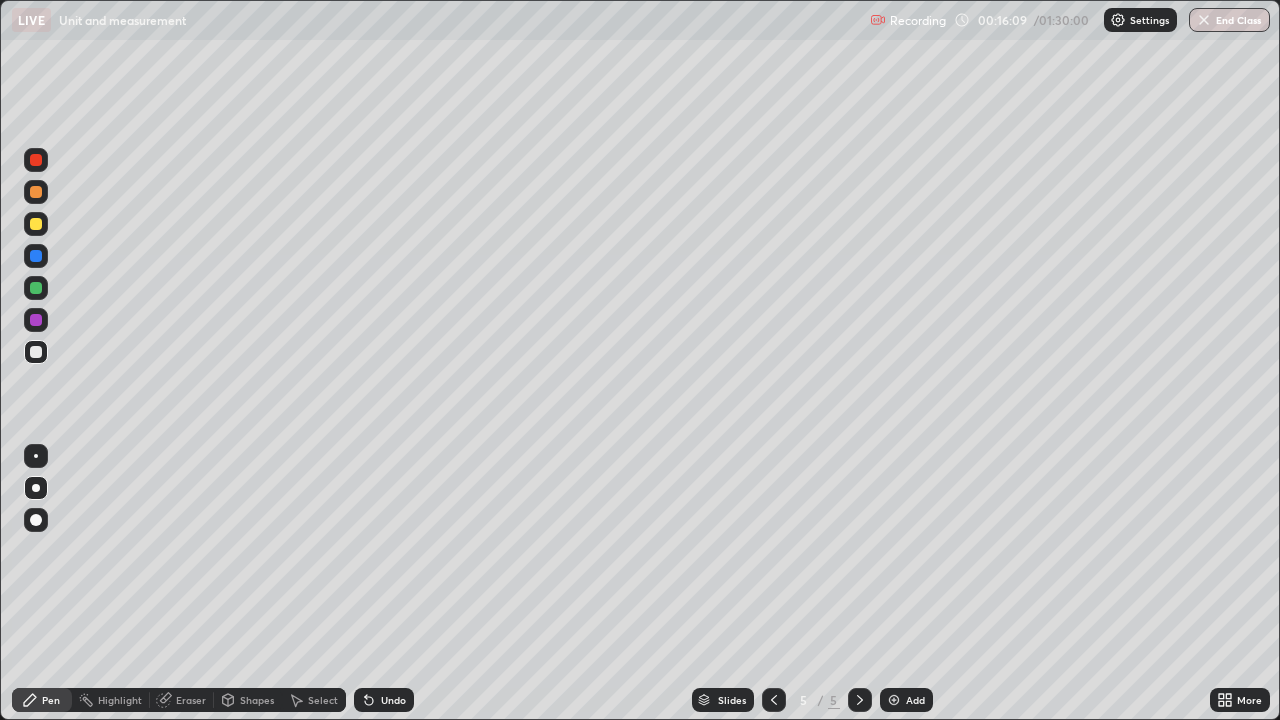 click at bounding box center (36, 224) 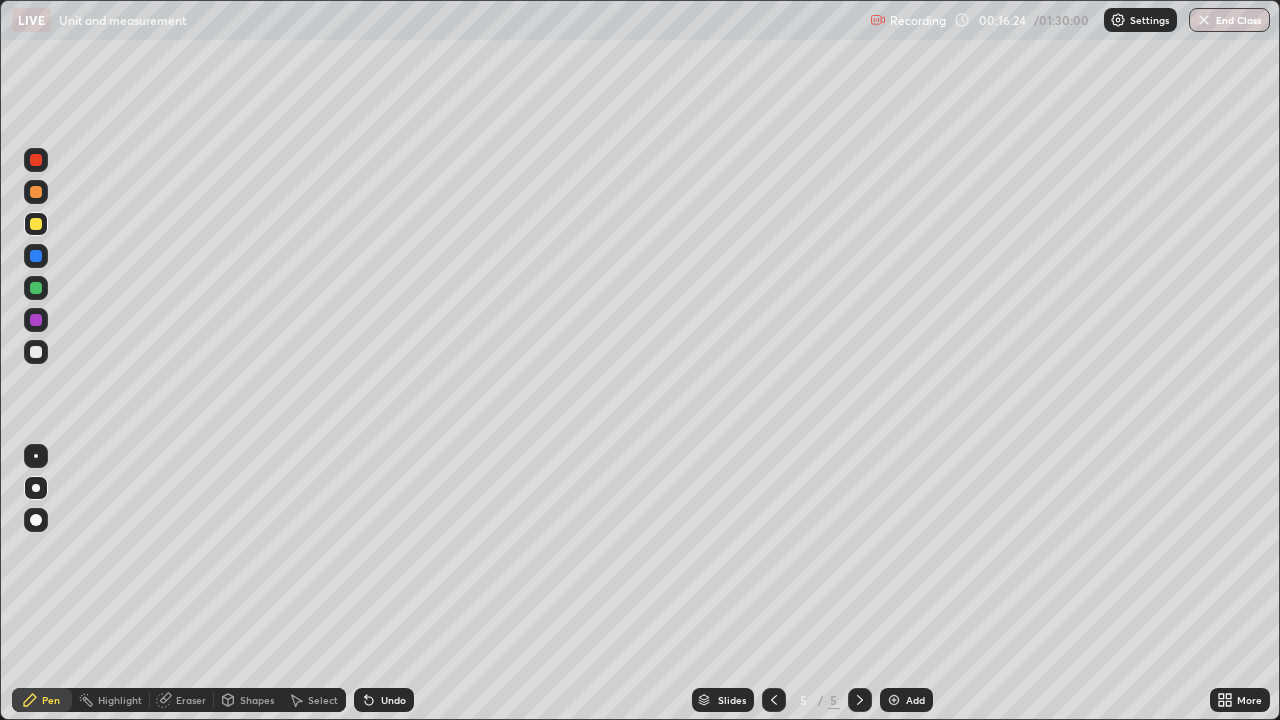click at bounding box center [36, 288] 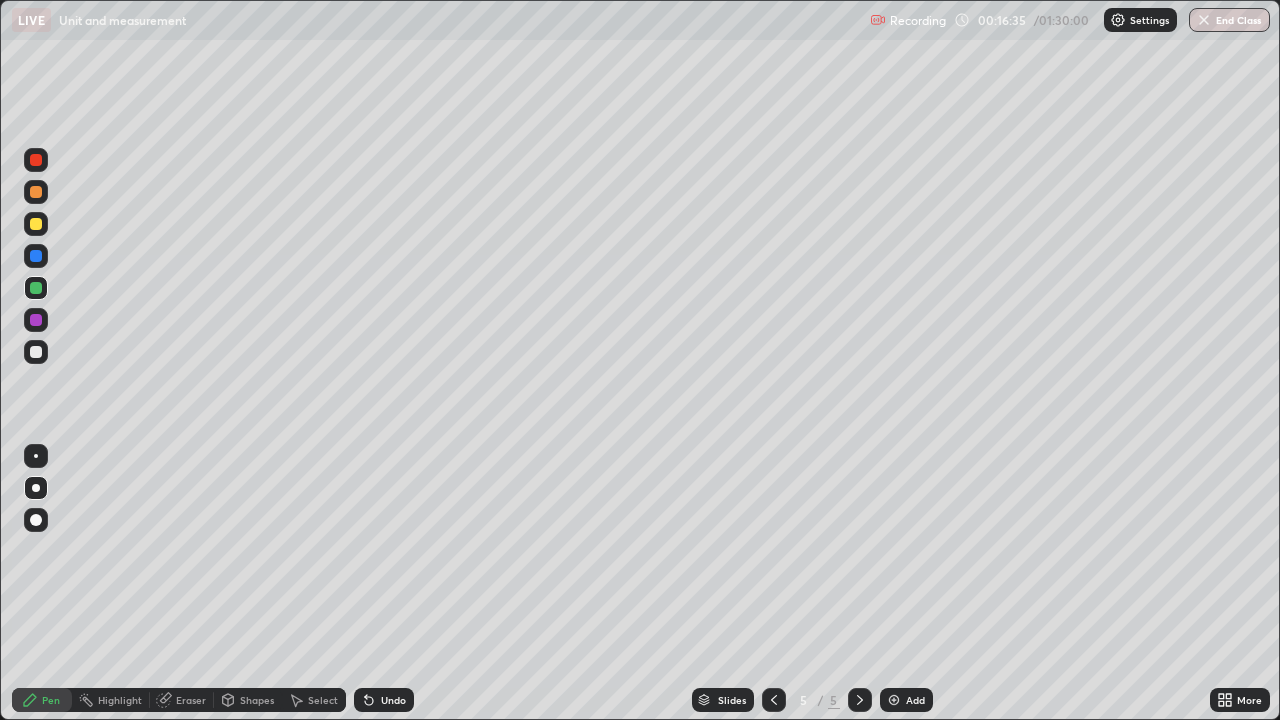 click at bounding box center (36, 352) 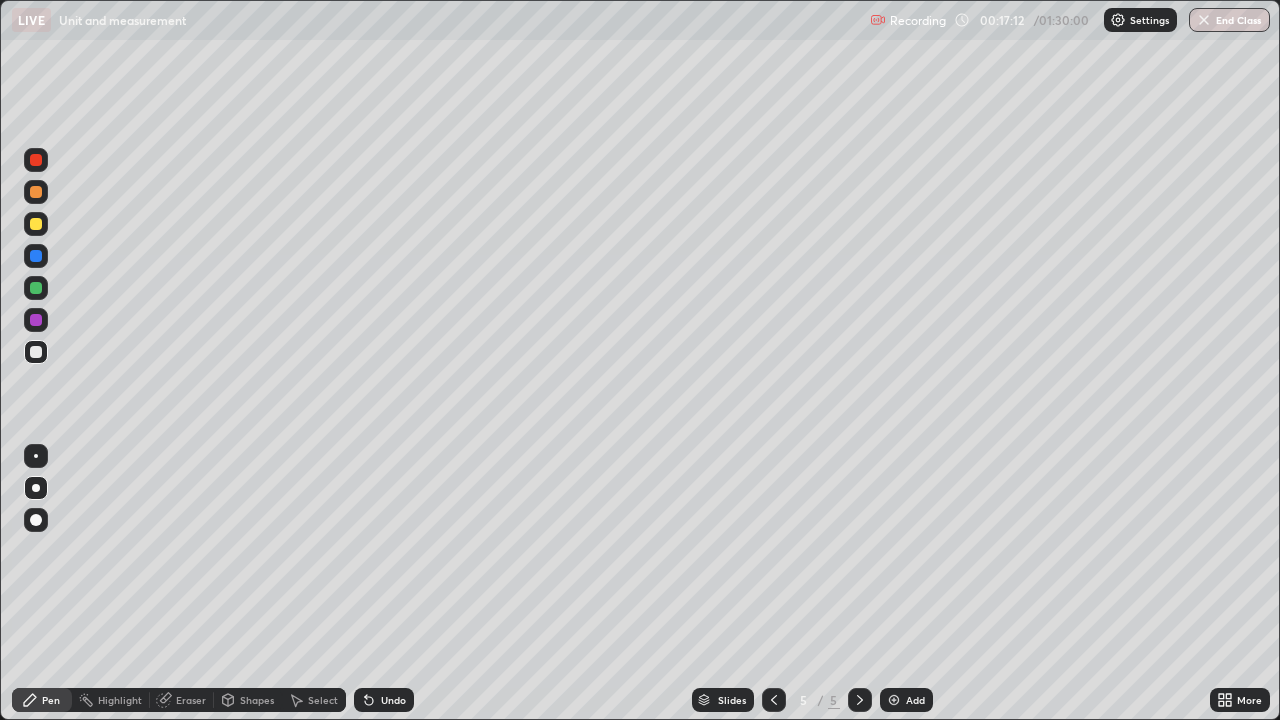 click at bounding box center (36, 224) 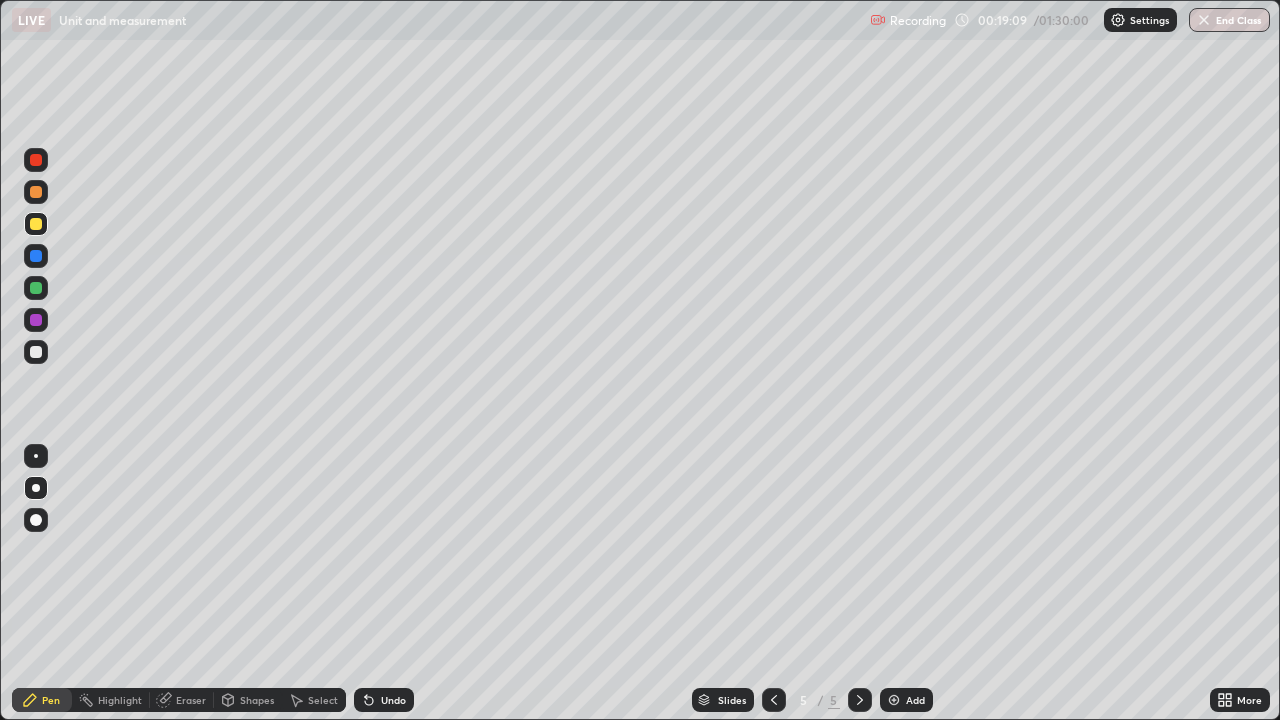click on "Add" at bounding box center [906, 700] 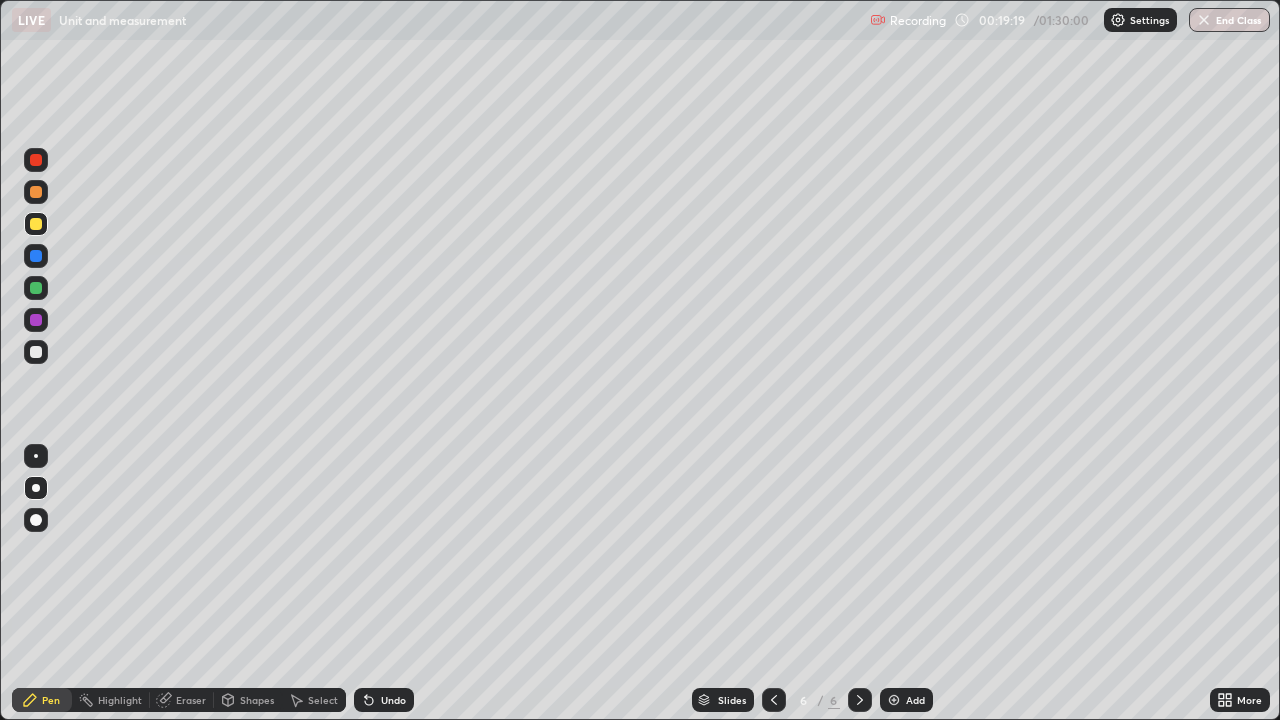 click 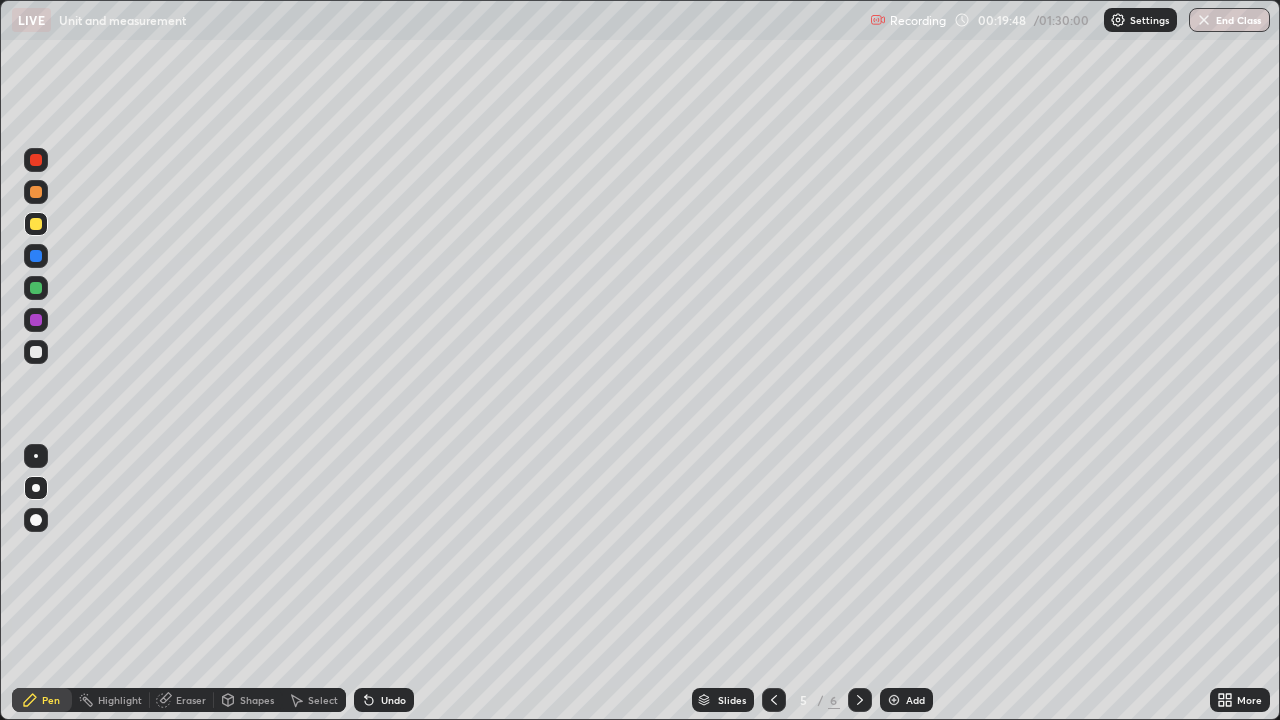 click 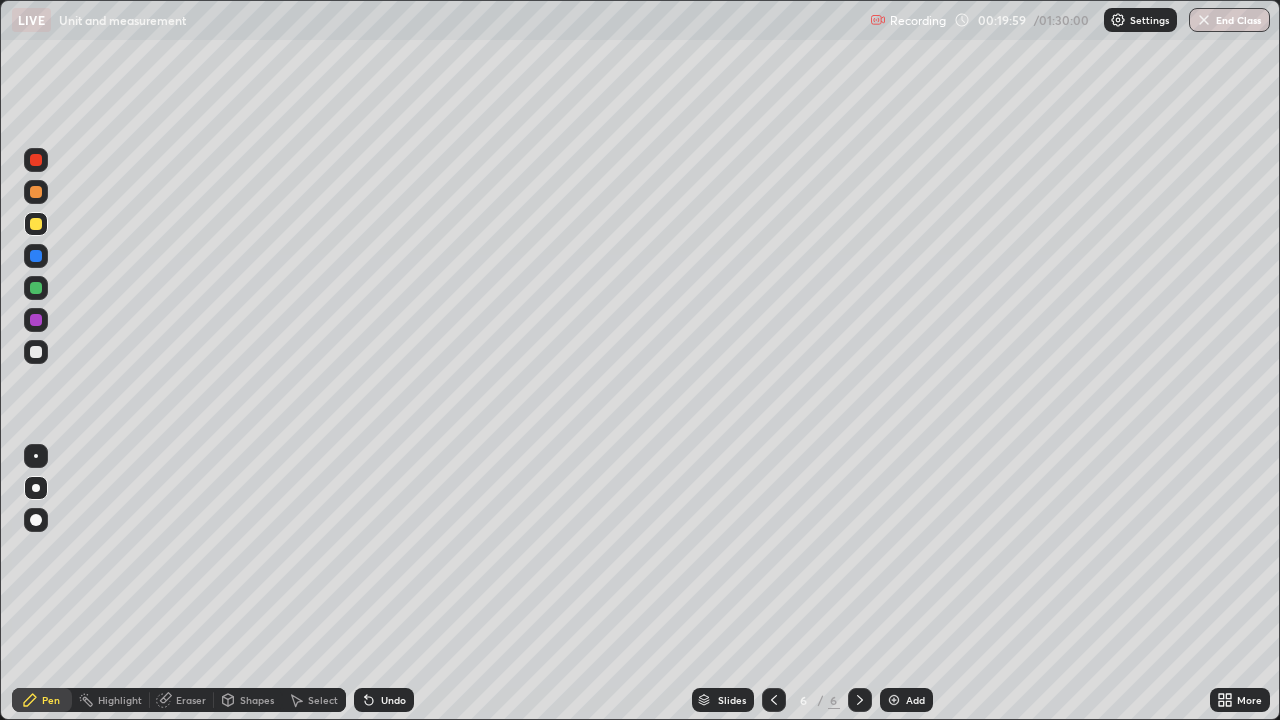 click at bounding box center [36, 352] 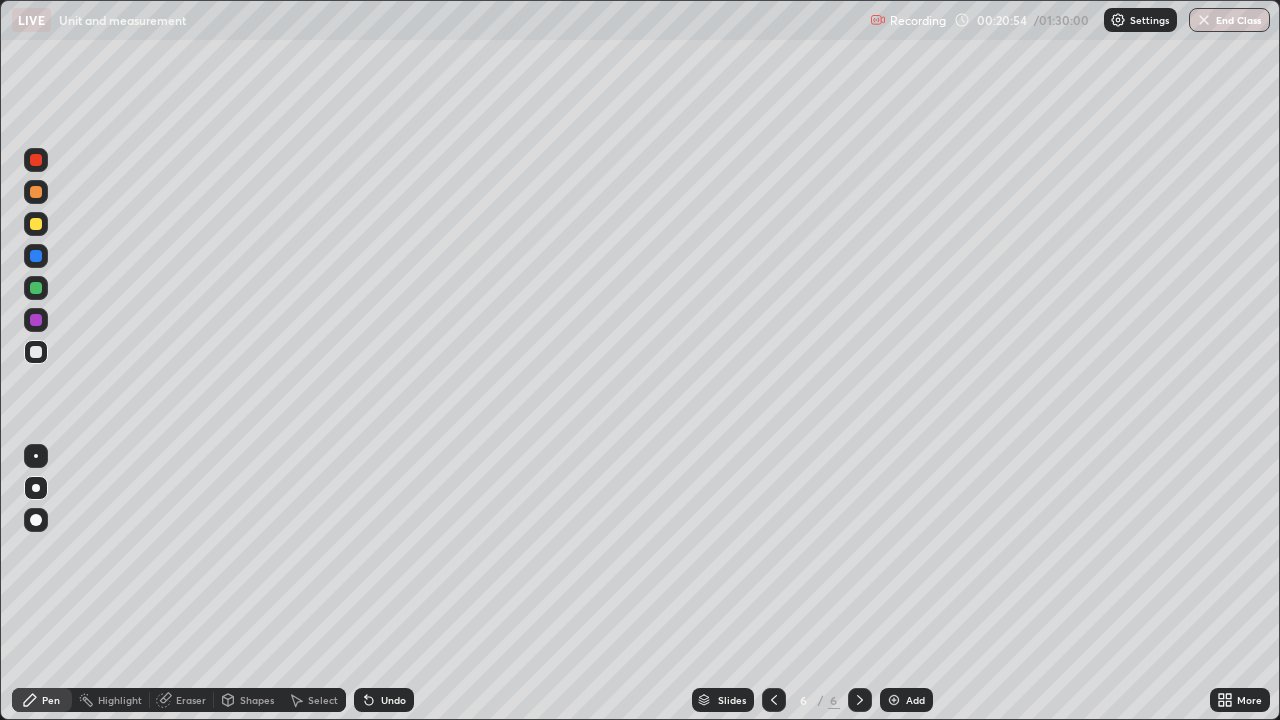 click at bounding box center (36, 224) 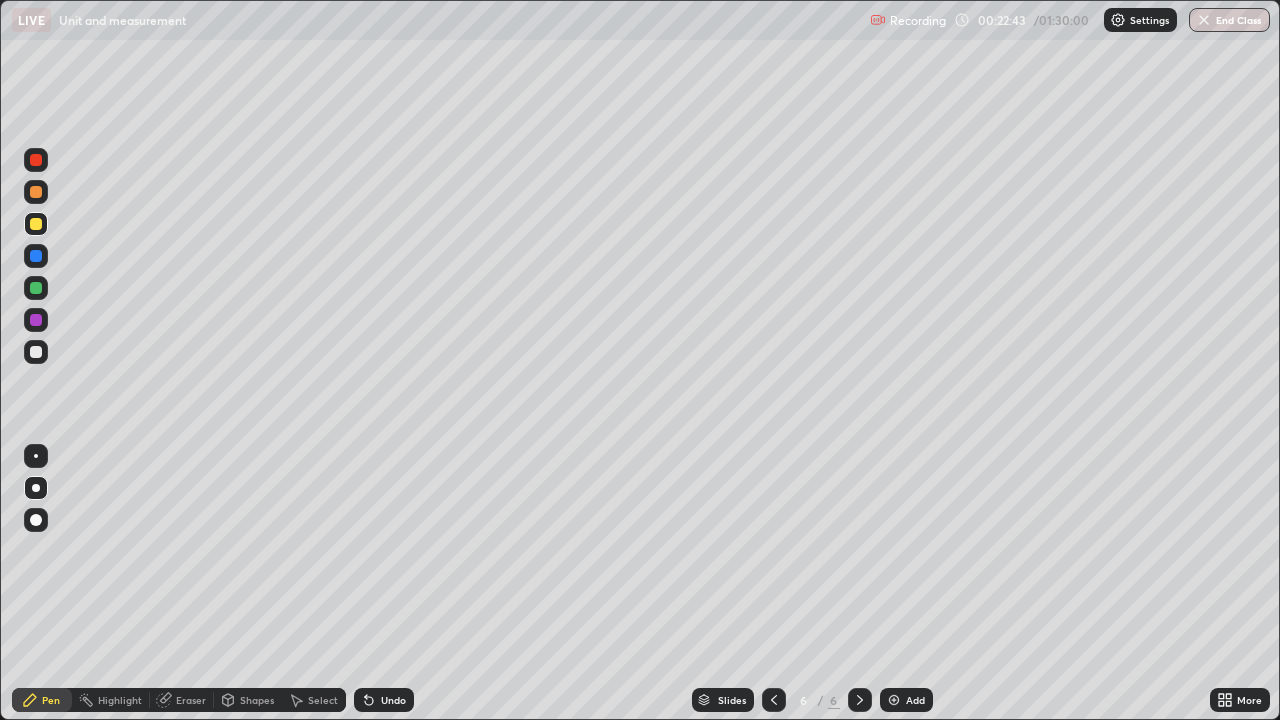 click on "Shapes" at bounding box center (257, 700) 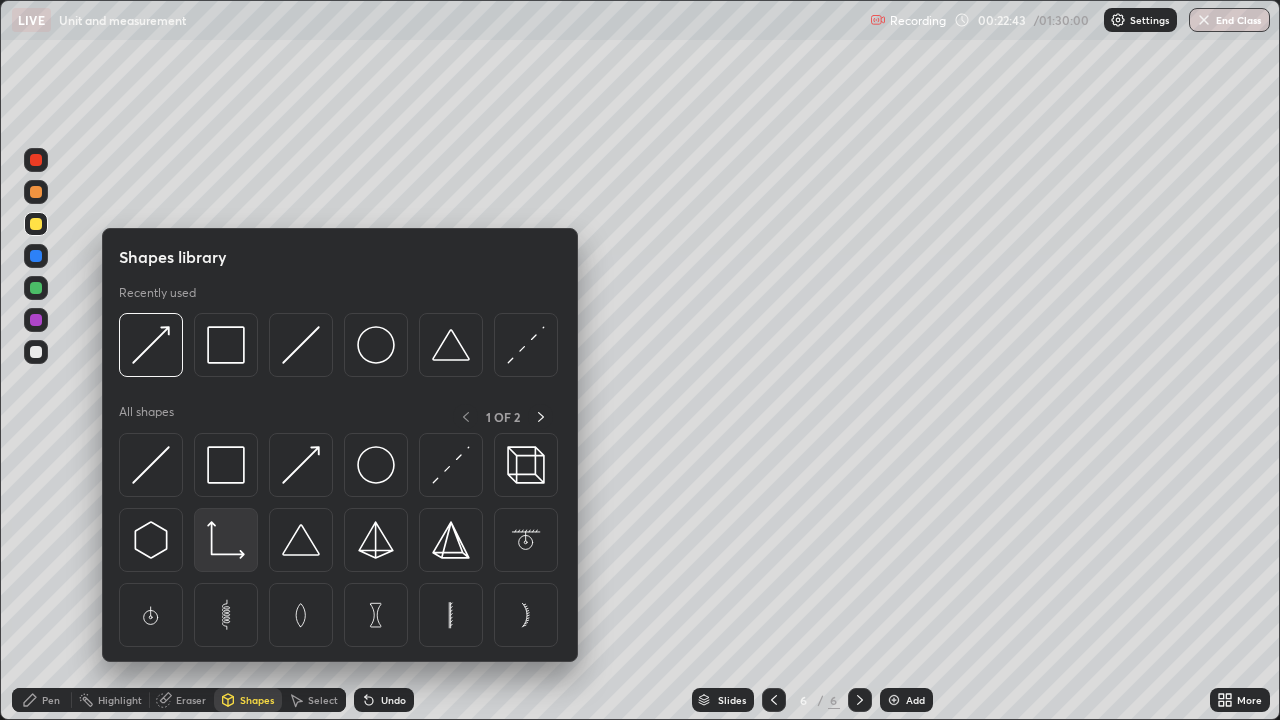 click at bounding box center [226, 540] 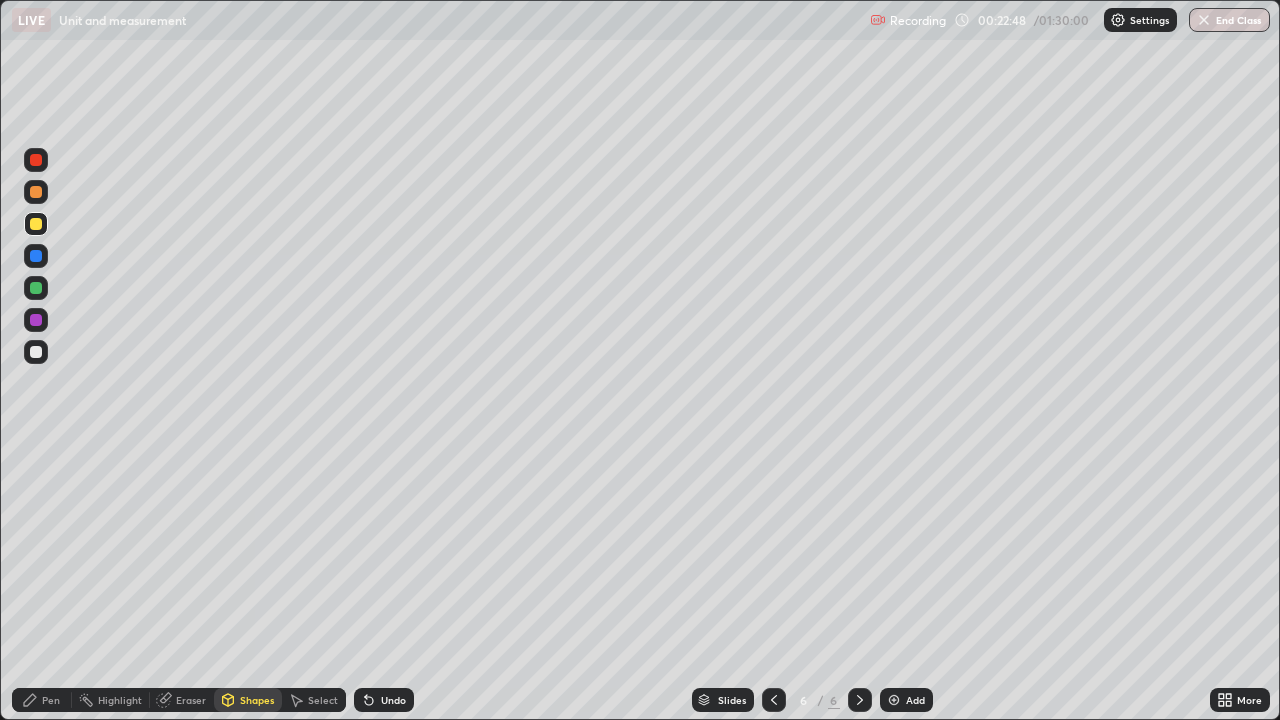click on "Shapes" at bounding box center (257, 700) 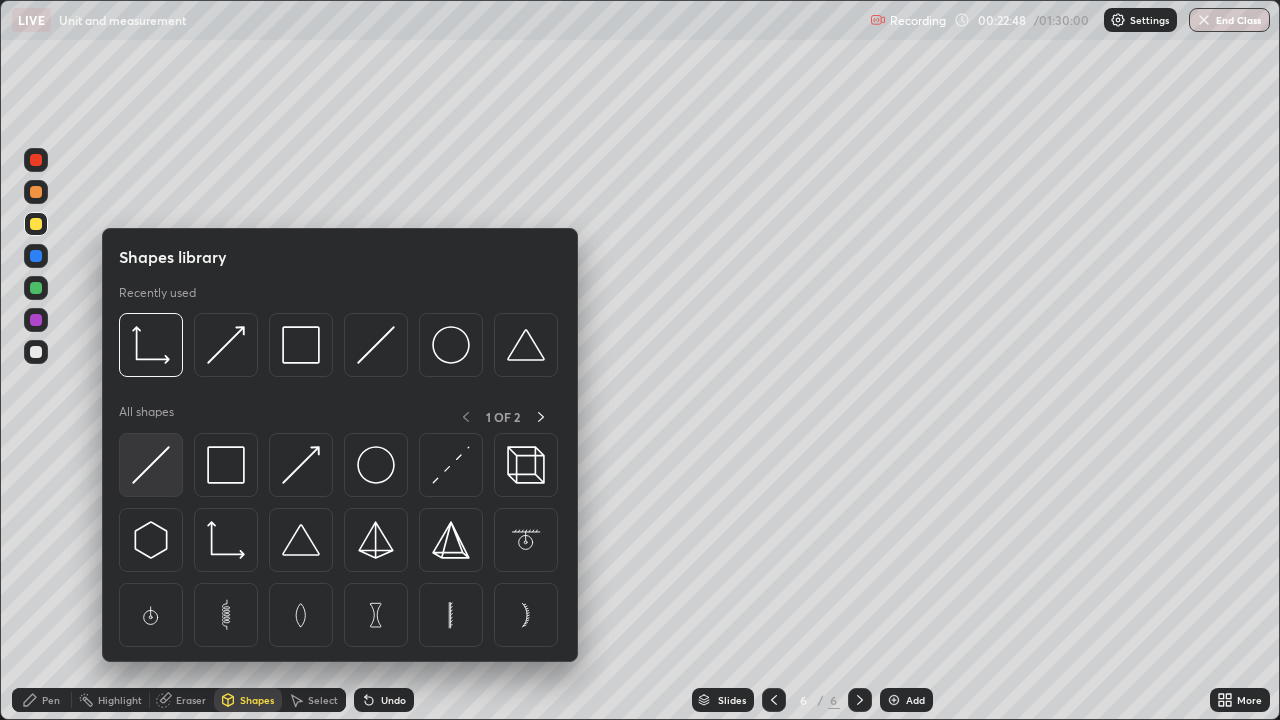 click at bounding box center [151, 465] 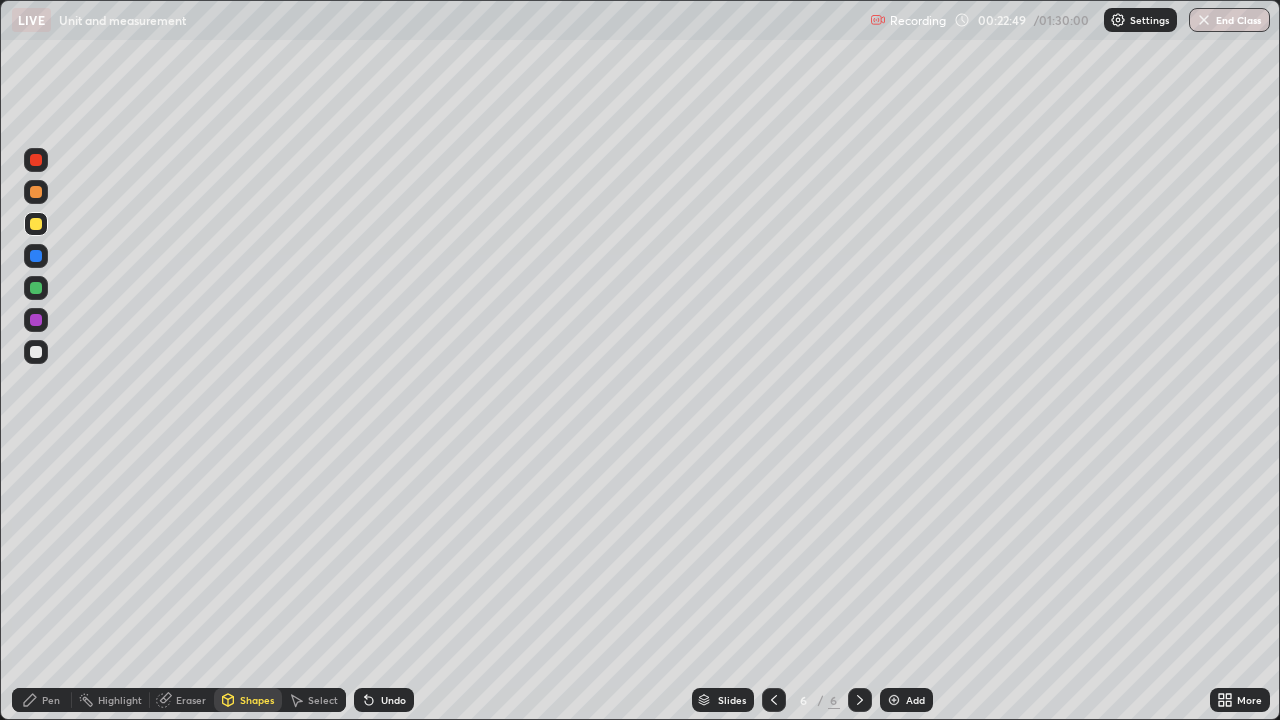 click at bounding box center [36, 352] 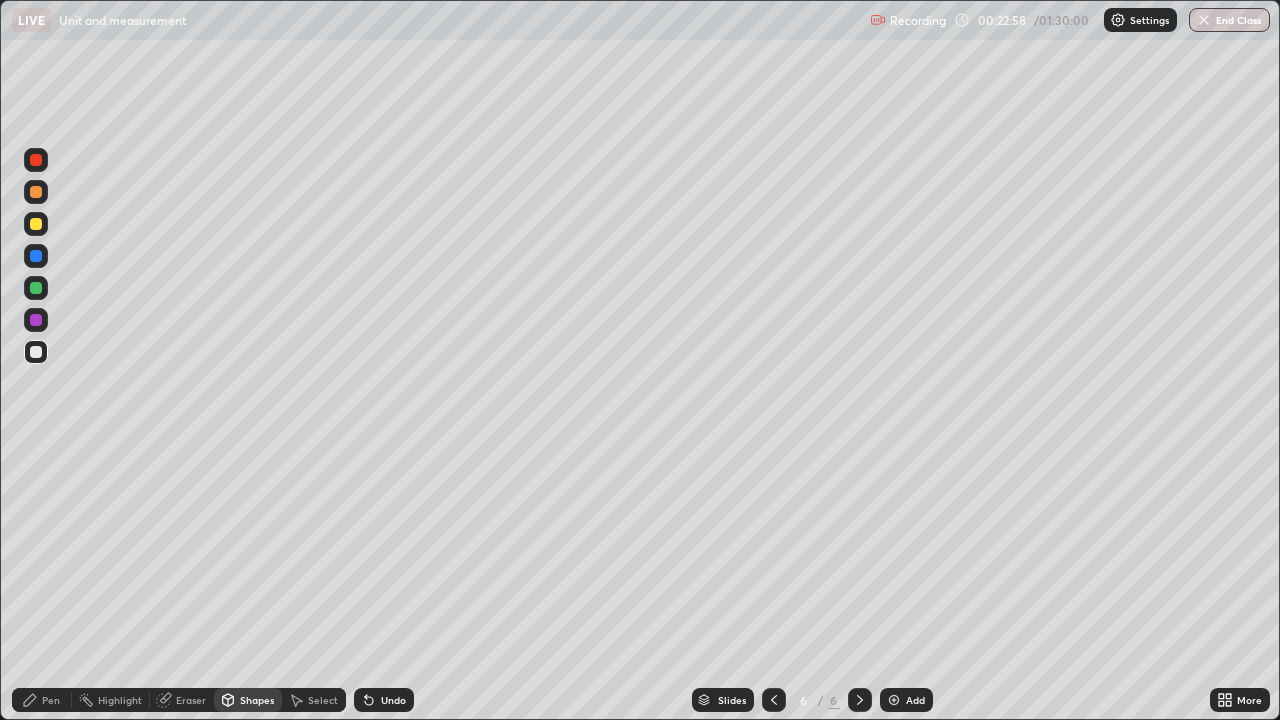click on "Pen" at bounding box center [42, 700] 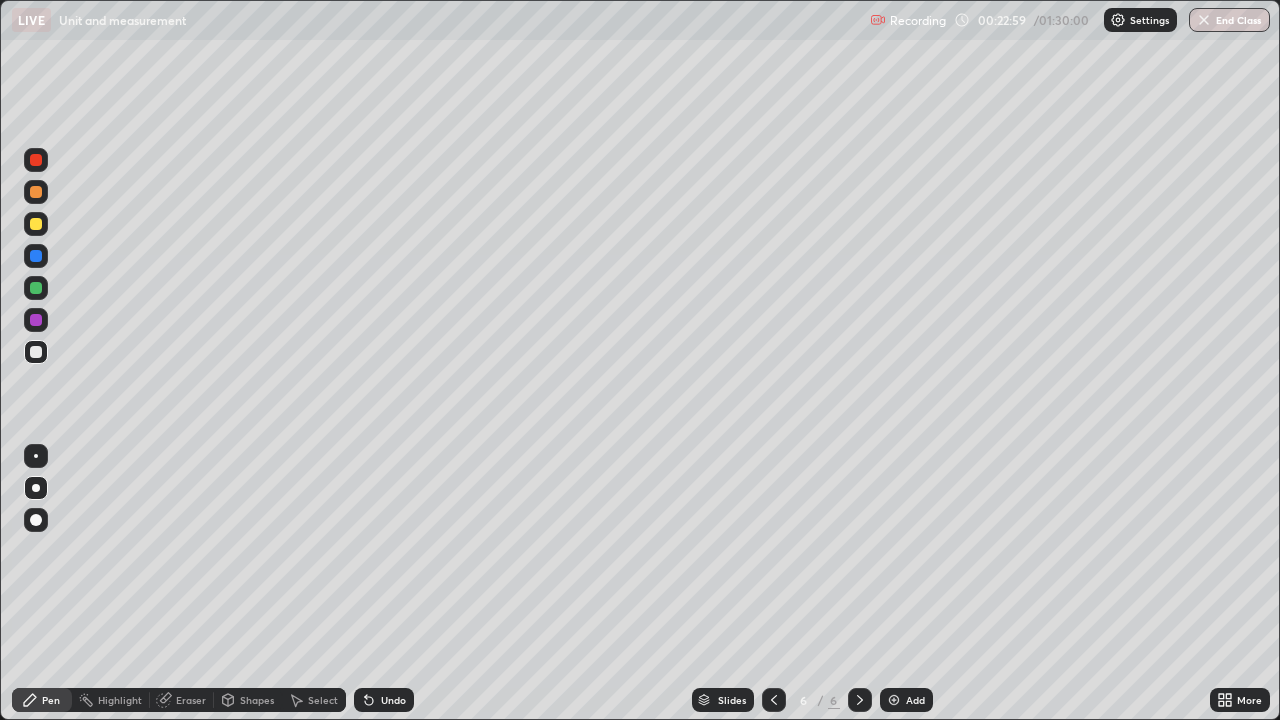 click at bounding box center [36, 288] 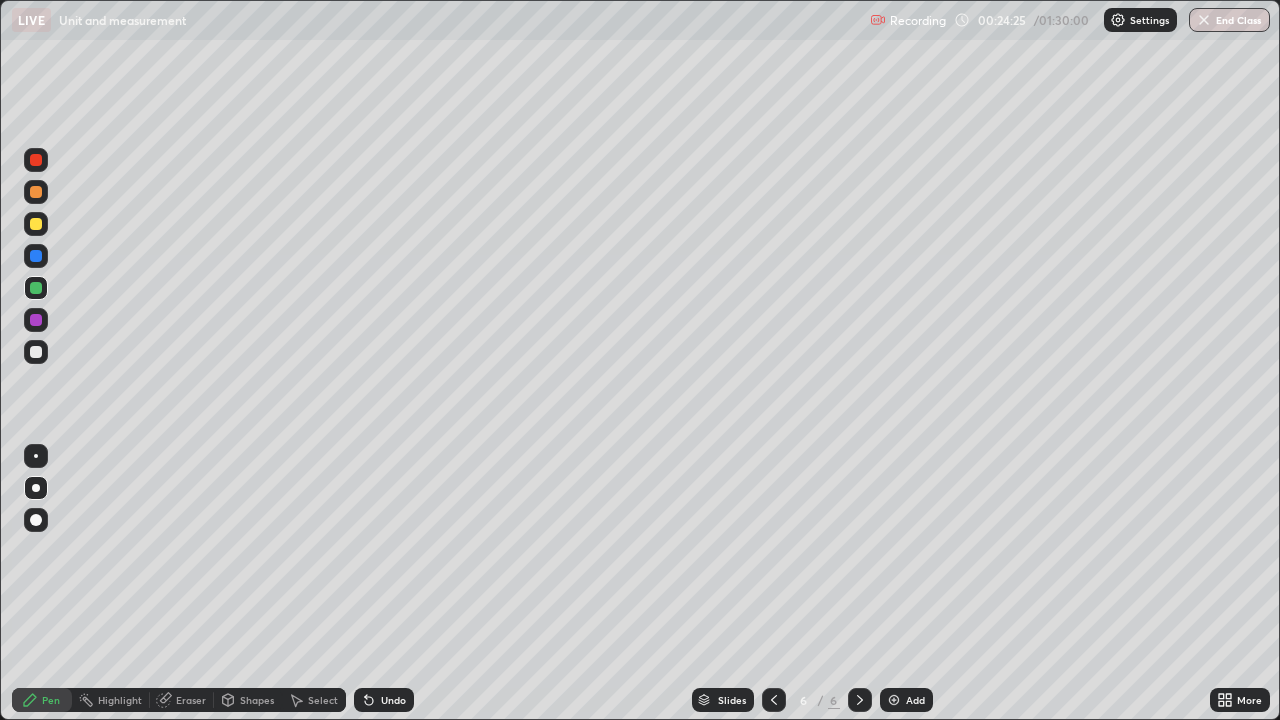 click 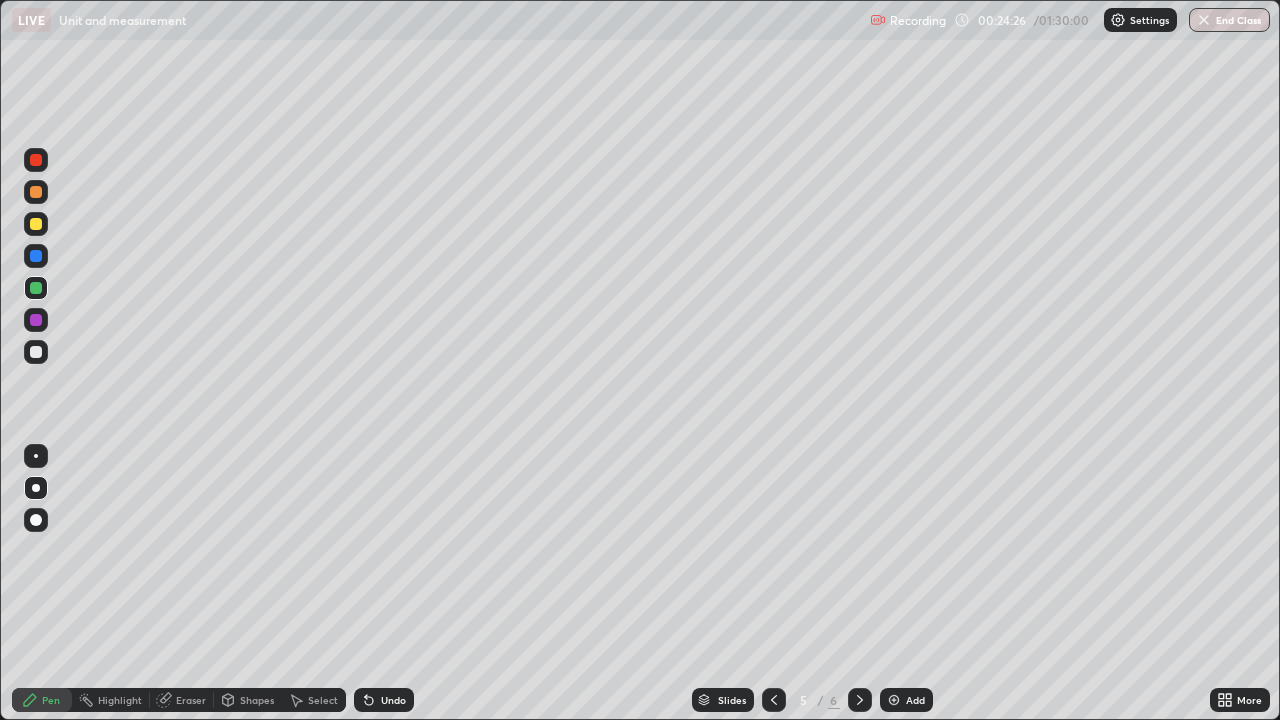 click 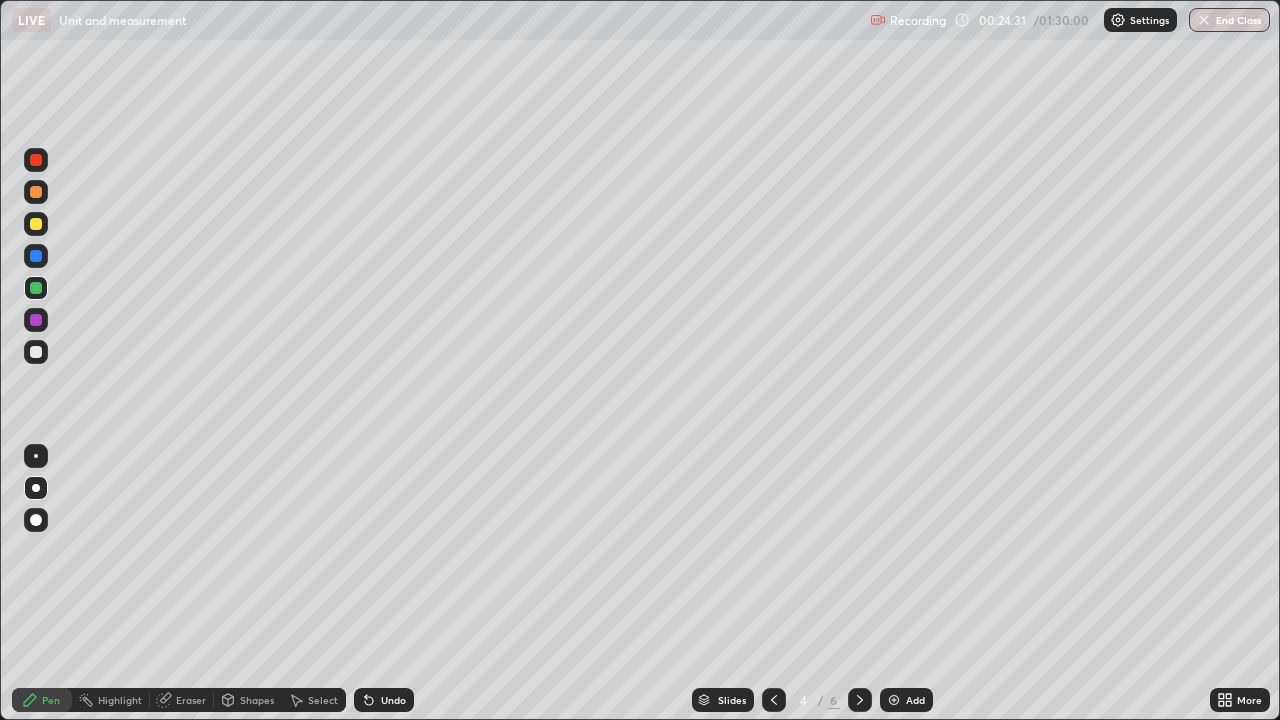 click 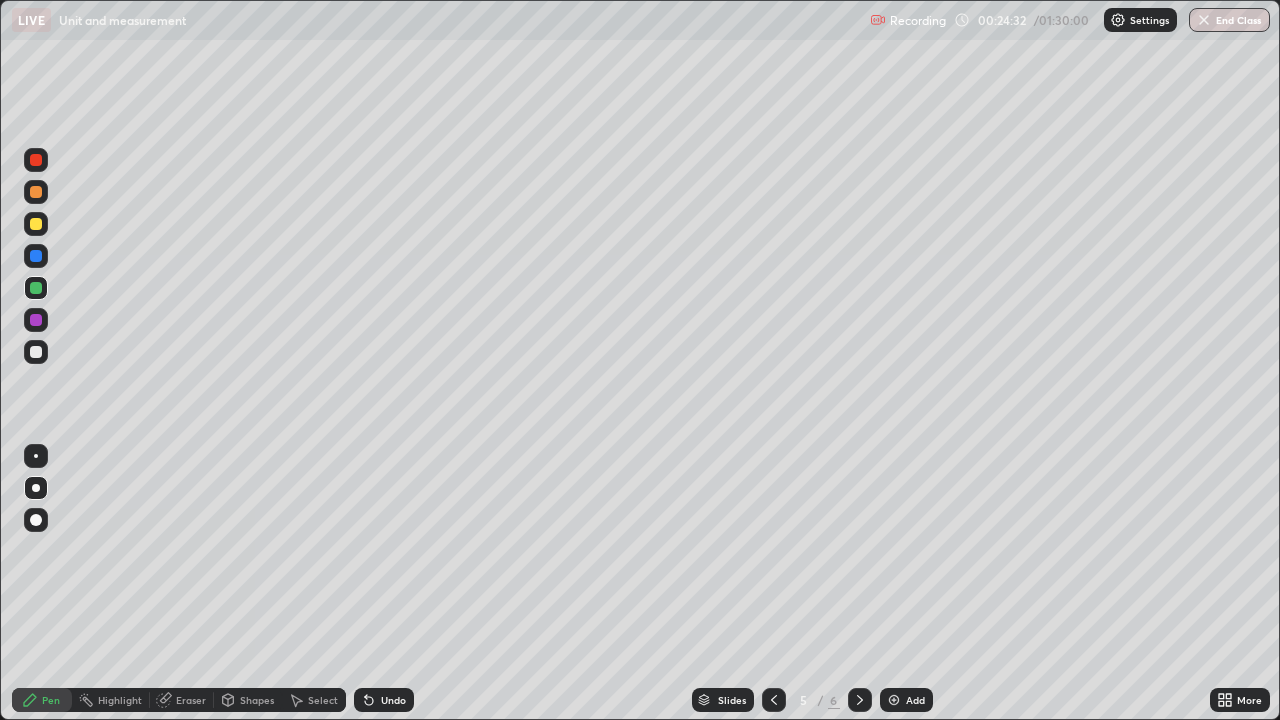 click 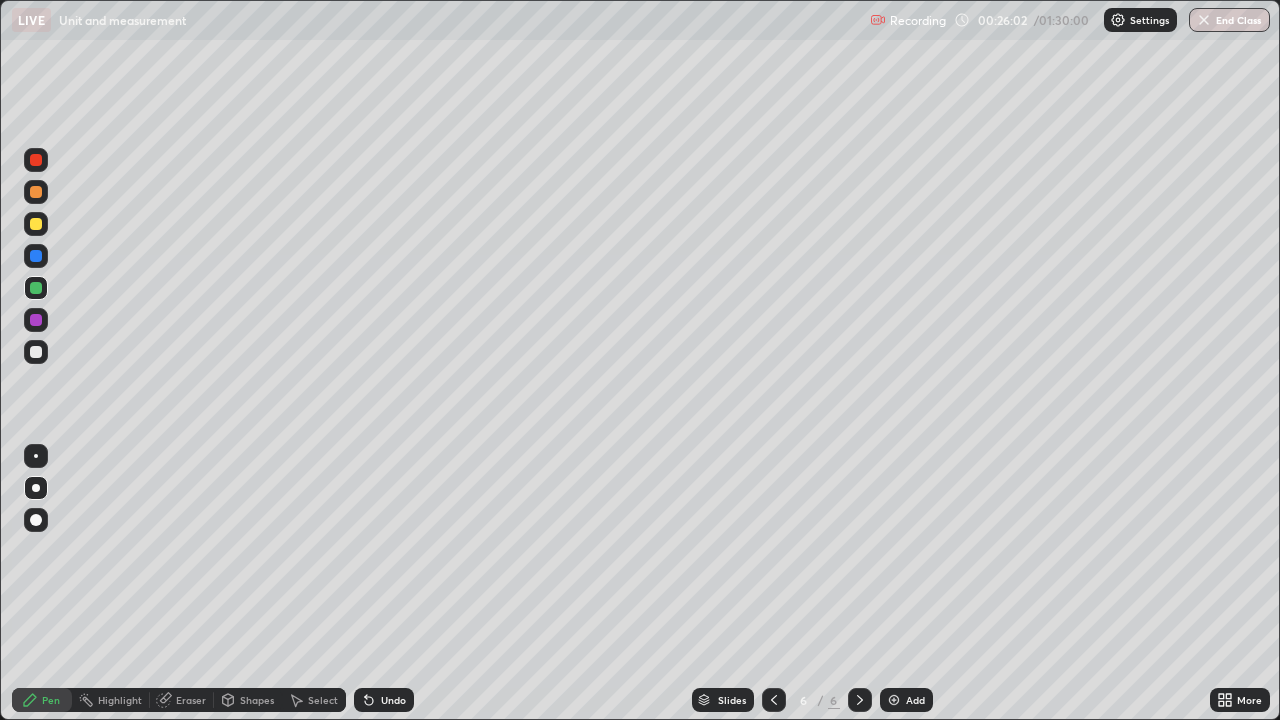 click on "Select" at bounding box center [323, 700] 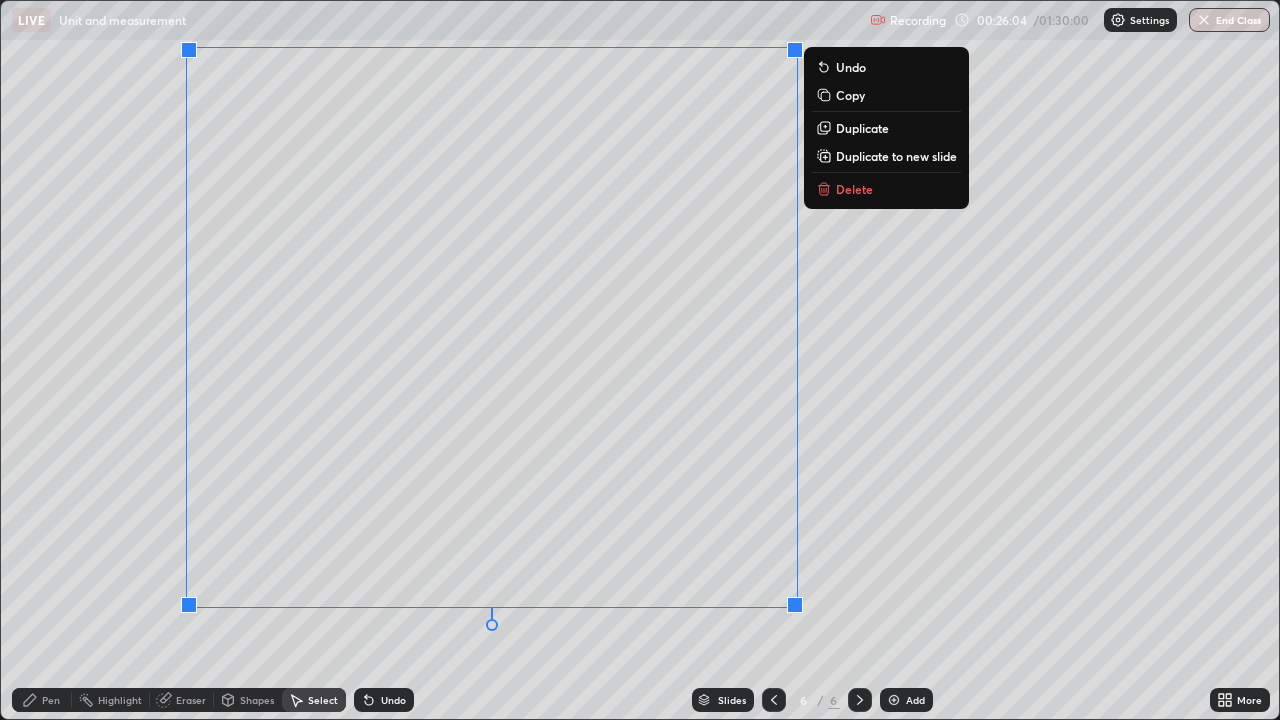click 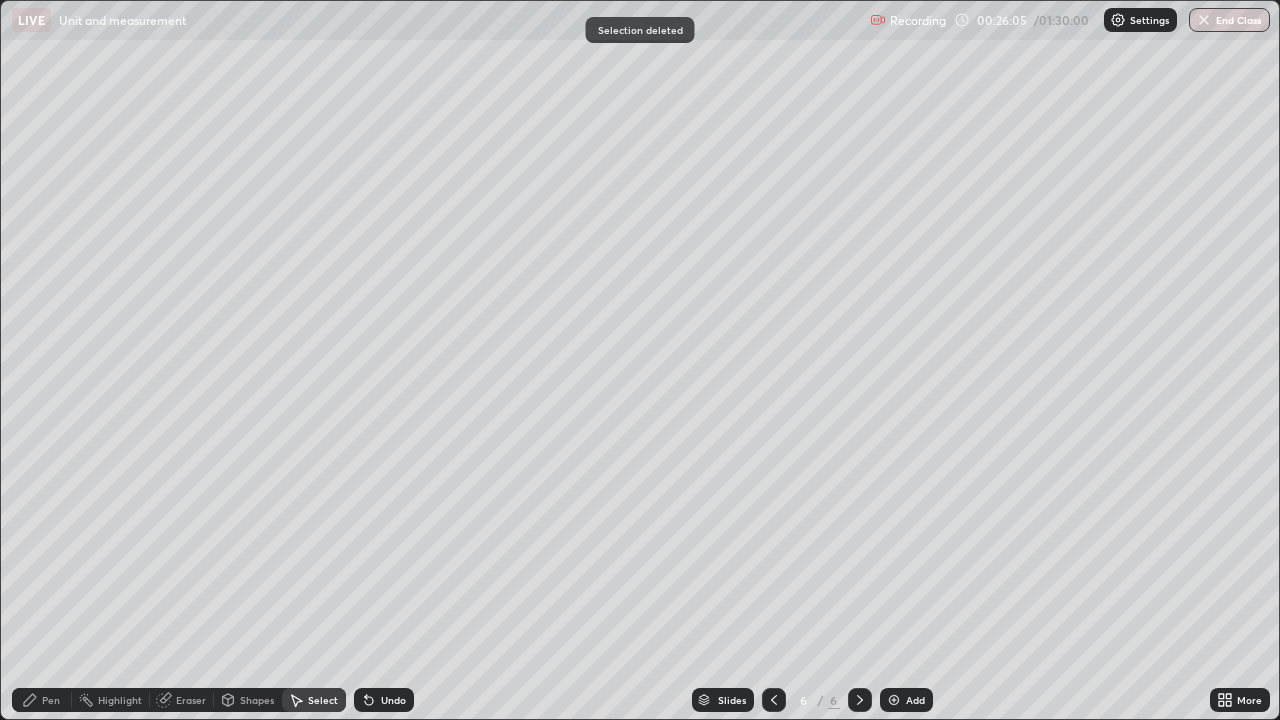 click on "Shapes" at bounding box center (257, 700) 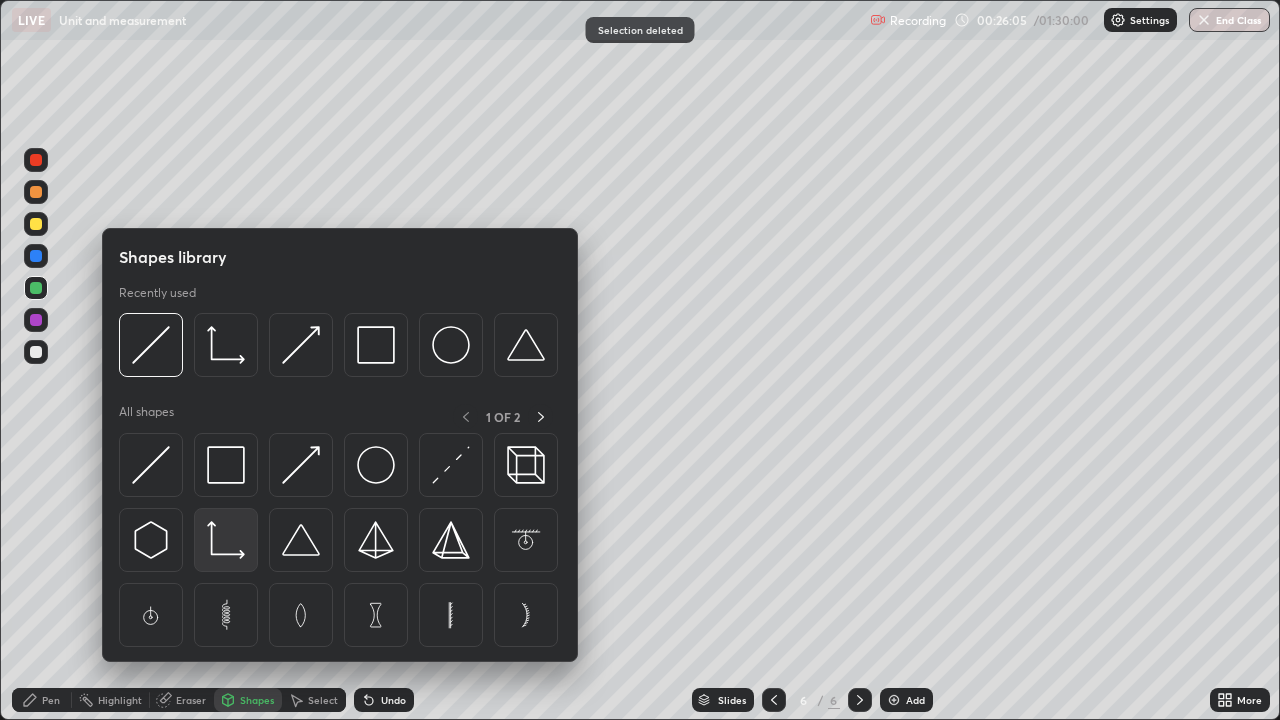 click at bounding box center [226, 540] 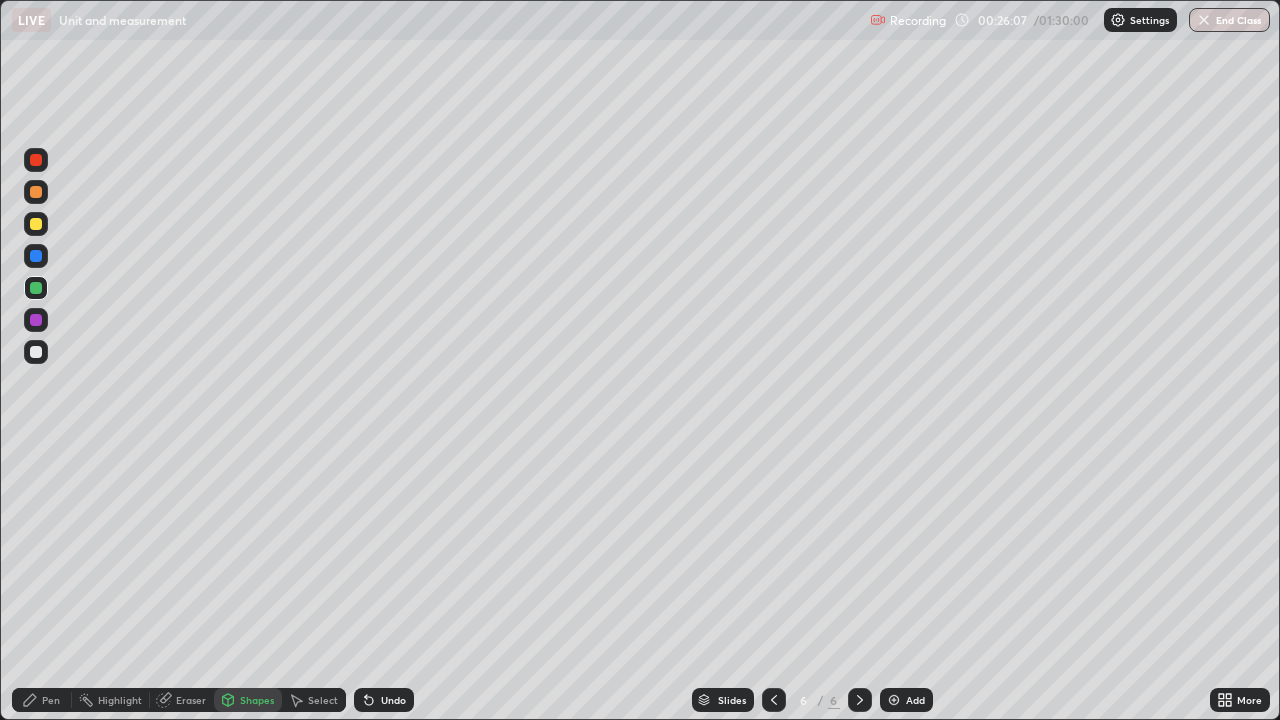 click on "Shapes" at bounding box center (257, 700) 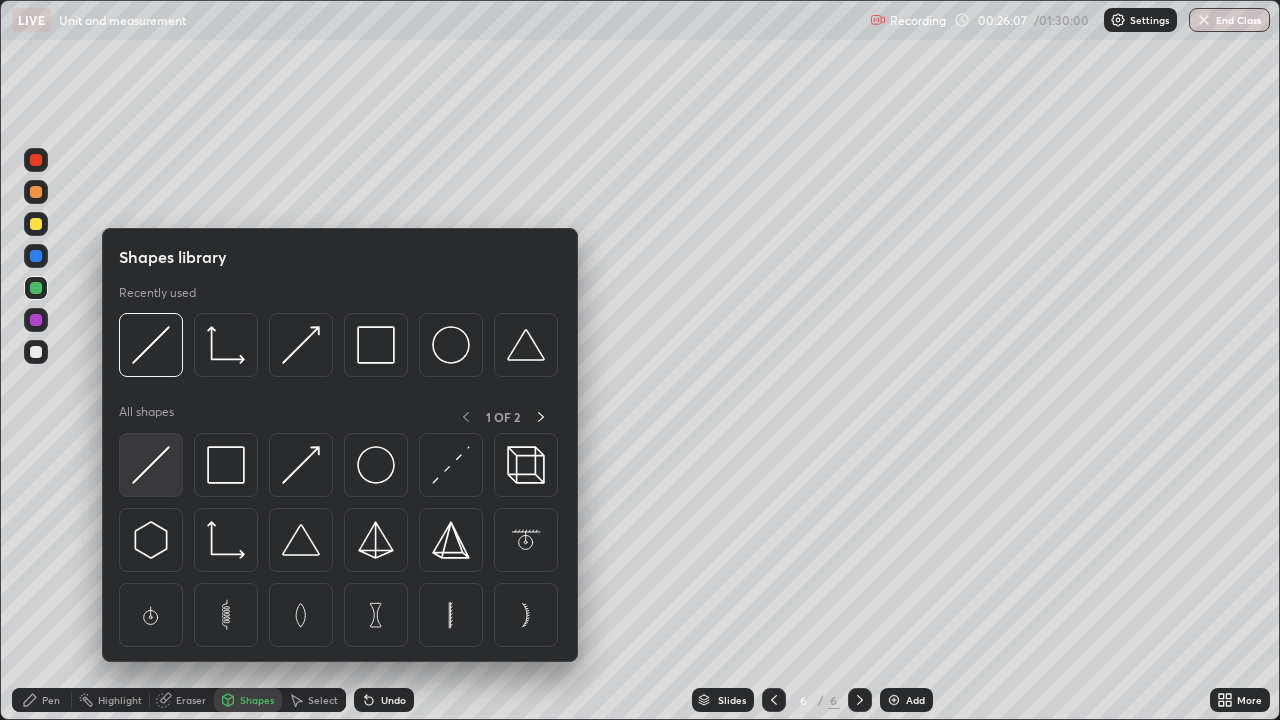 click at bounding box center (151, 465) 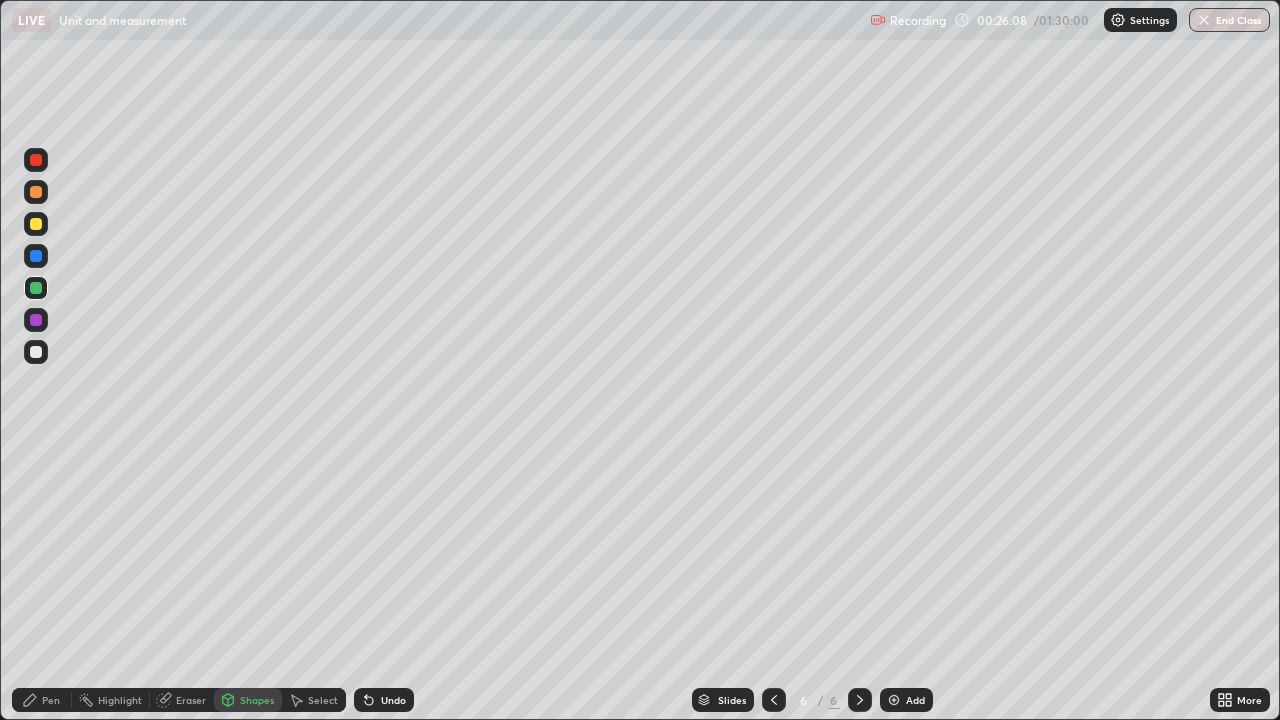 click at bounding box center (36, 352) 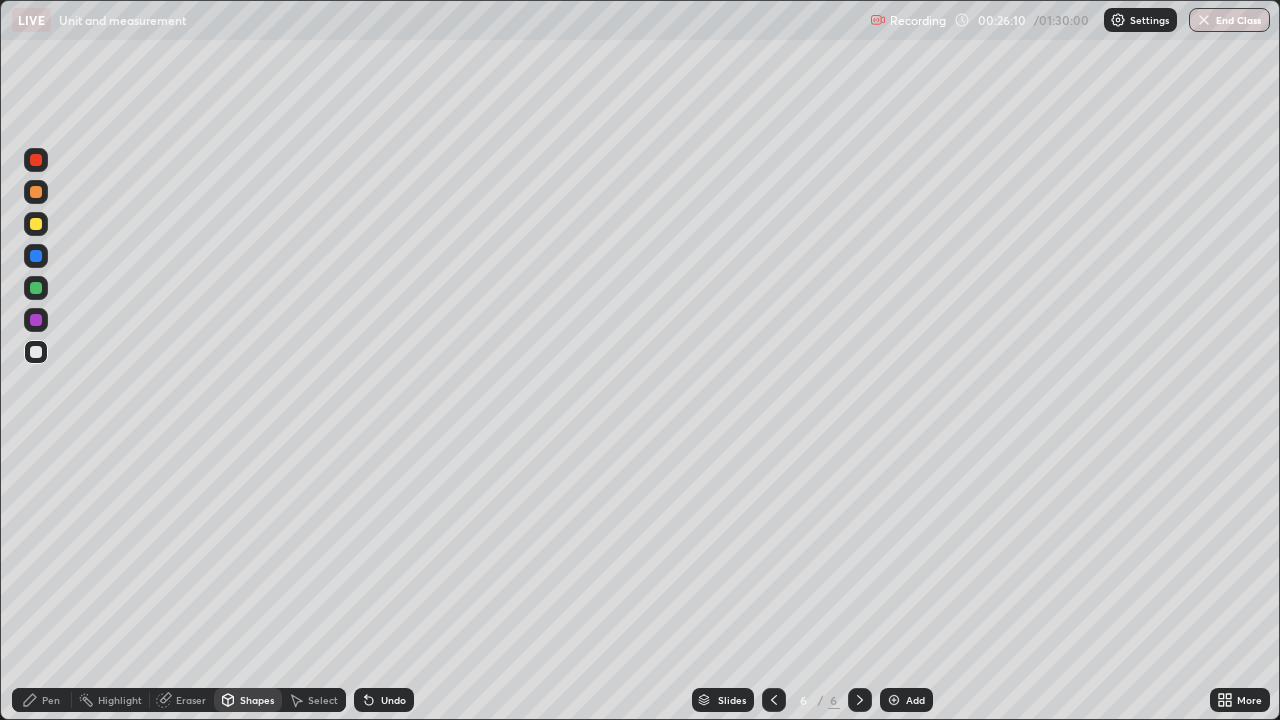click at bounding box center (36, 288) 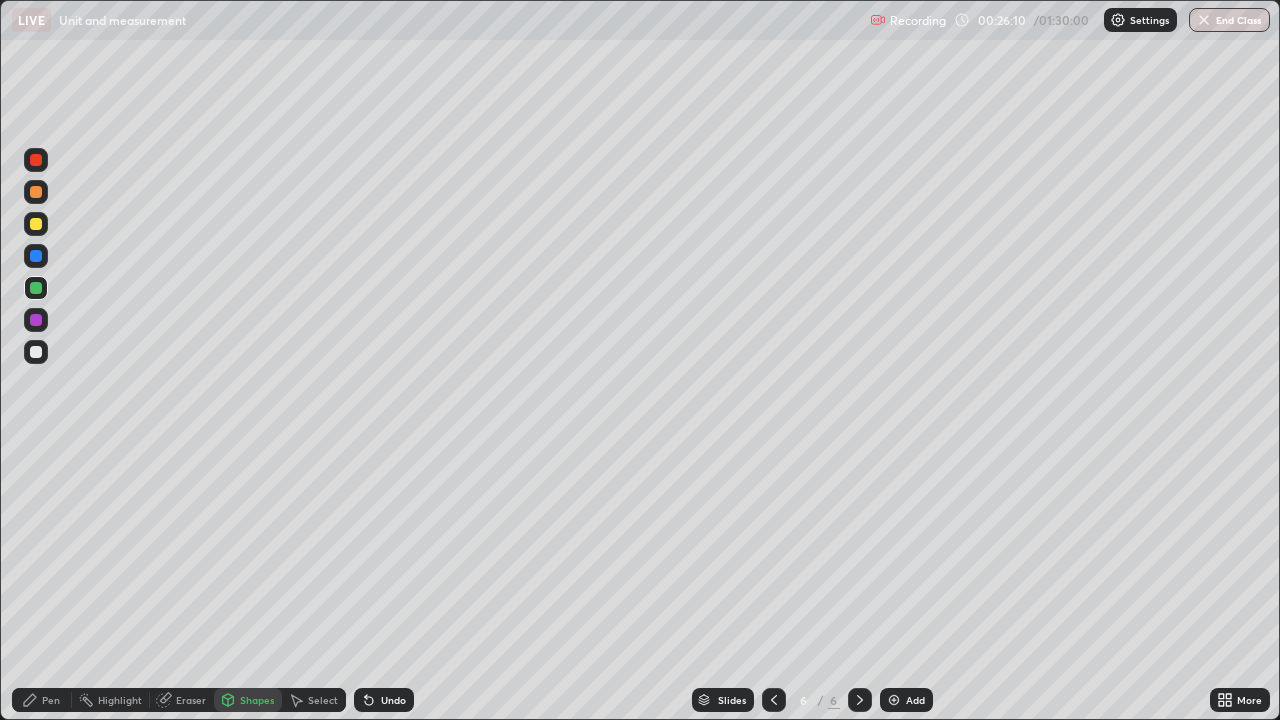 click at bounding box center (36, 256) 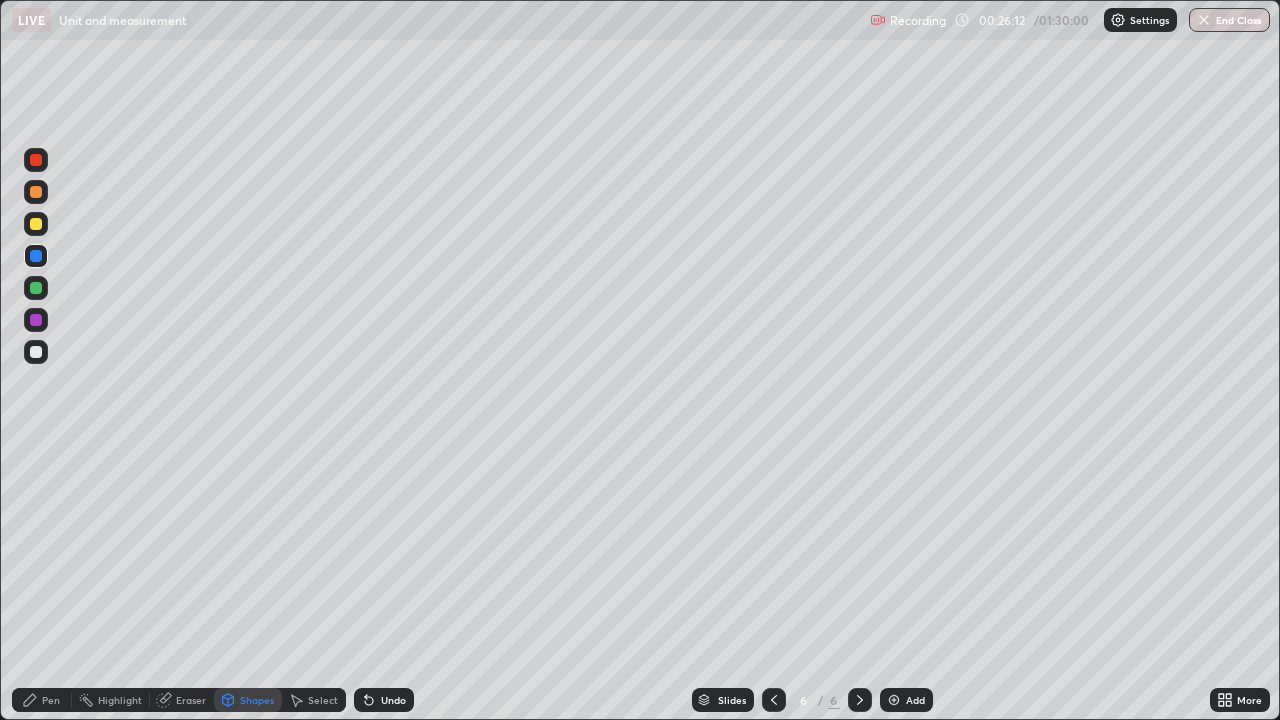 click on "Pen" at bounding box center [51, 700] 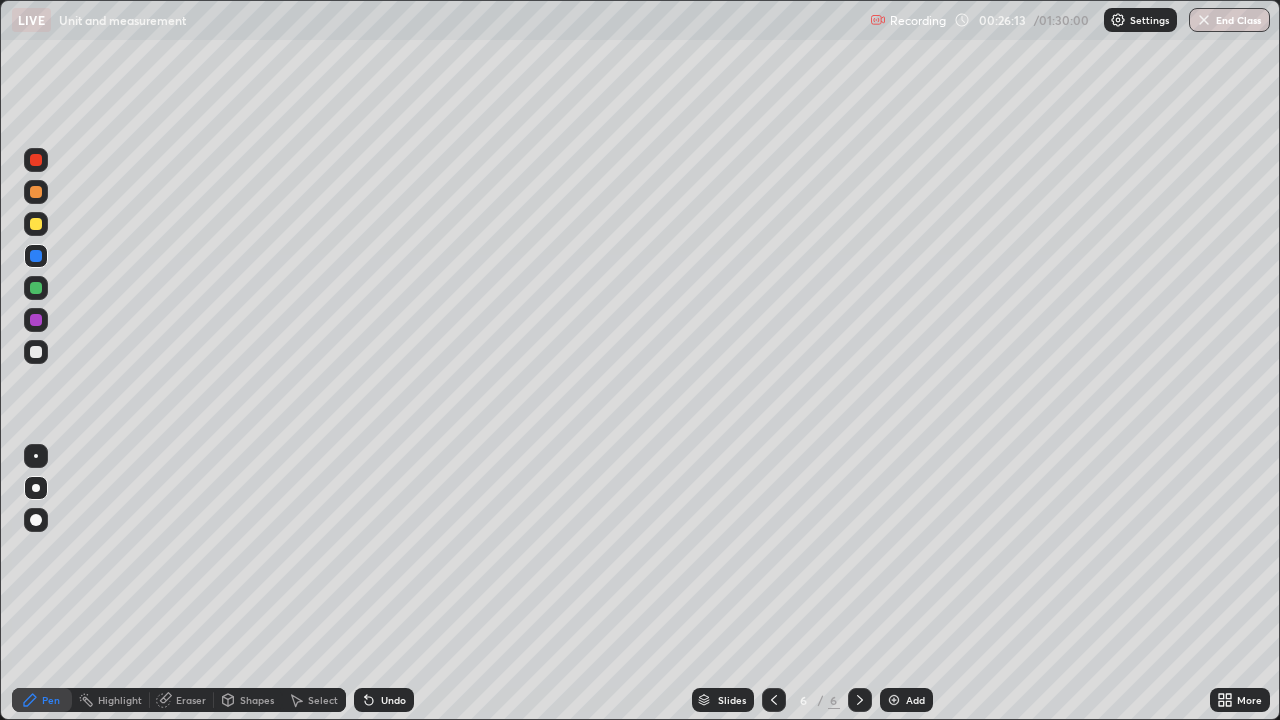 click at bounding box center [36, 352] 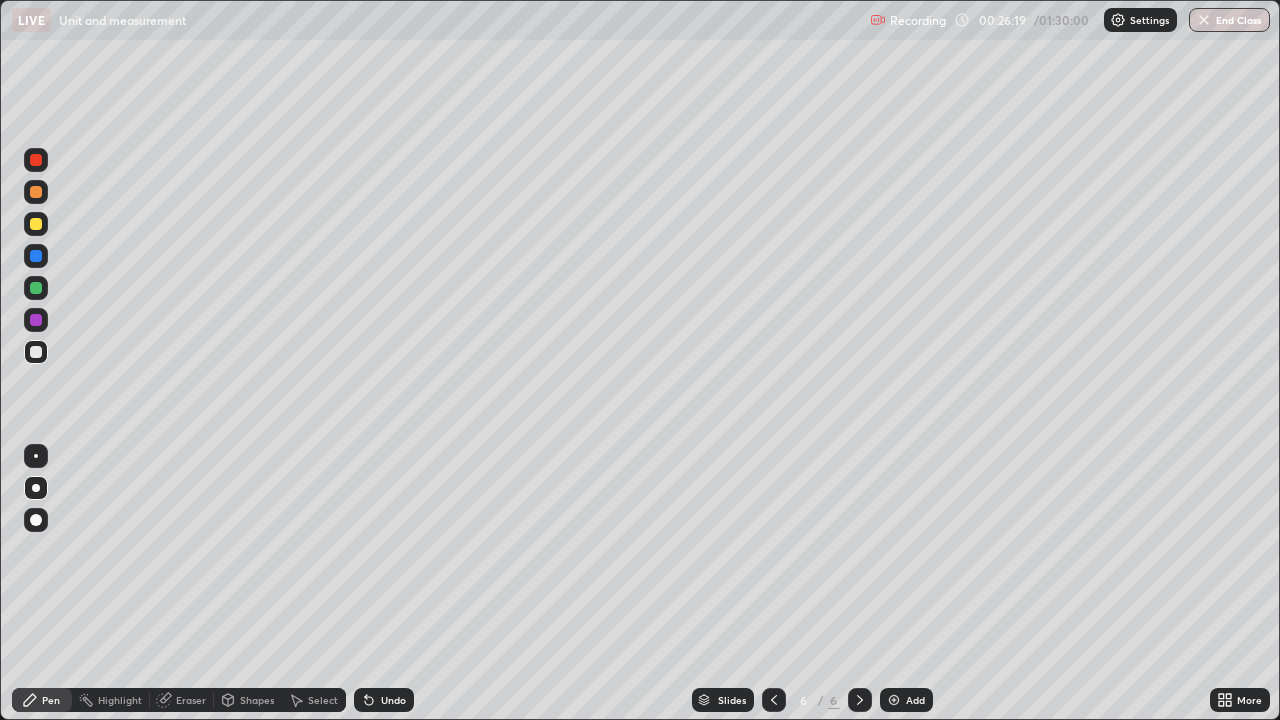 click at bounding box center (36, 224) 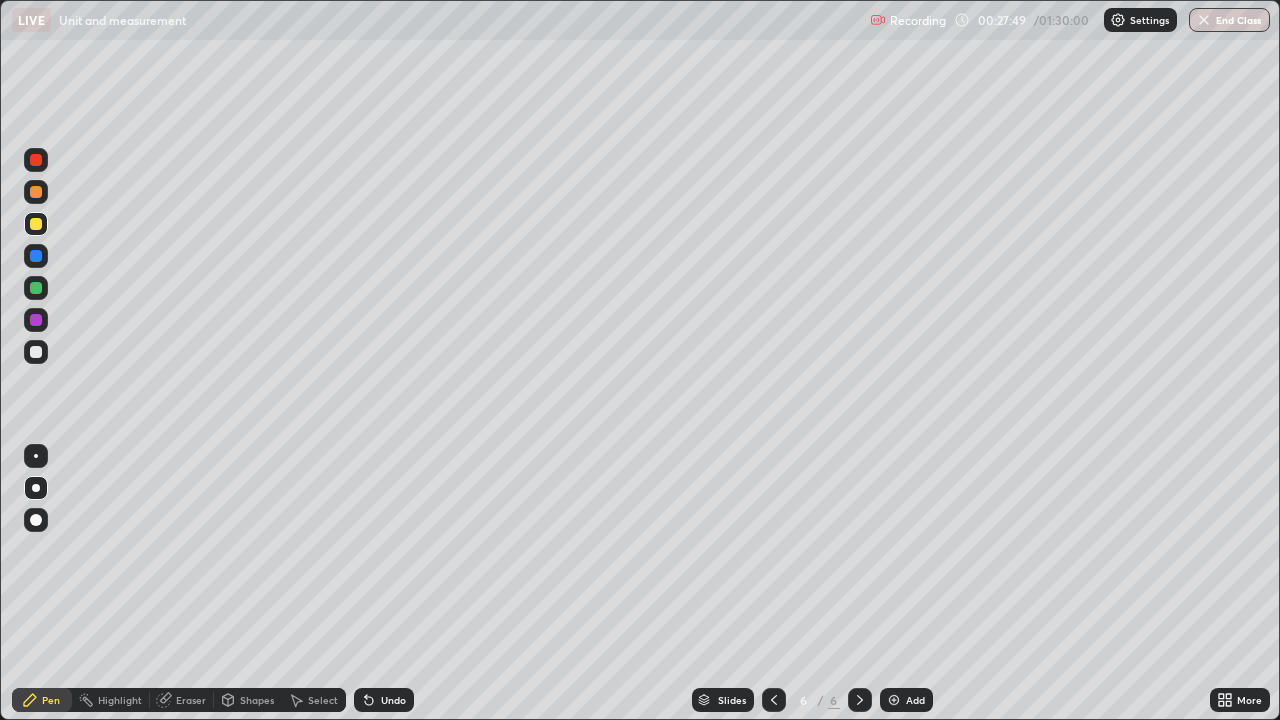 click at bounding box center [36, 192] 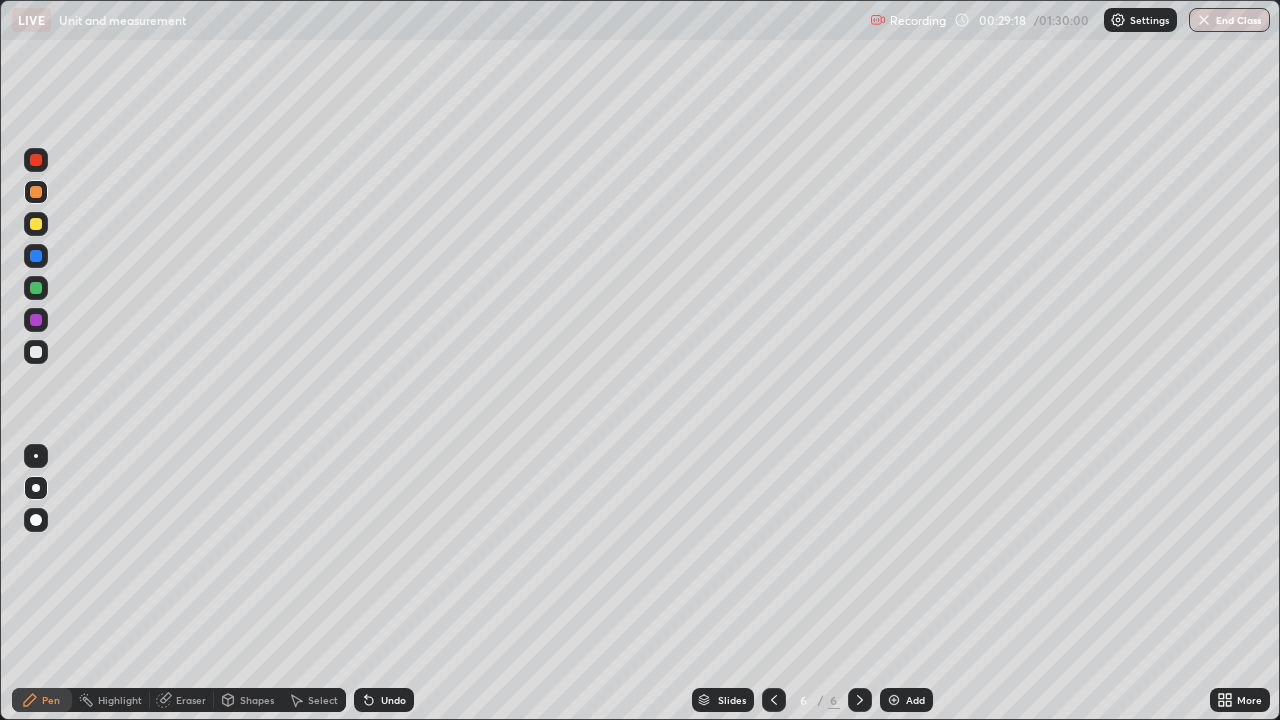 click on "Add" at bounding box center (915, 700) 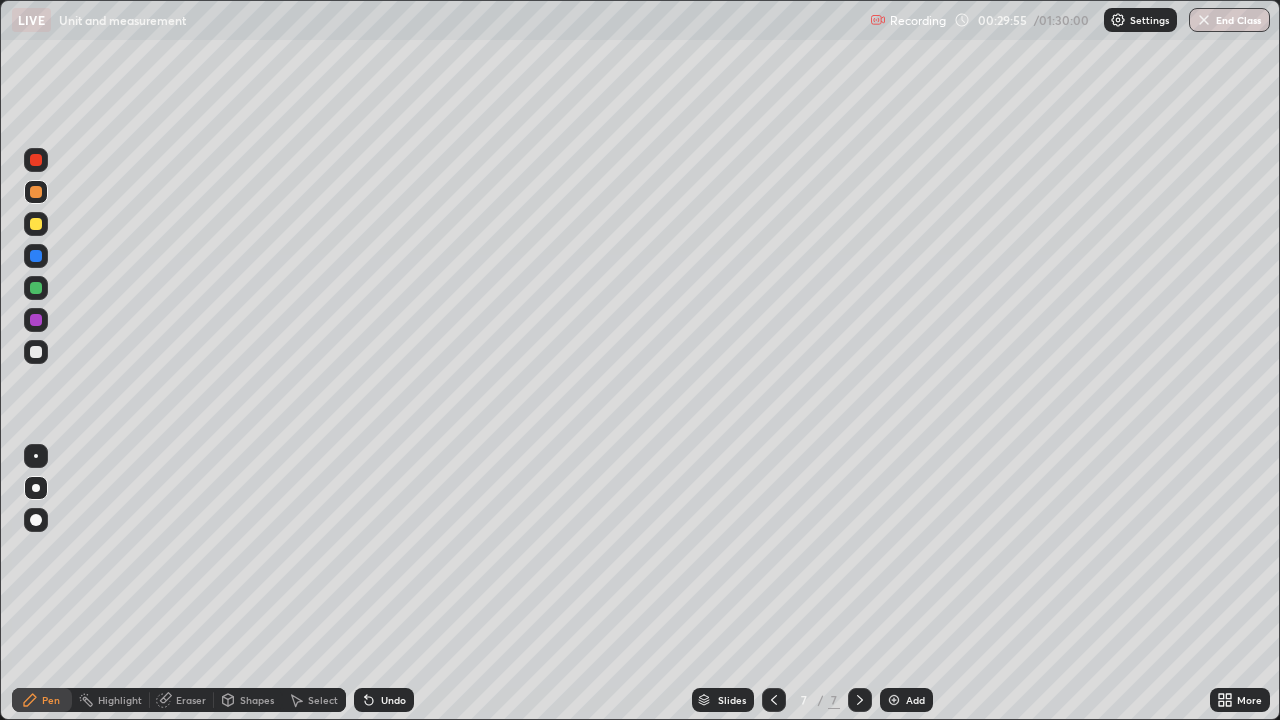click at bounding box center (36, 352) 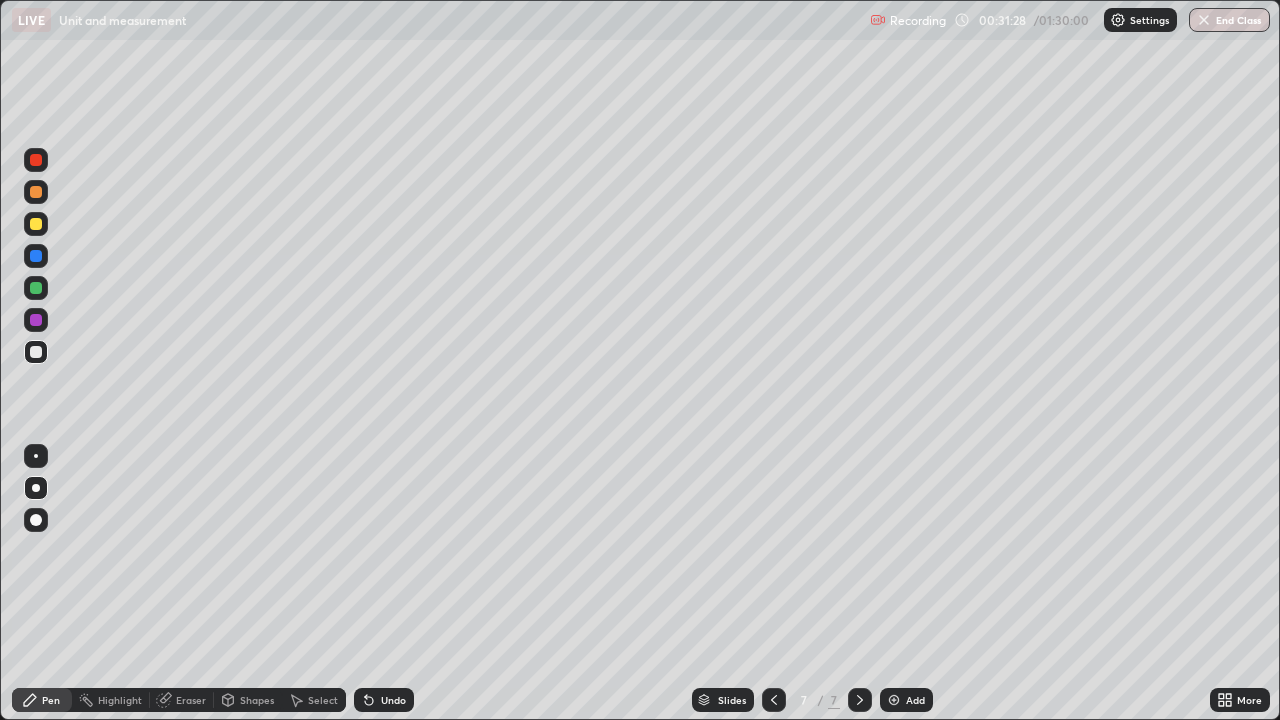 click at bounding box center (36, 224) 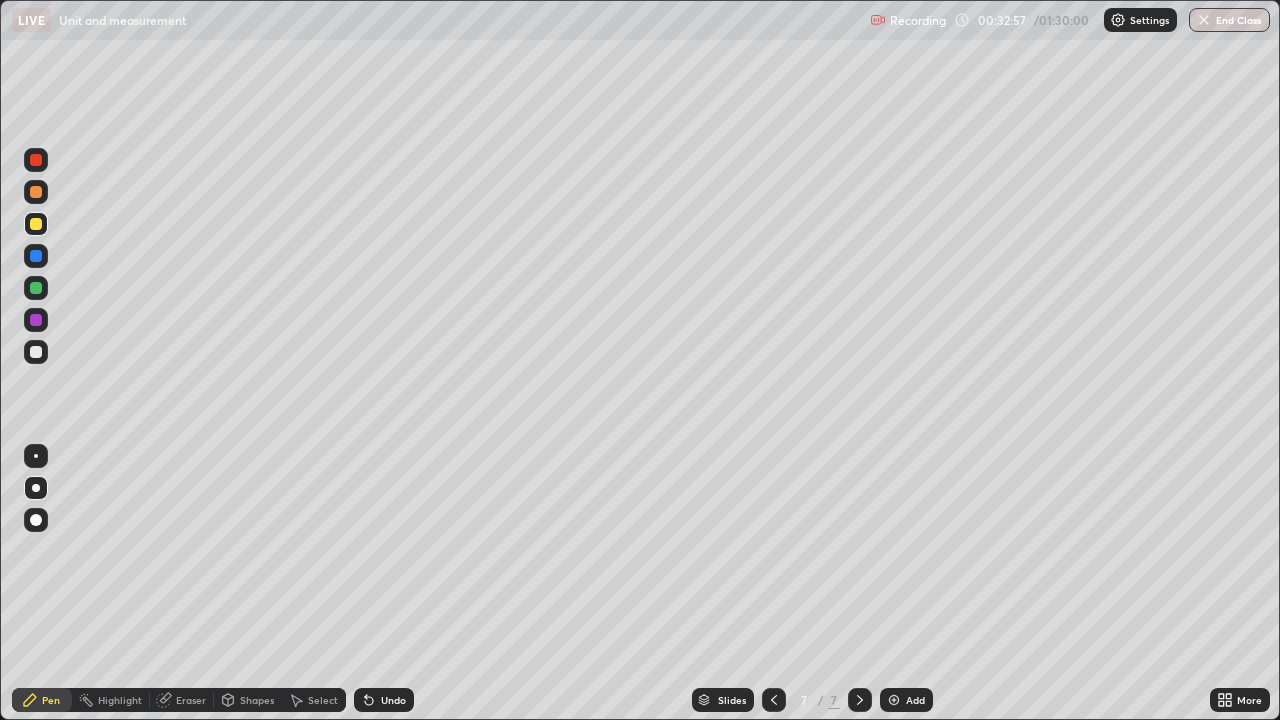 click on "Add" at bounding box center (906, 700) 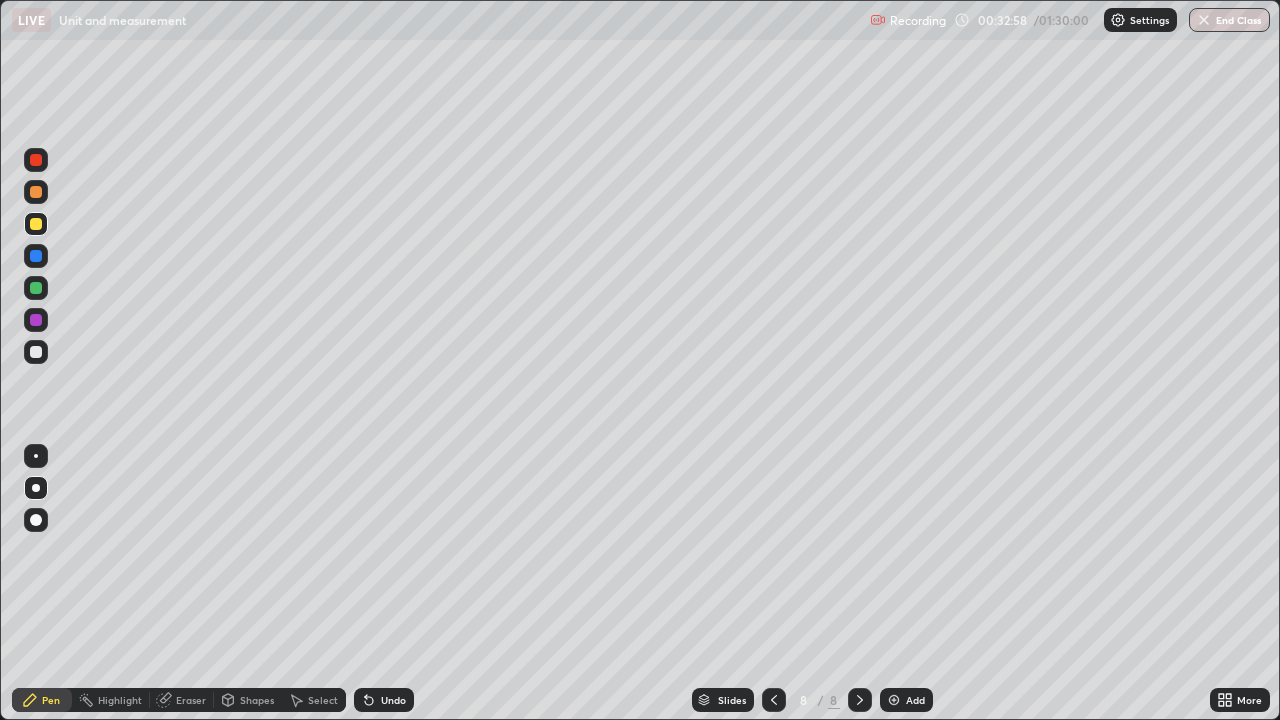 click on "Shapes" at bounding box center [257, 700] 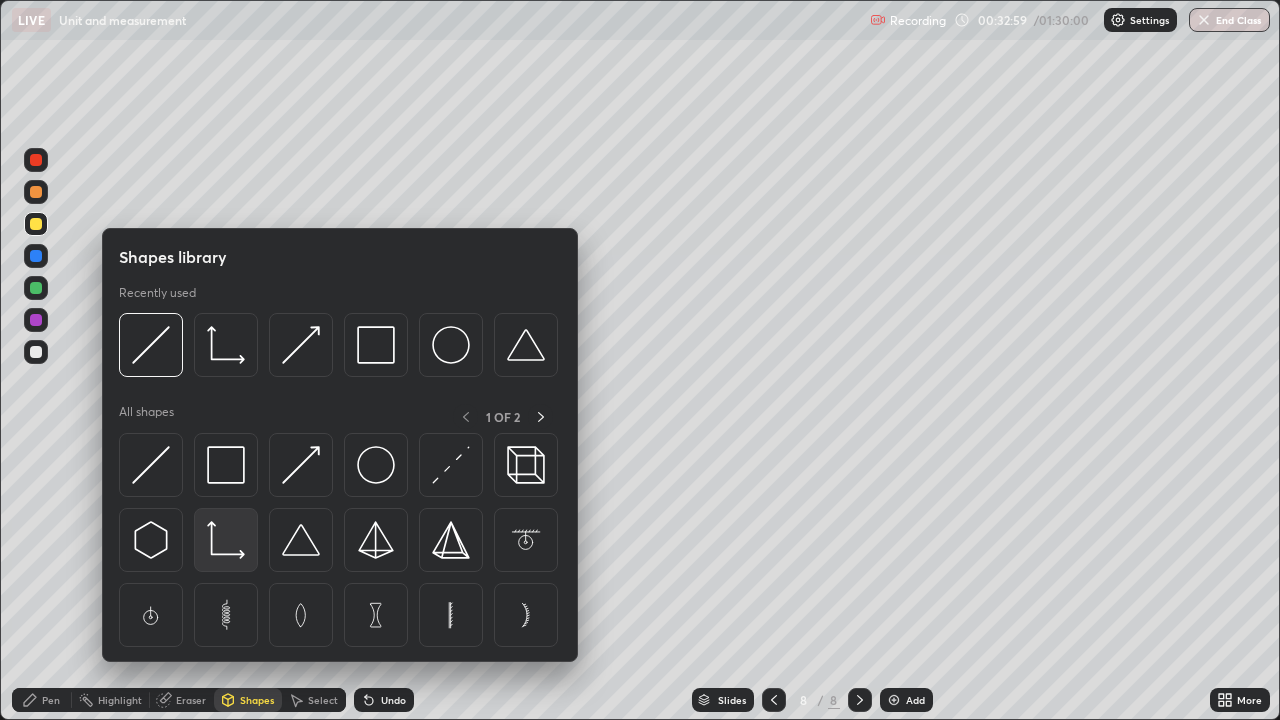 click at bounding box center [226, 540] 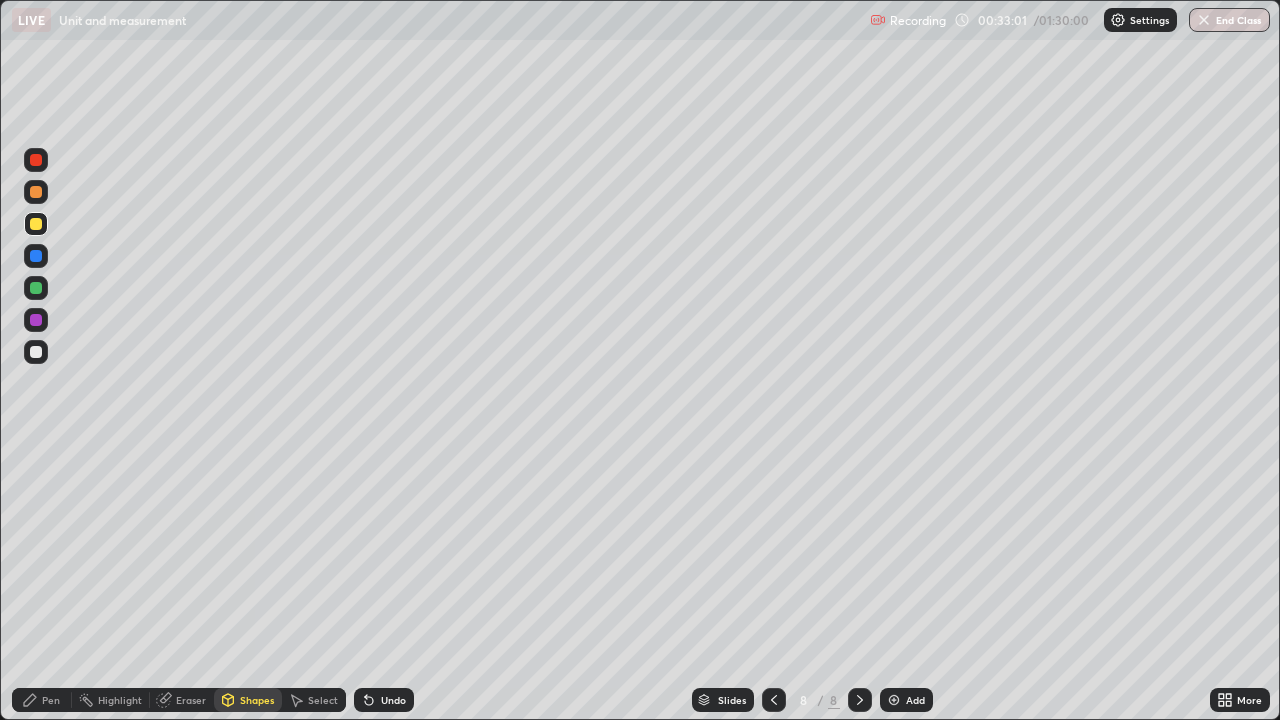 click on "Shapes" at bounding box center (257, 700) 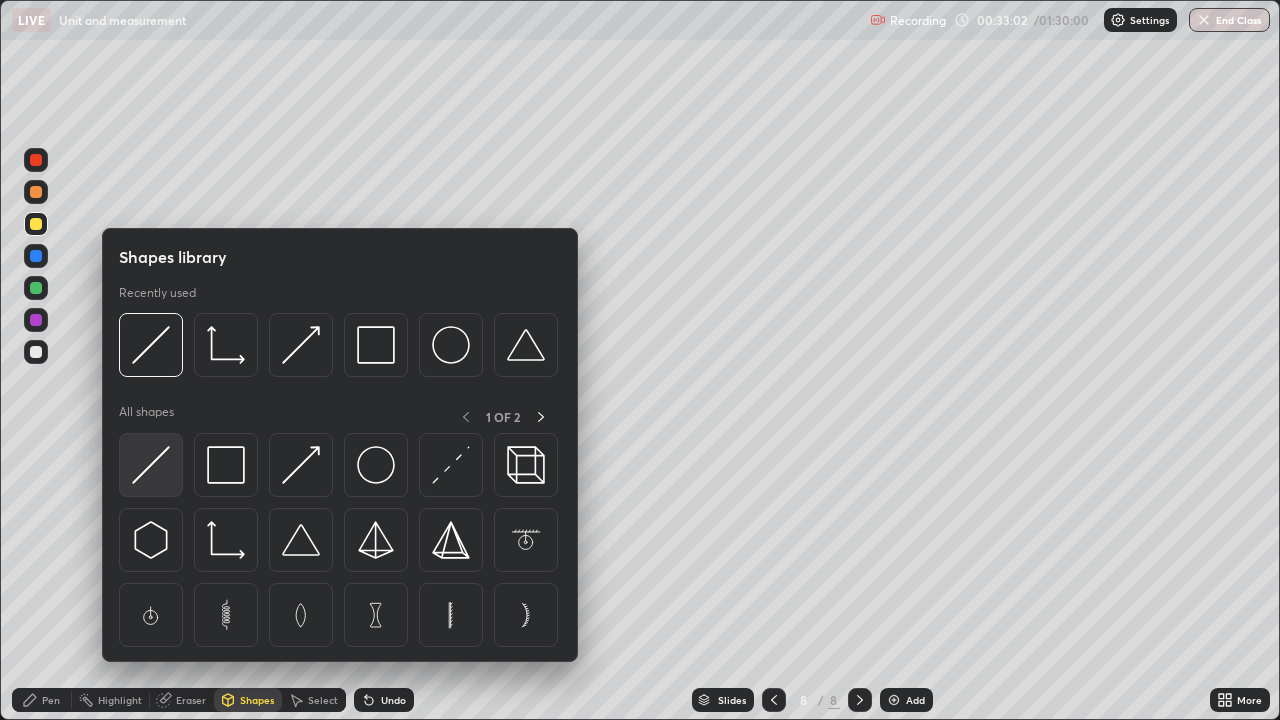 click at bounding box center (151, 465) 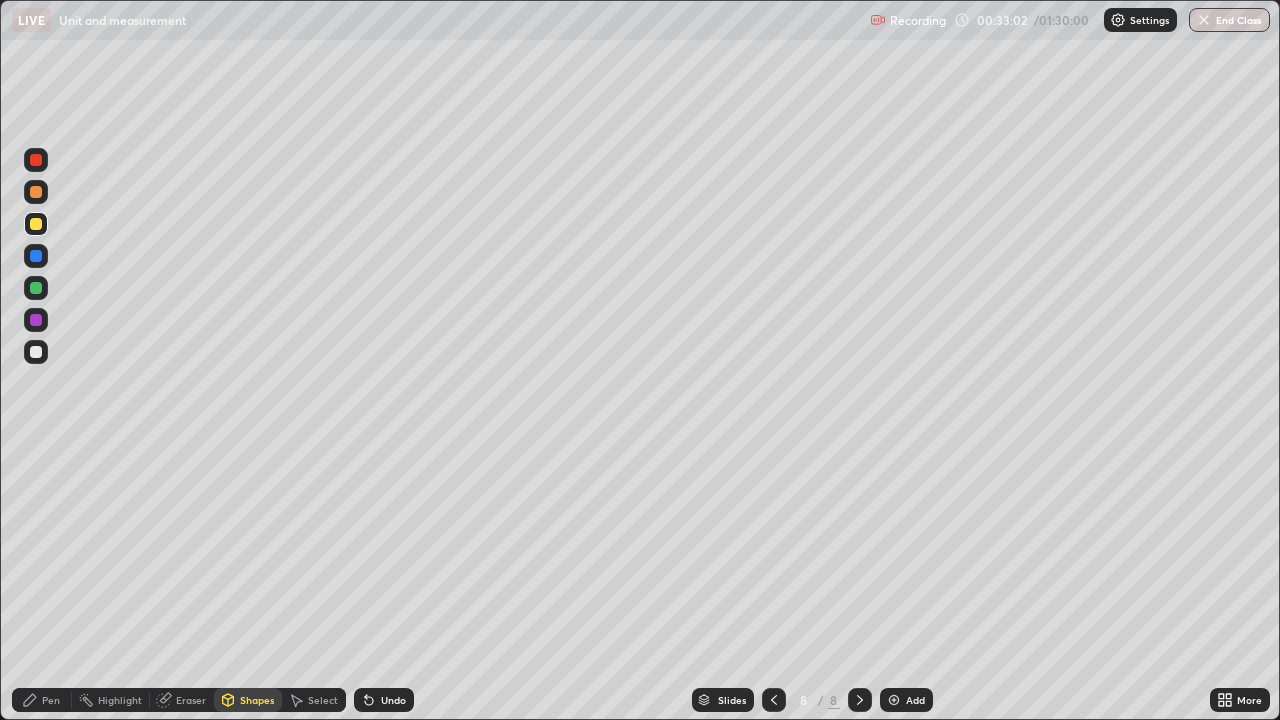 click at bounding box center (36, 352) 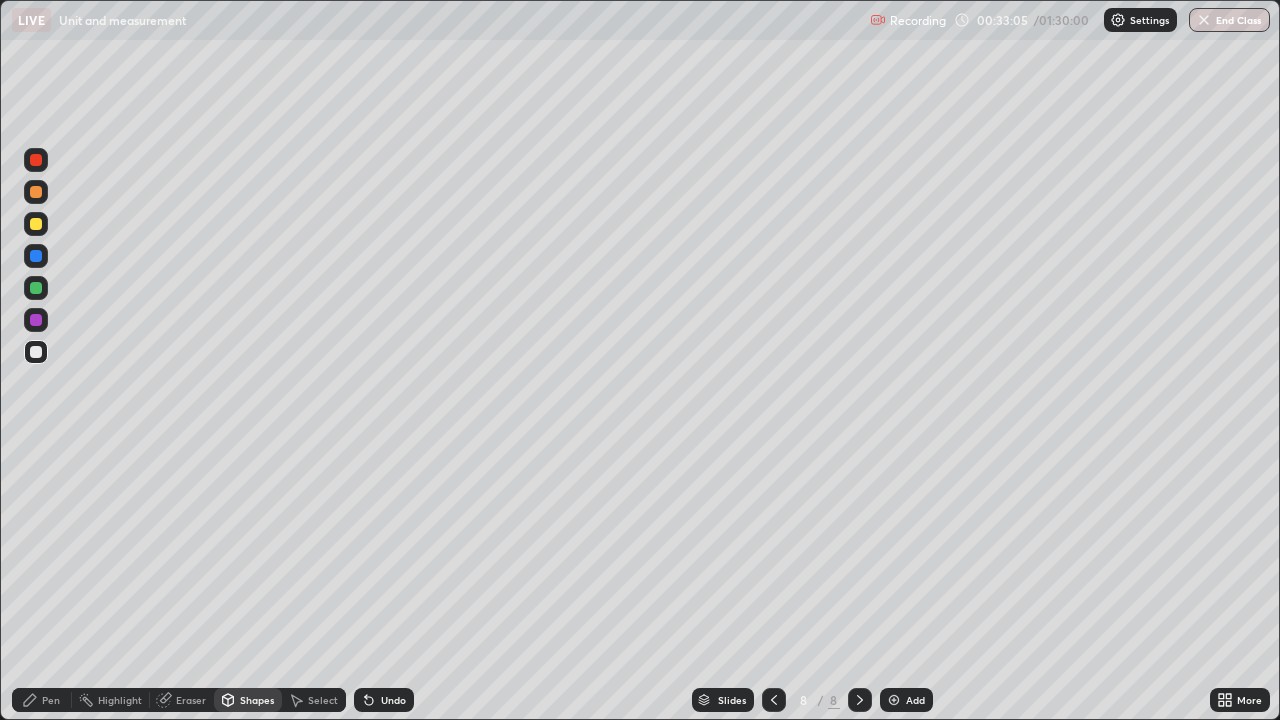 click on "Shapes" at bounding box center [248, 700] 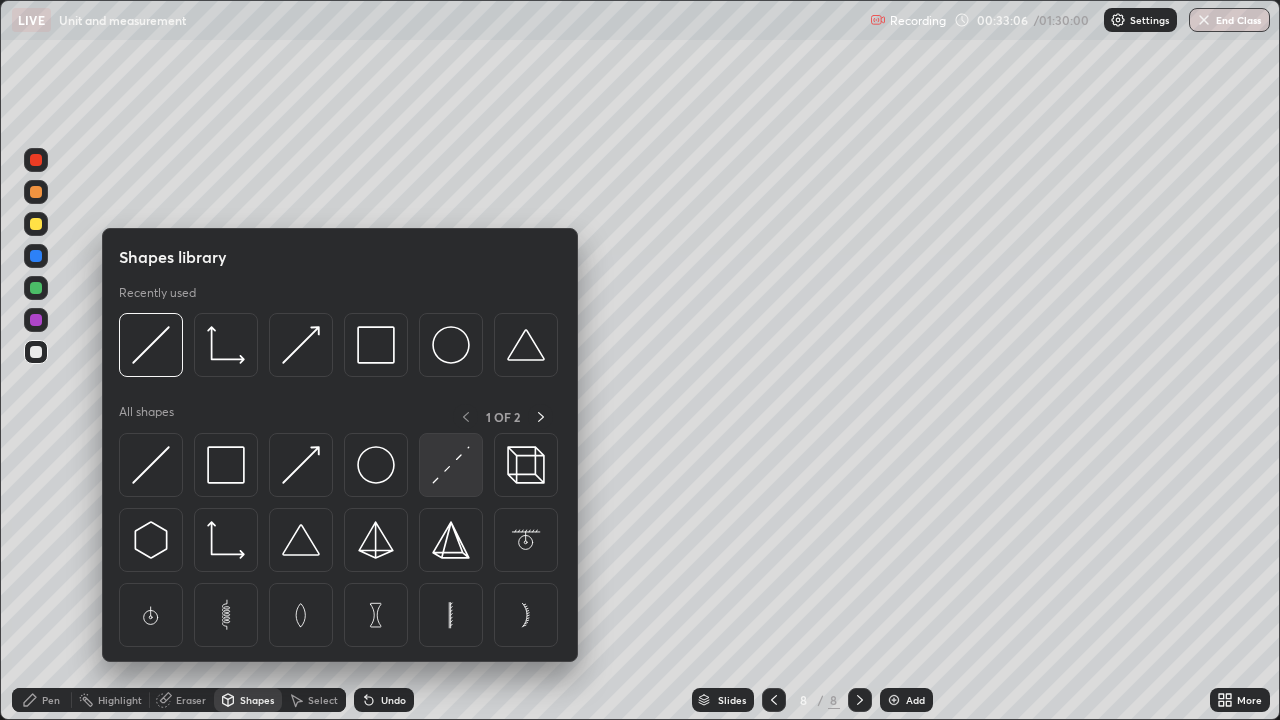 click at bounding box center [451, 465] 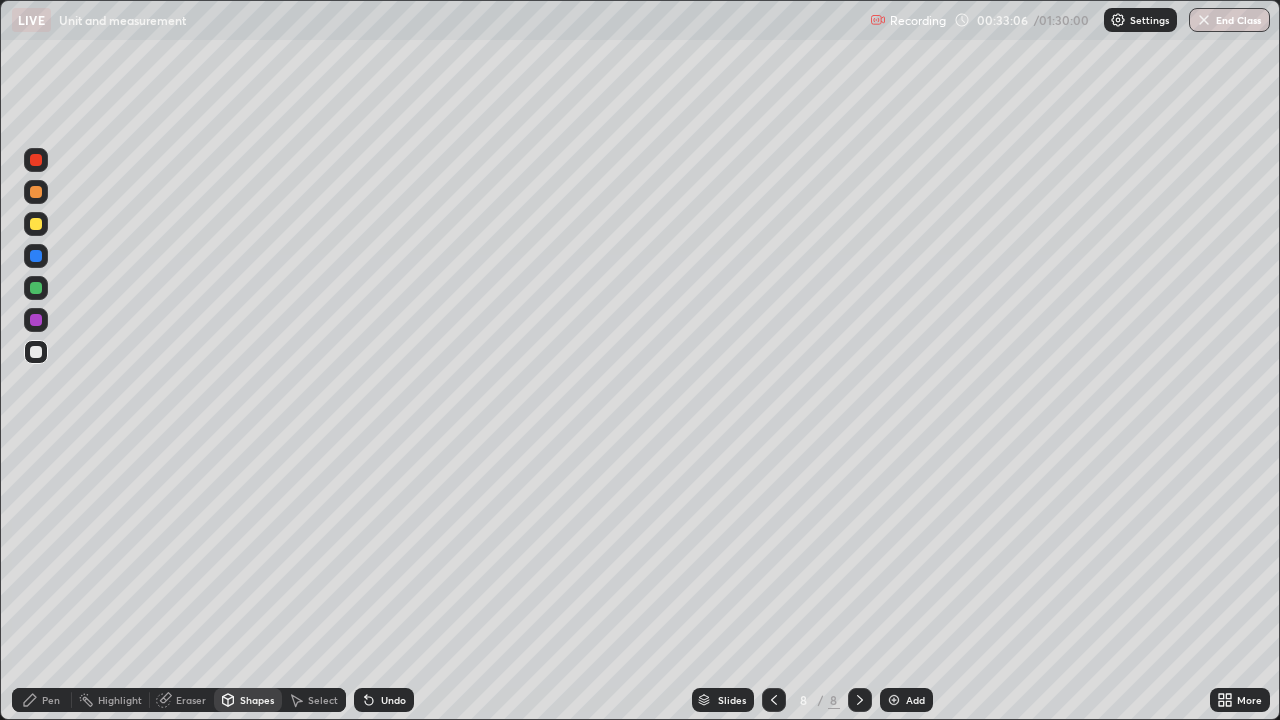 click at bounding box center (36, 320) 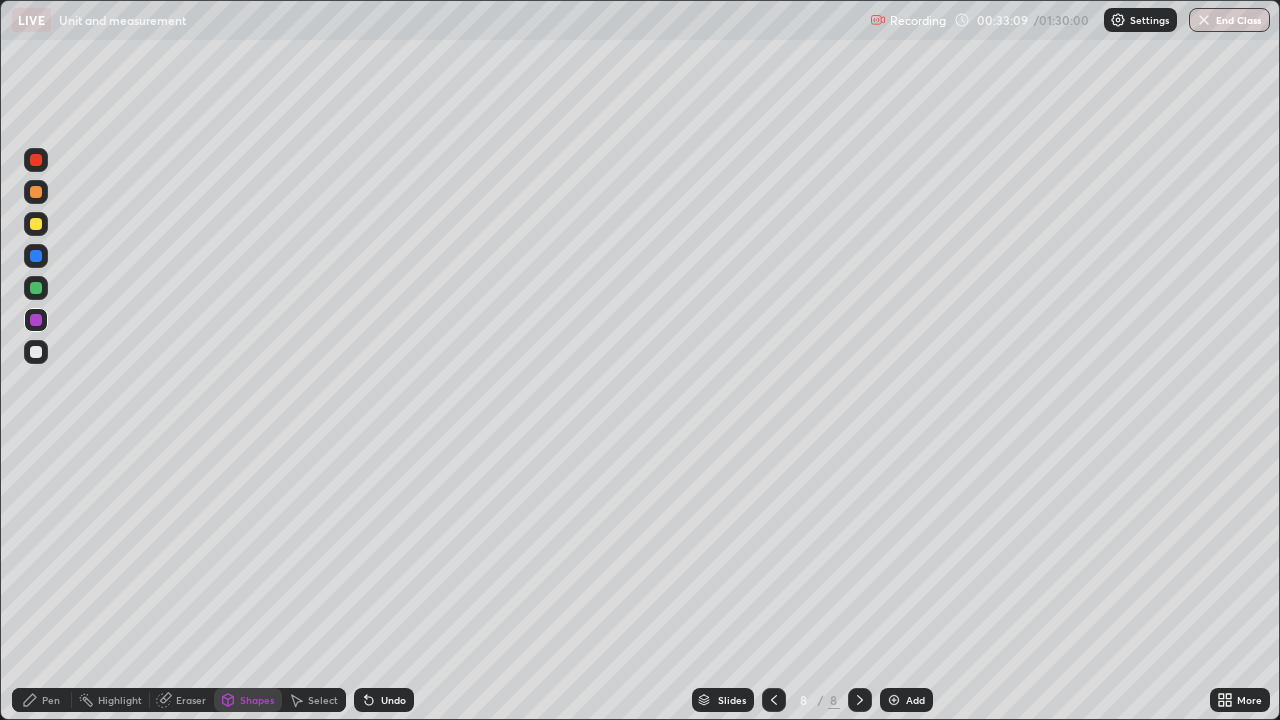click on "Pen" at bounding box center [51, 700] 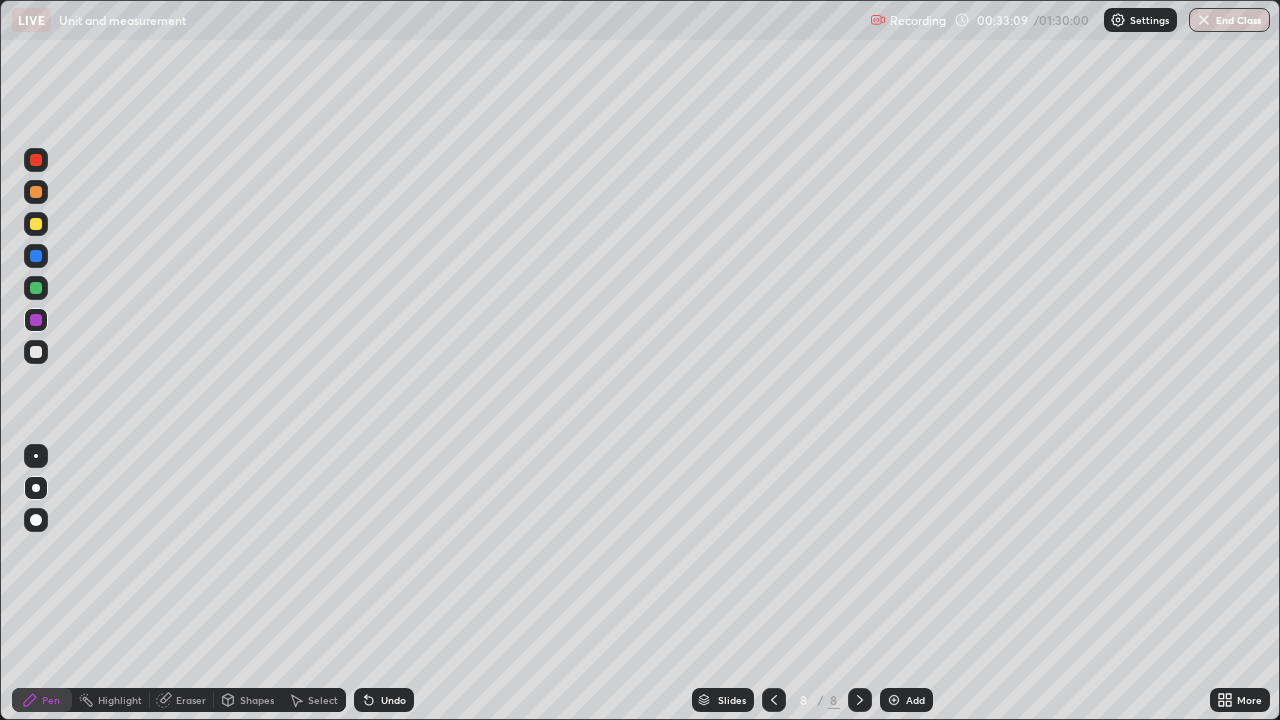 click at bounding box center [36, 352] 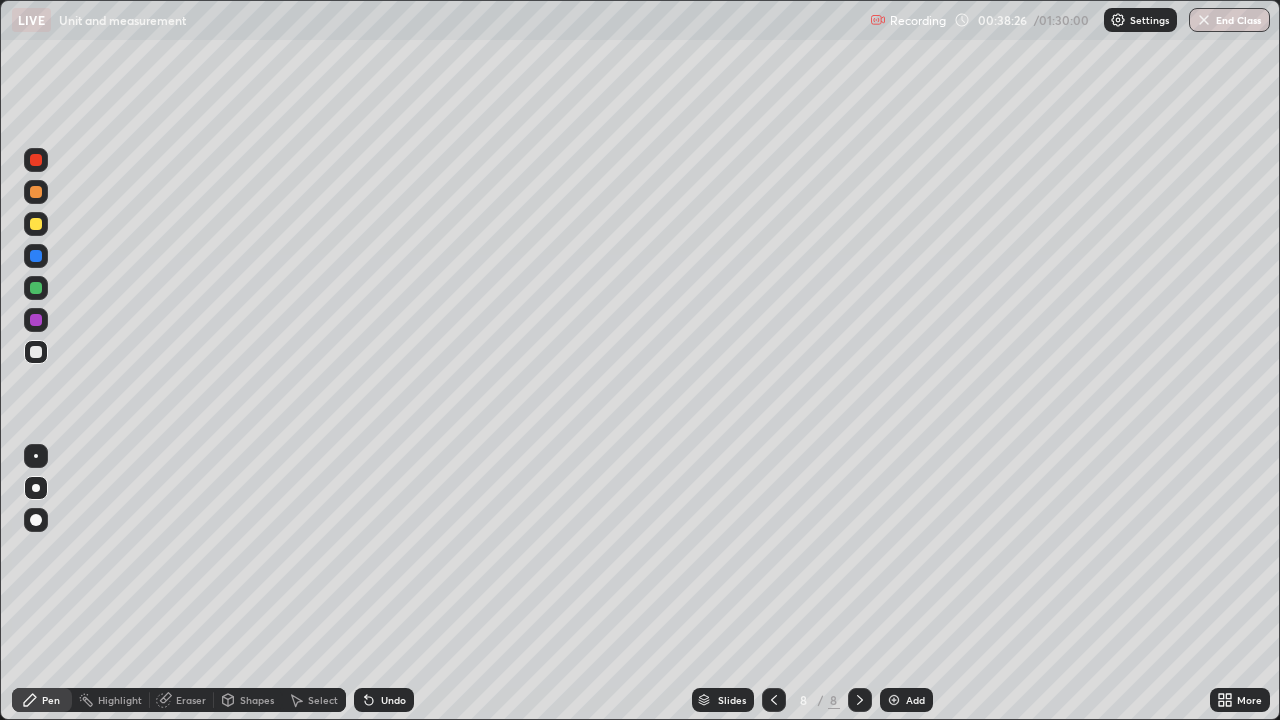 click on "Add" at bounding box center (906, 700) 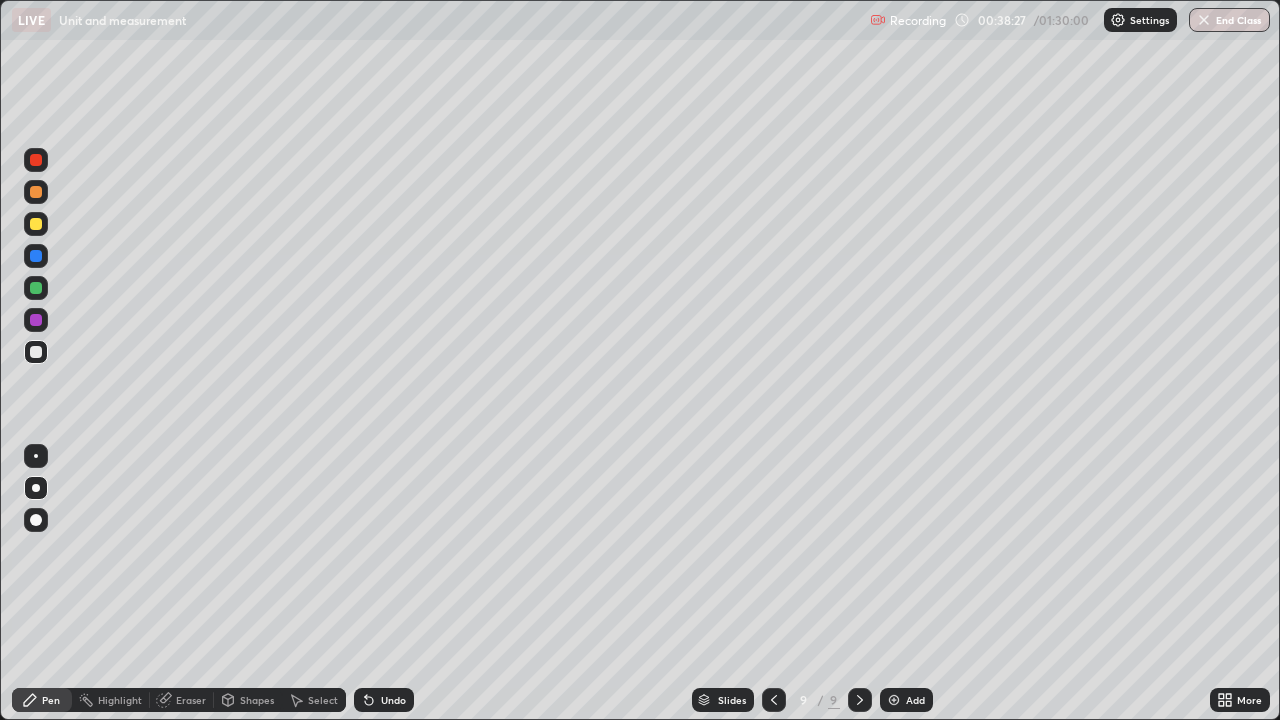 click on "Shapes" at bounding box center [257, 700] 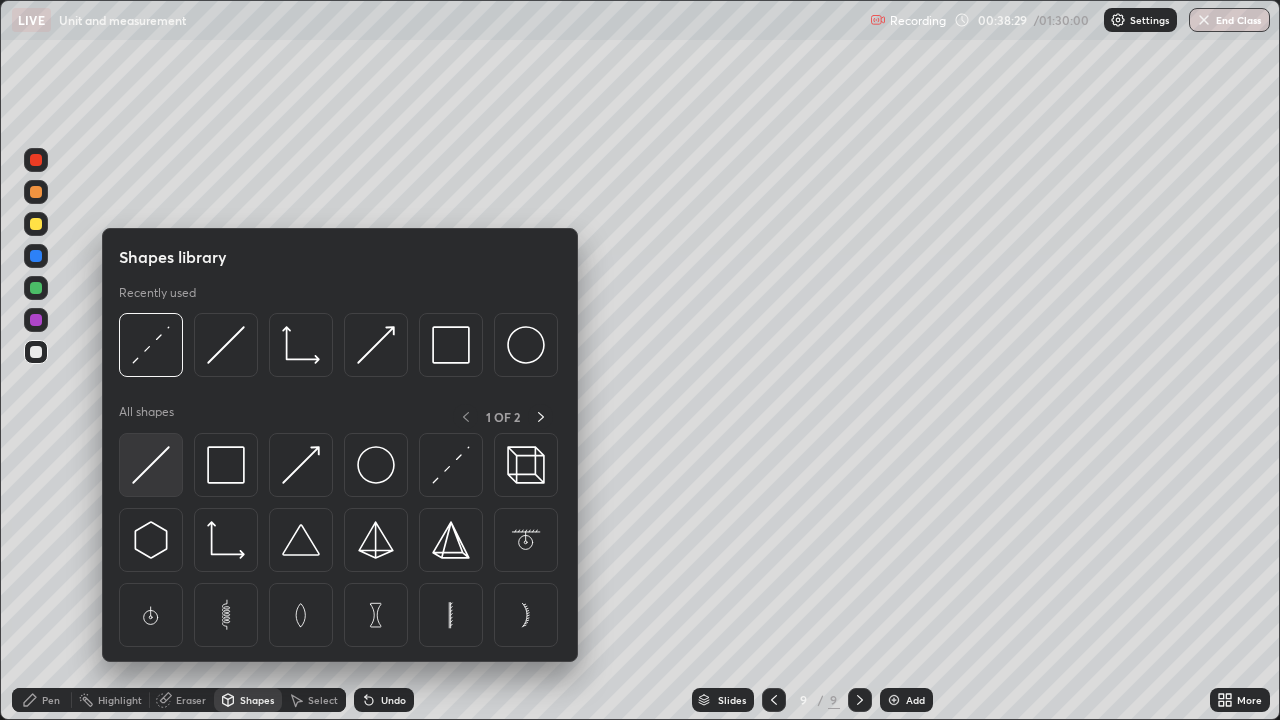 click at bounding box center [151, 465] 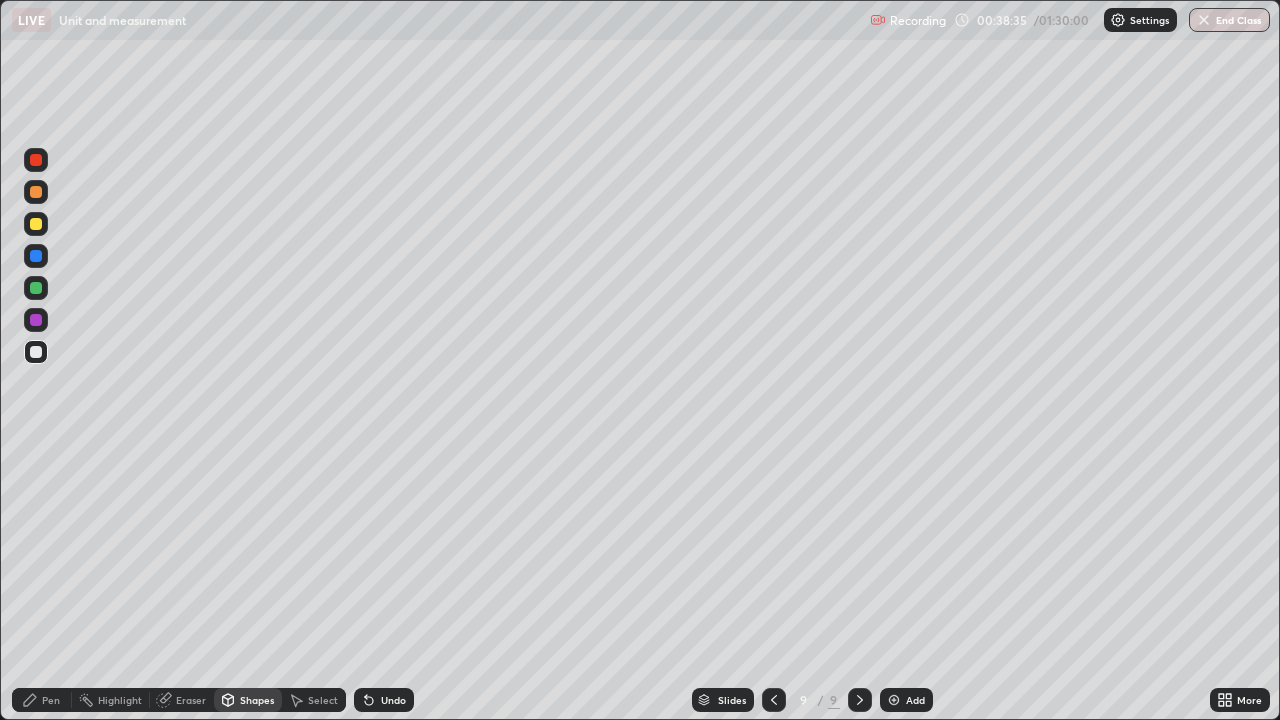 click on "Pen" at bounding box center [51, 700] 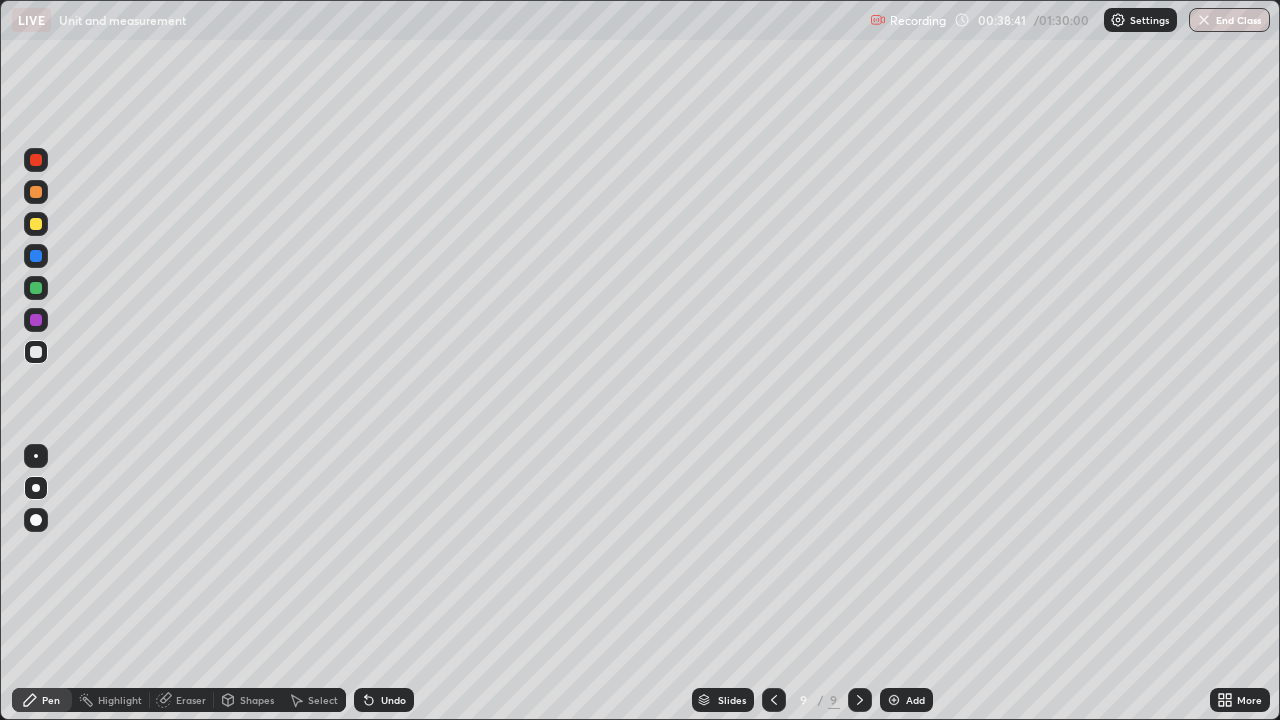 click on "Shapes" at bounding box center [257, 700] 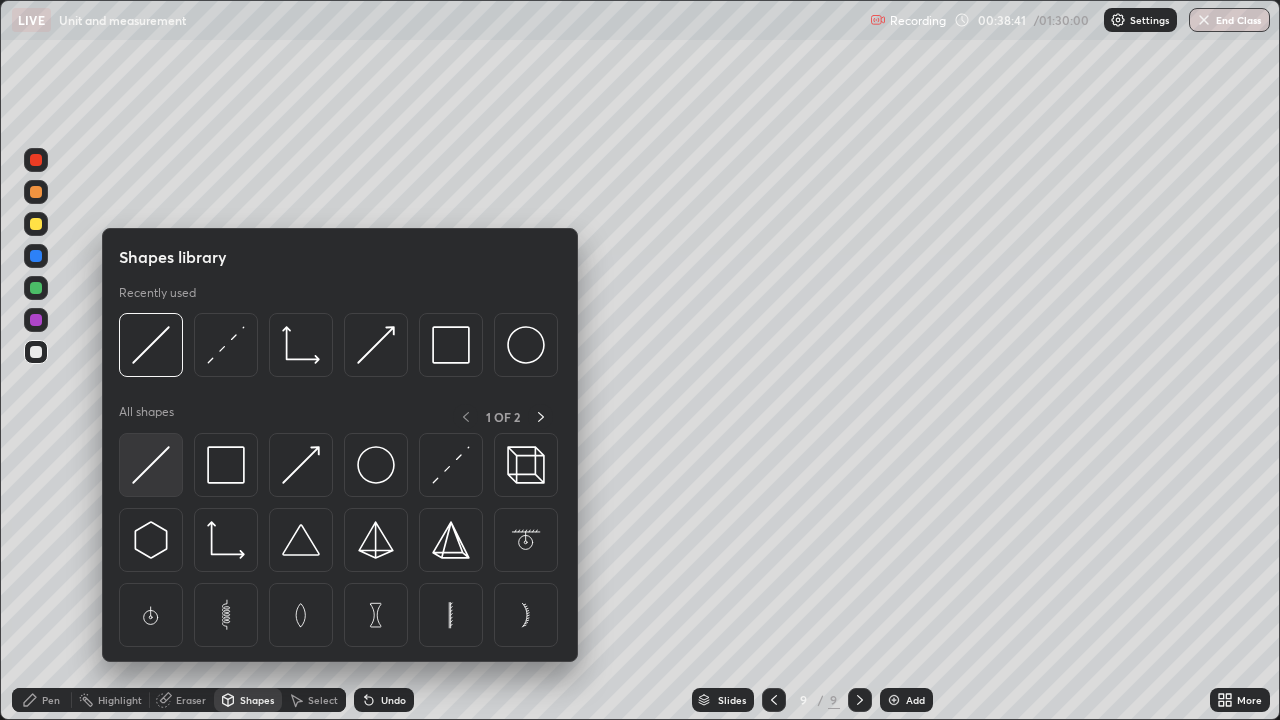 click at bounding box center (151, 465) 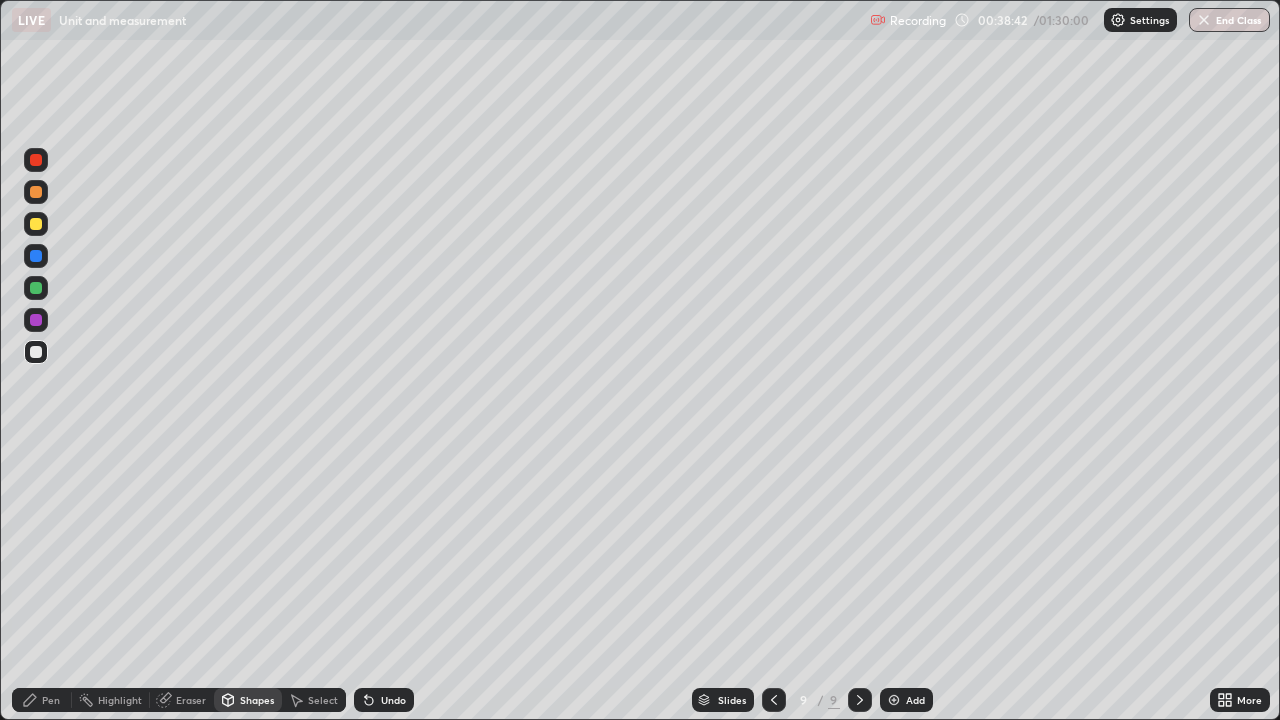 click at bounding box center [36, 256] 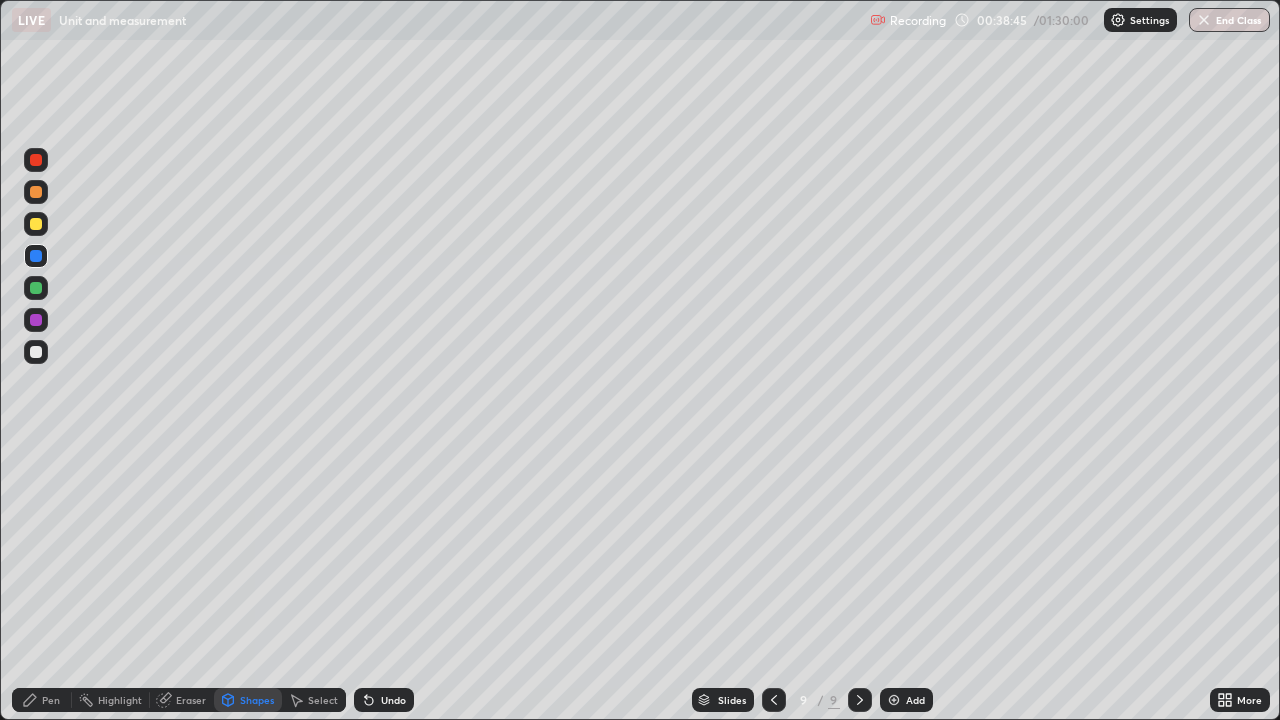 click on "Shapes" at bounding box center (257, 700) 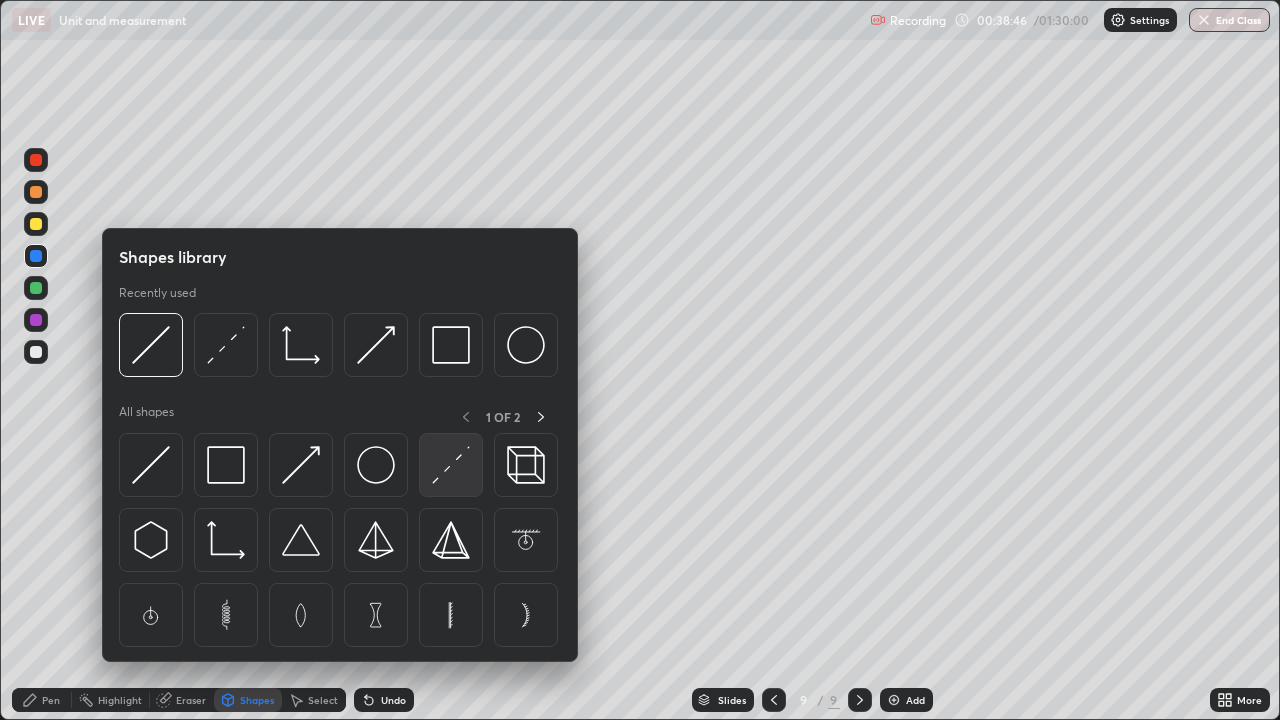 click at bounding box center (451, 465) 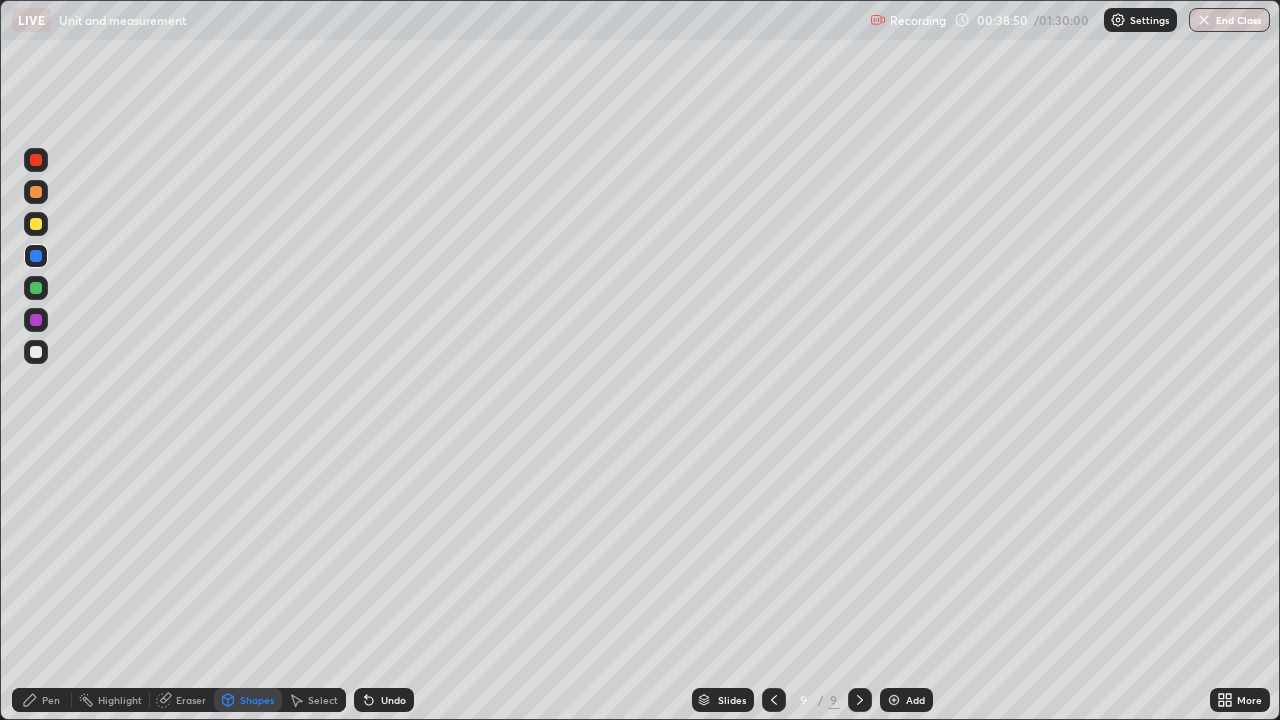 click on "Undo" at bounding box center (393, 700) 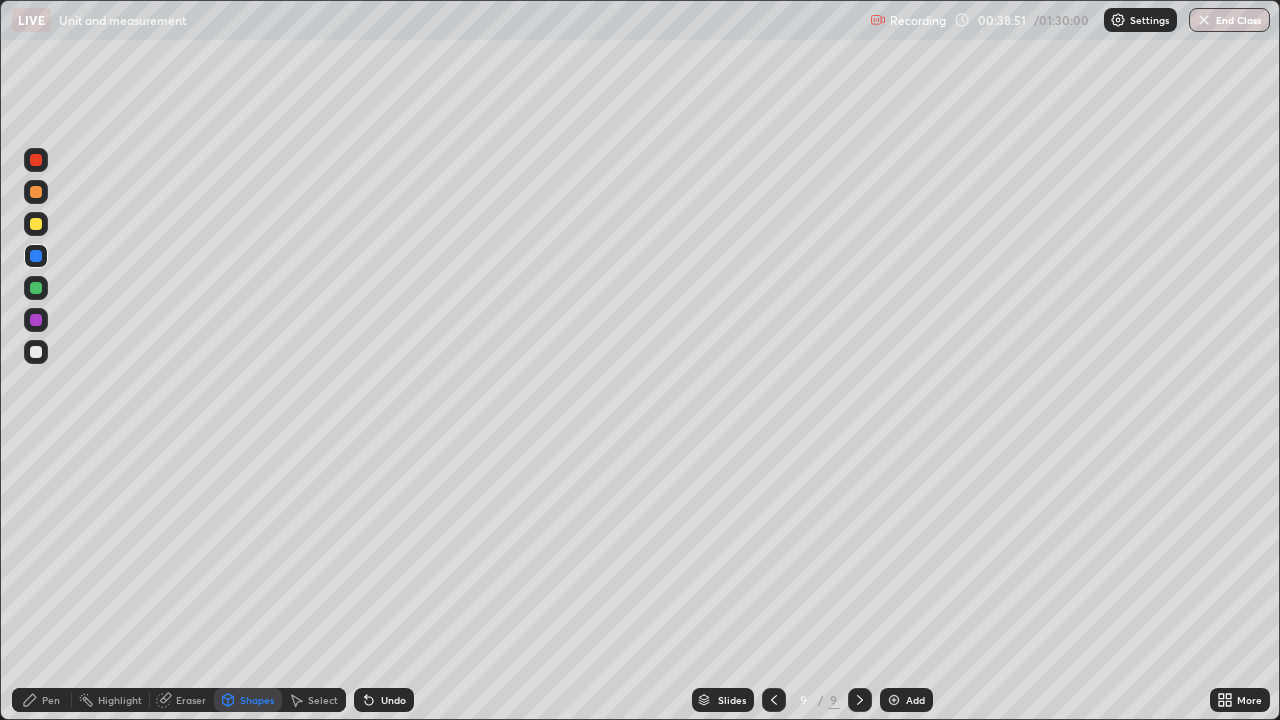 click at bounding box center [36, 192] 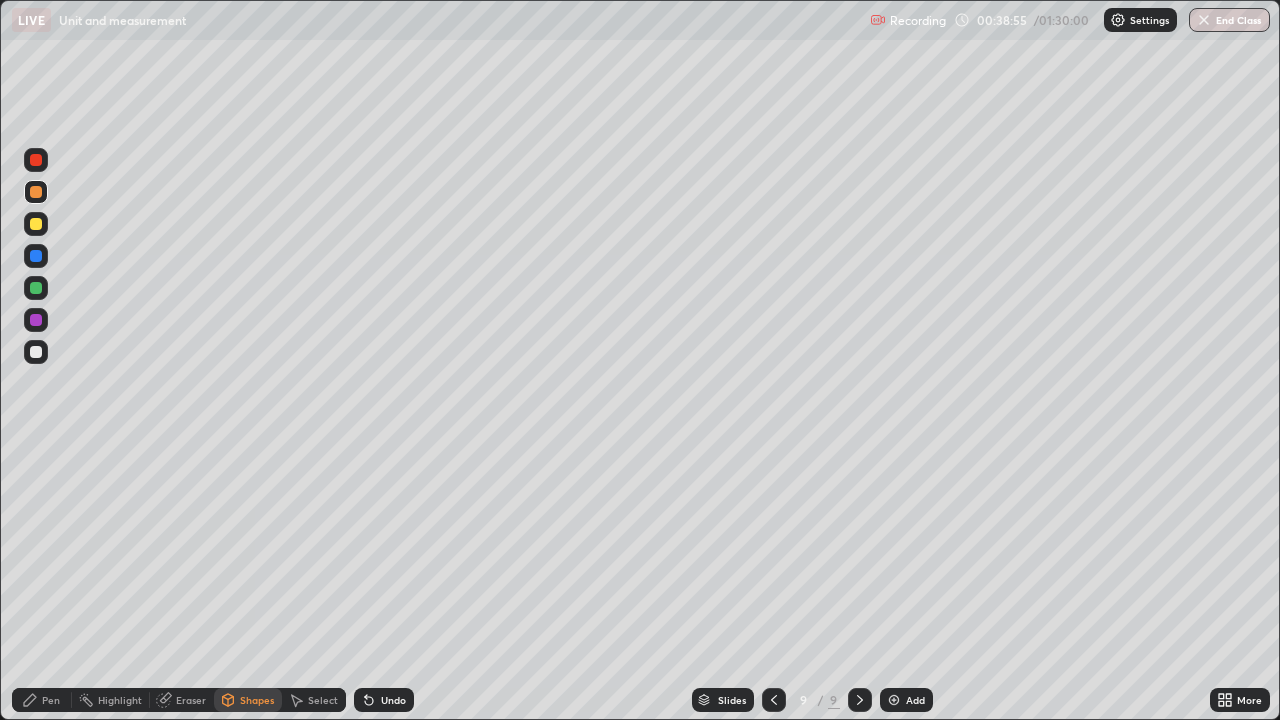 click on "Pen" at bounding box center (51, 700) 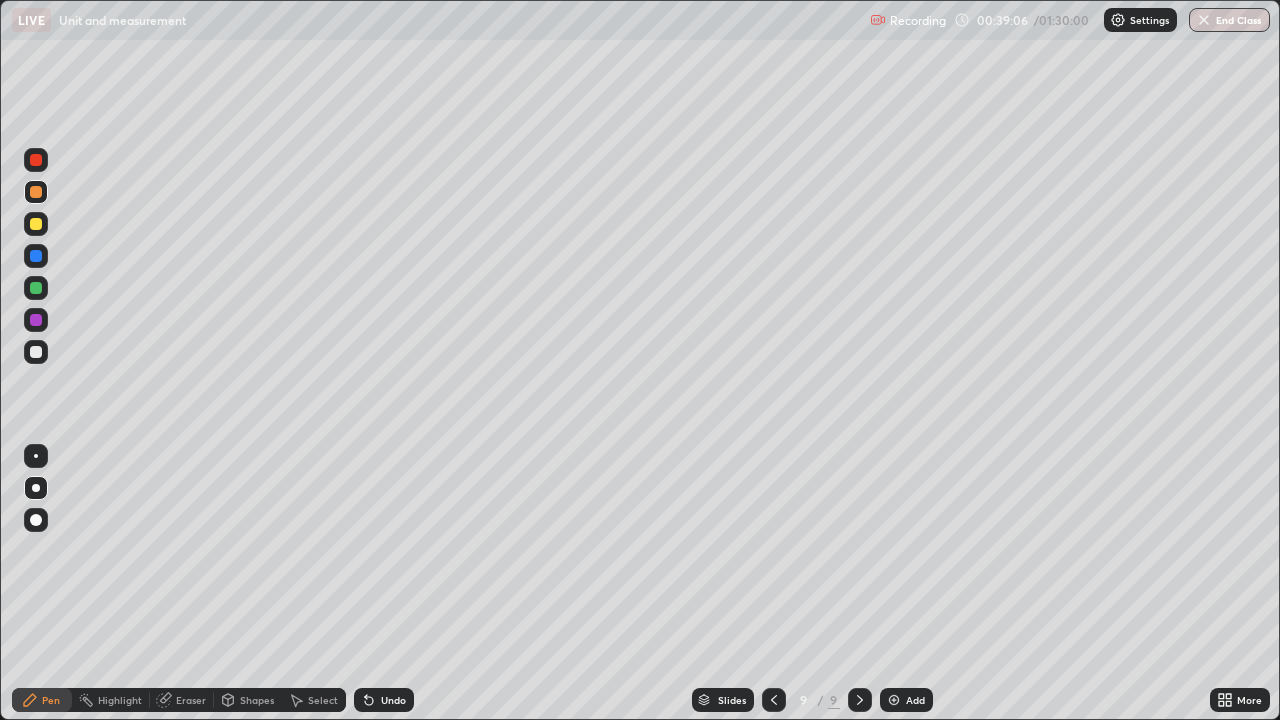 click on "Shapes" at bounding box center [257, 700] 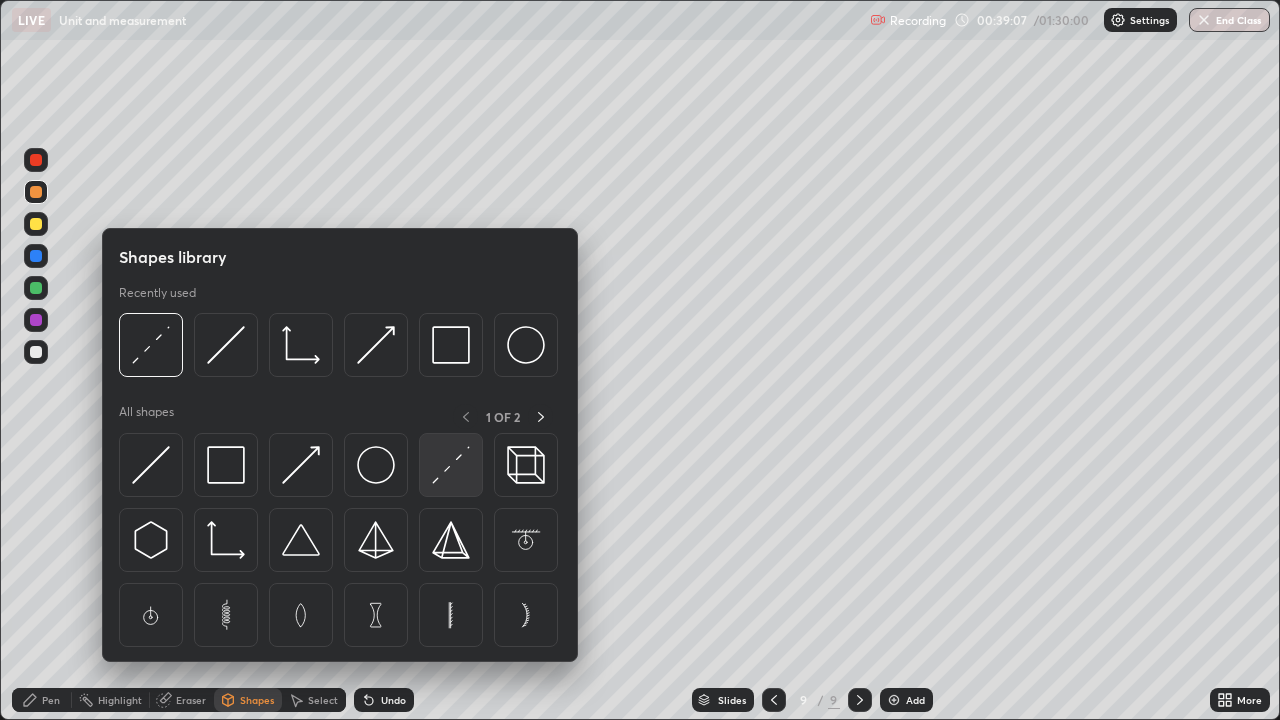 click at bounding box center [451, 465] 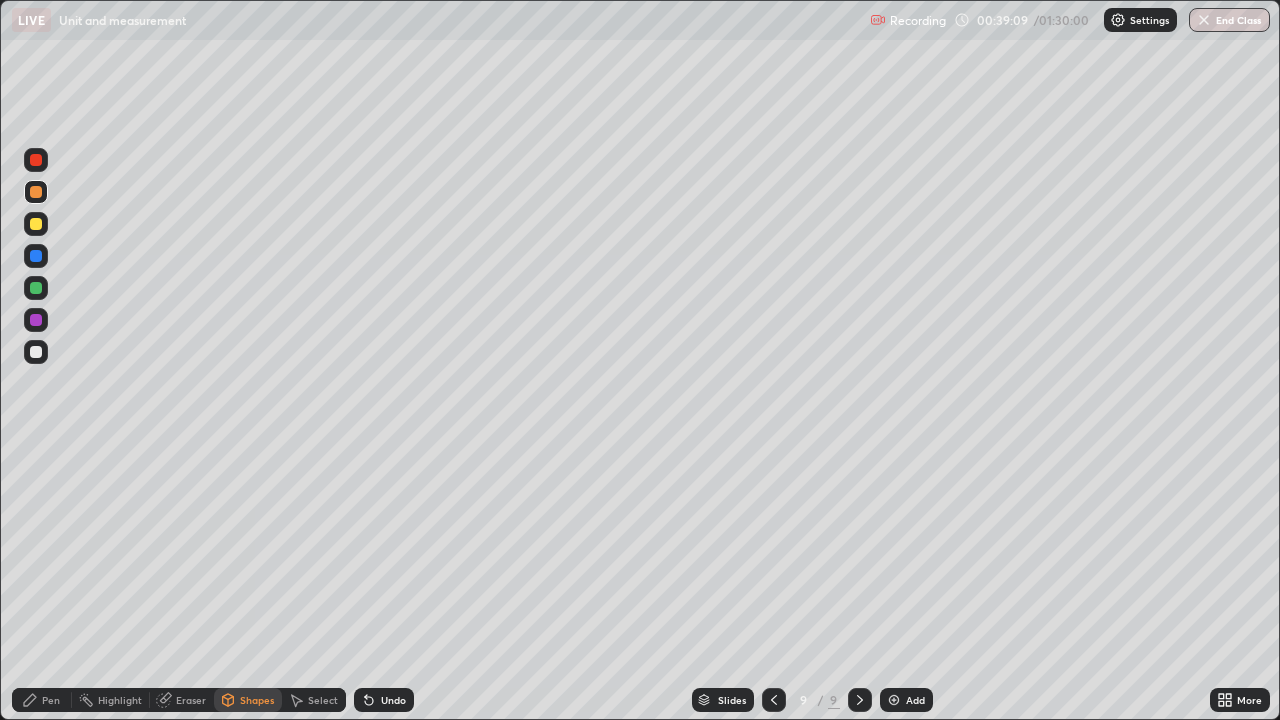 click on "Undo" at bounding box center (393, 700) 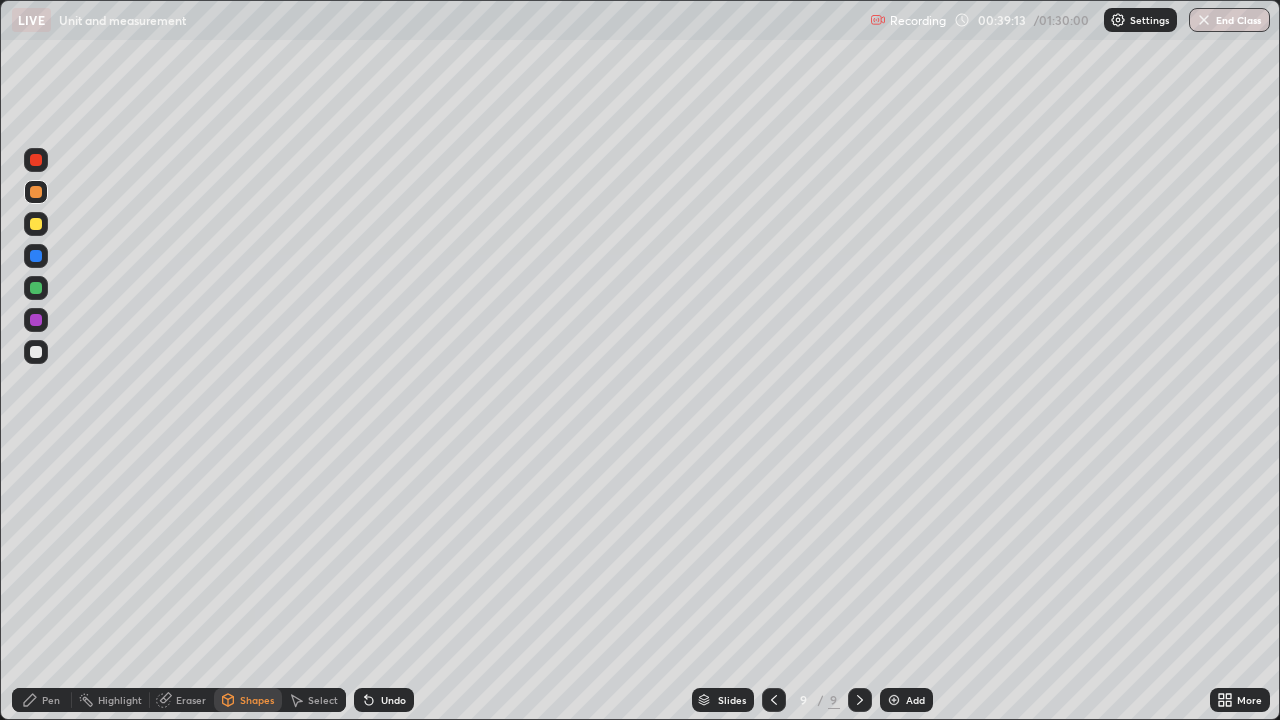 click on "Pen" at bounding box center [51, 700] 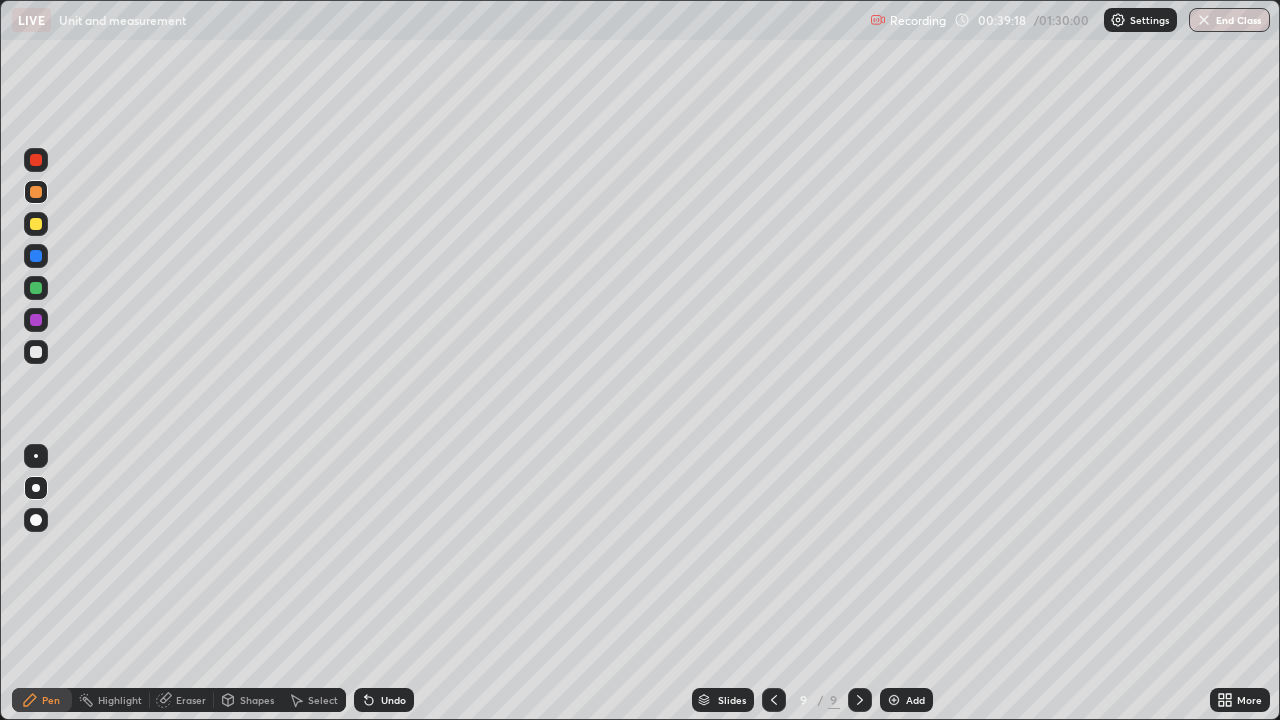click at bounding box center [36, 352] 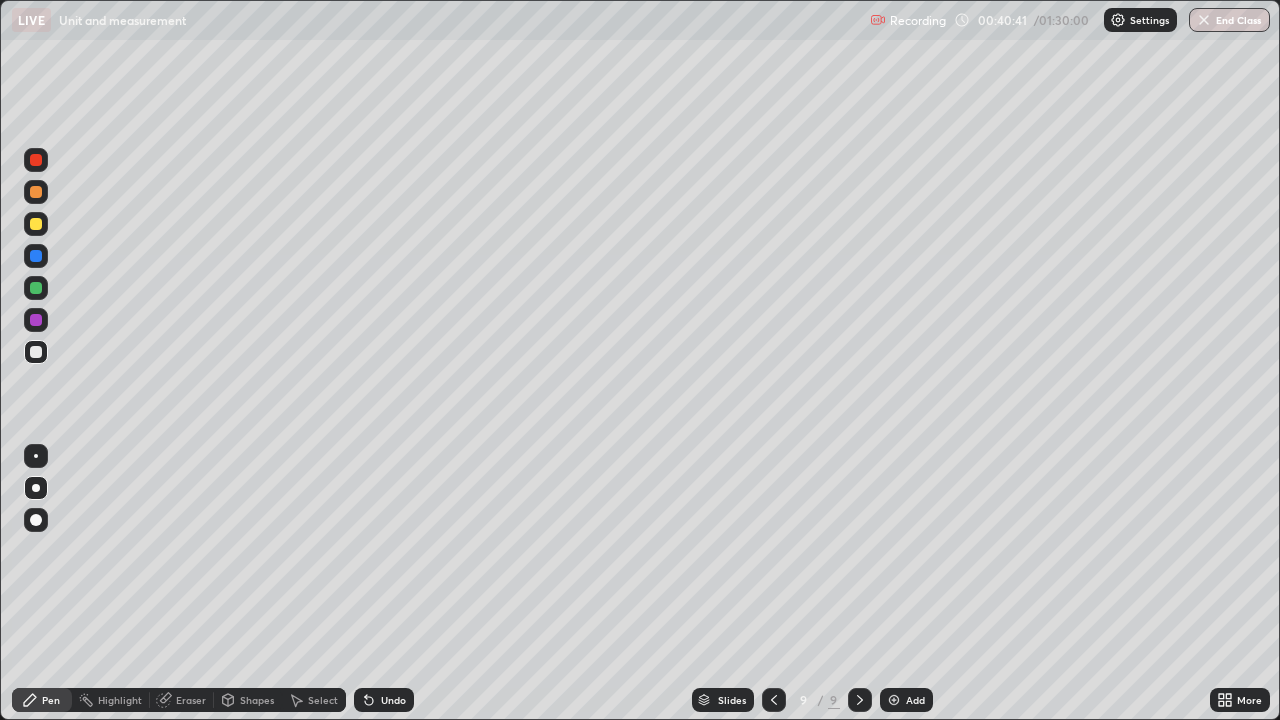 click at bounding box center [36, 224] 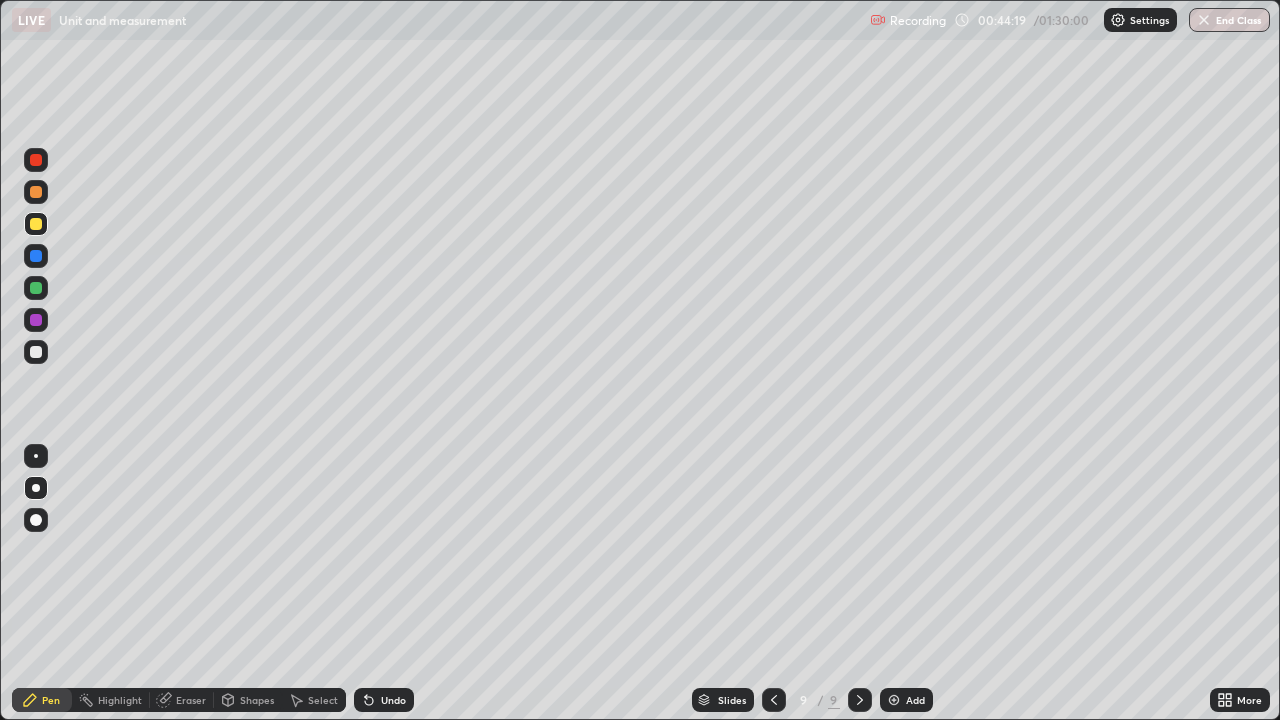 click on "Add" at bounding box center [915, 700] 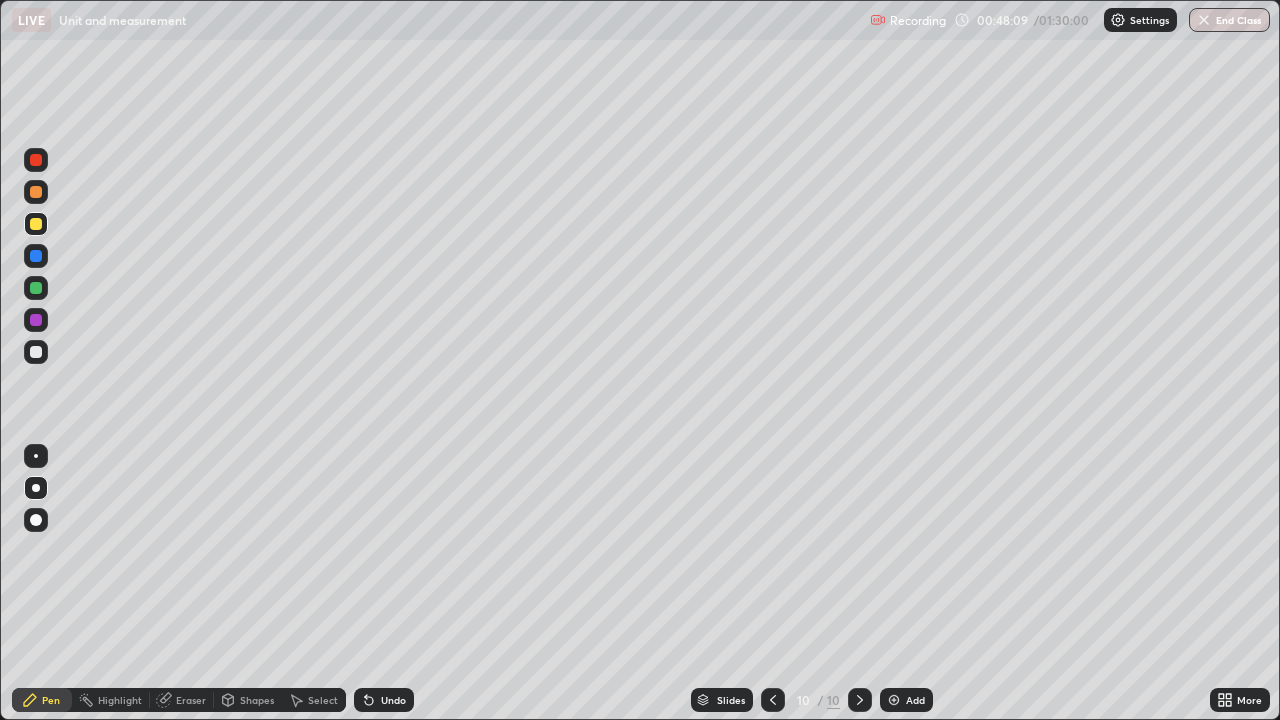 click on "Add" at bounding box center (915, 700) 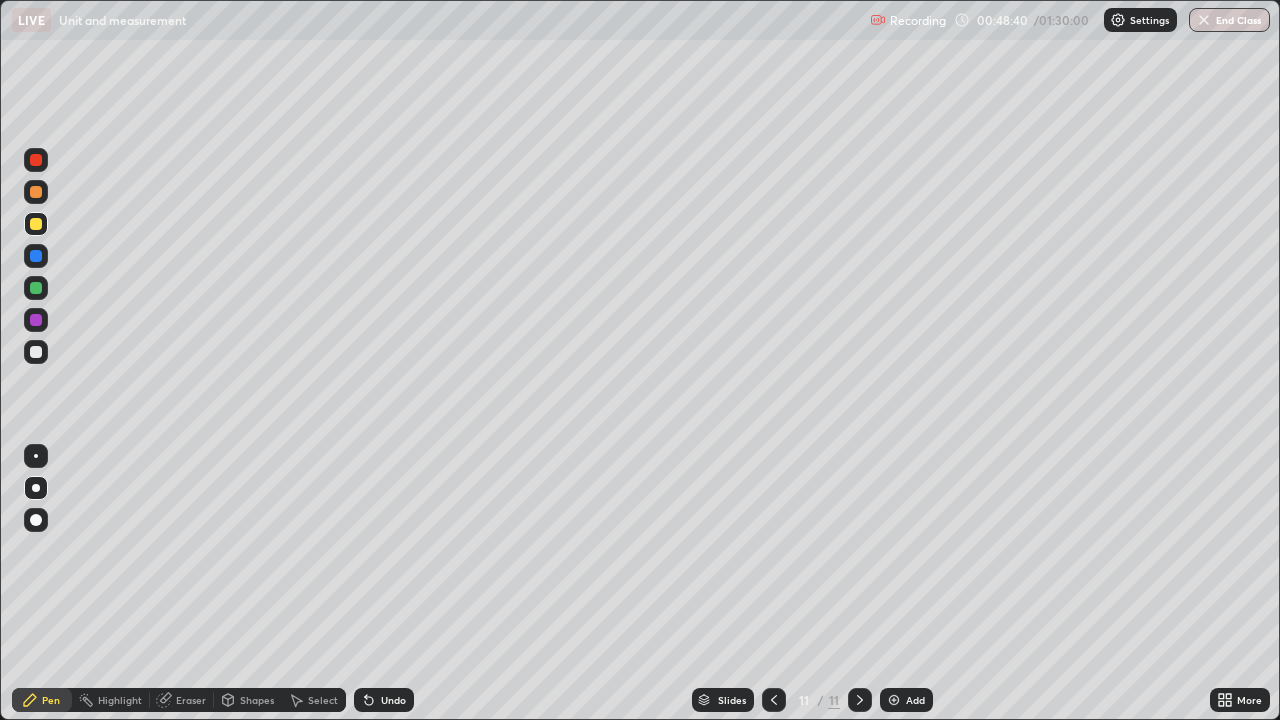 click on "Undo" at bounding box center [393, 700] 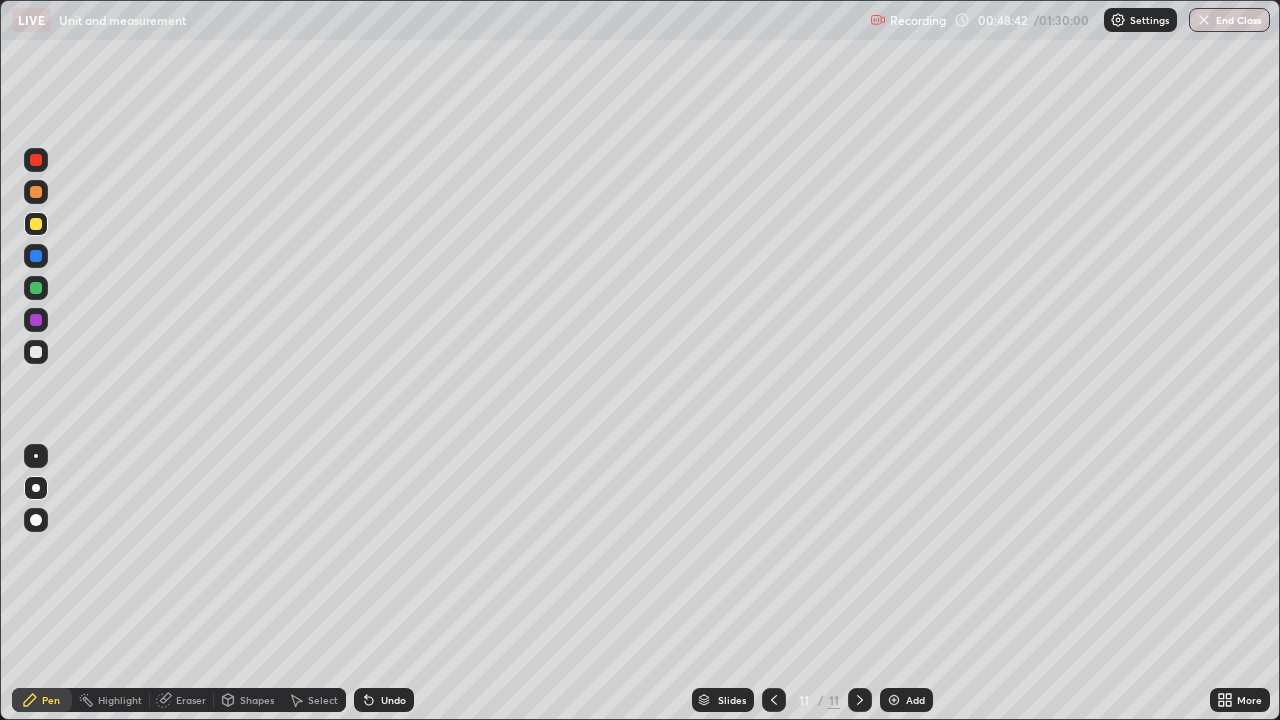 click on "Undo" at bounding box center (393, 700) 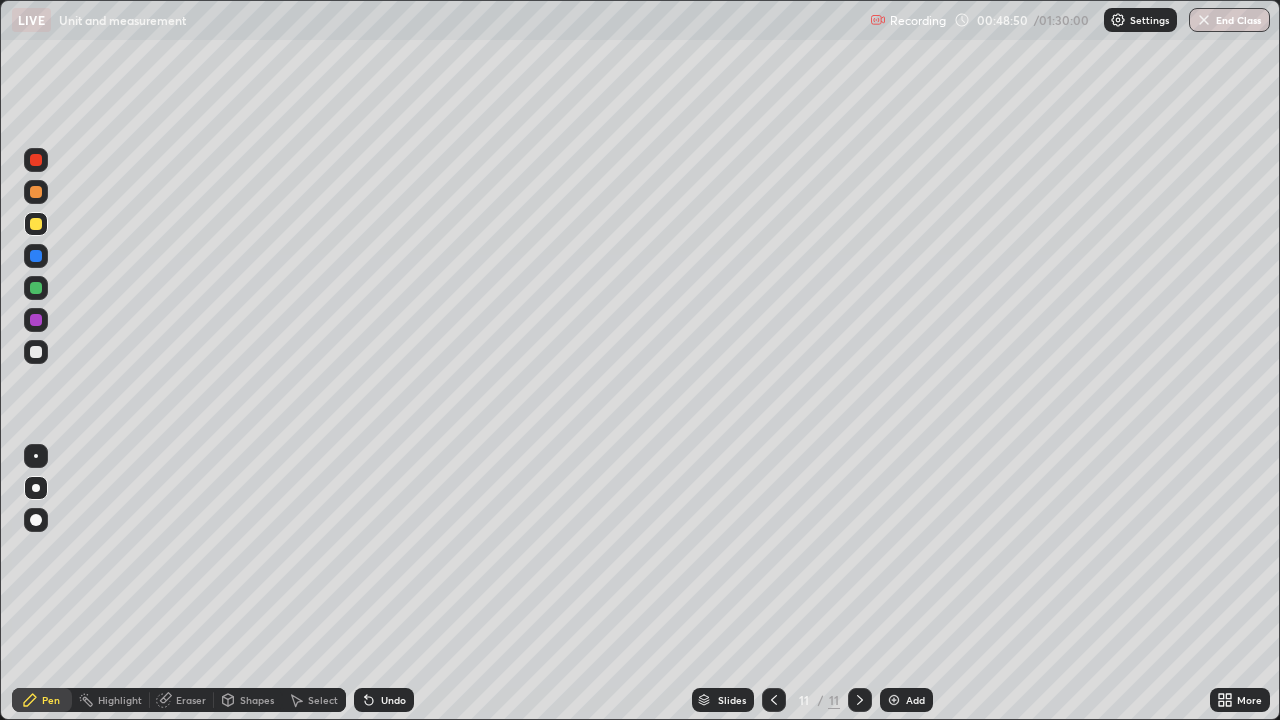 click on "Undo" at bounding box center (393, 700) 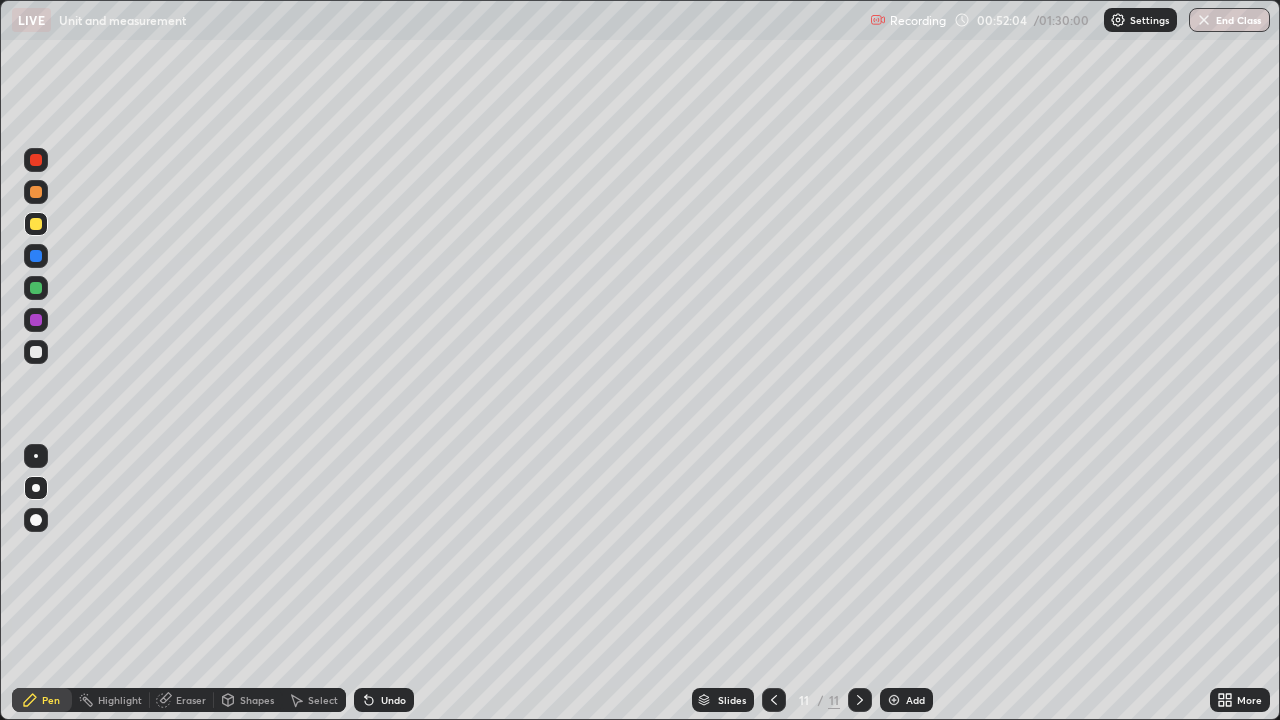 click on "Add" at bounding box center (915, 700) 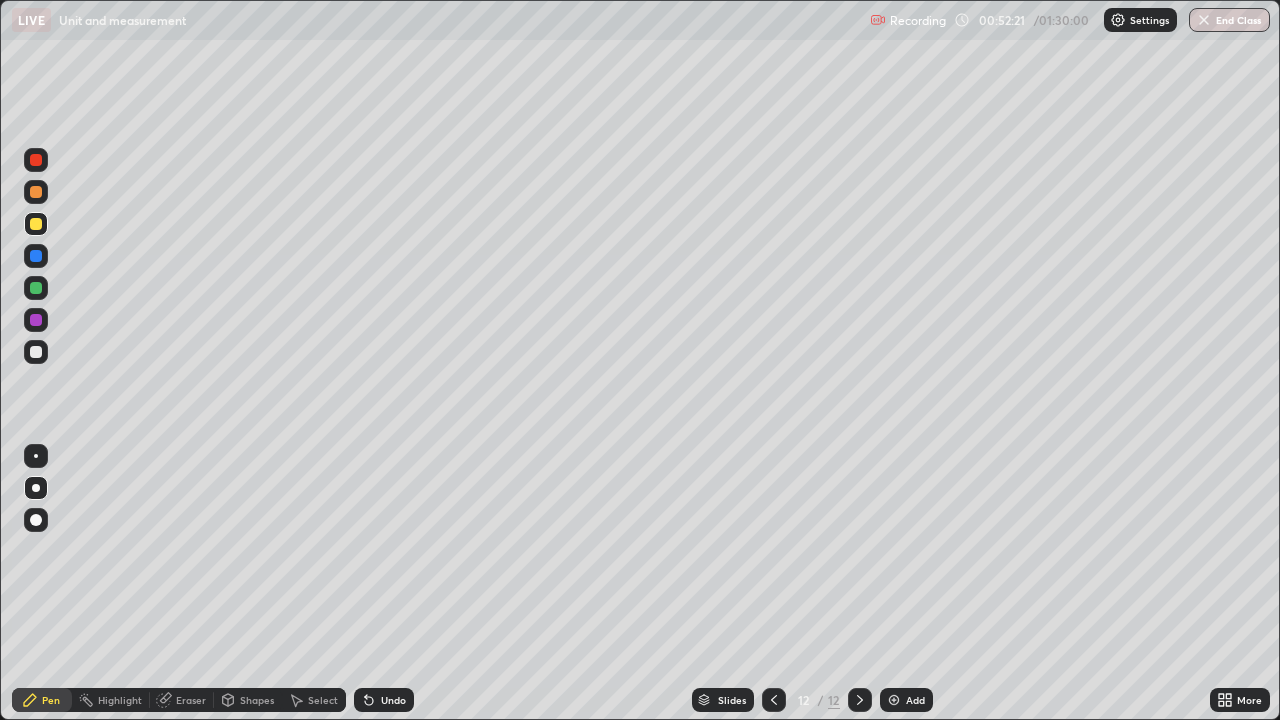 click at bounding box center [36, 352] 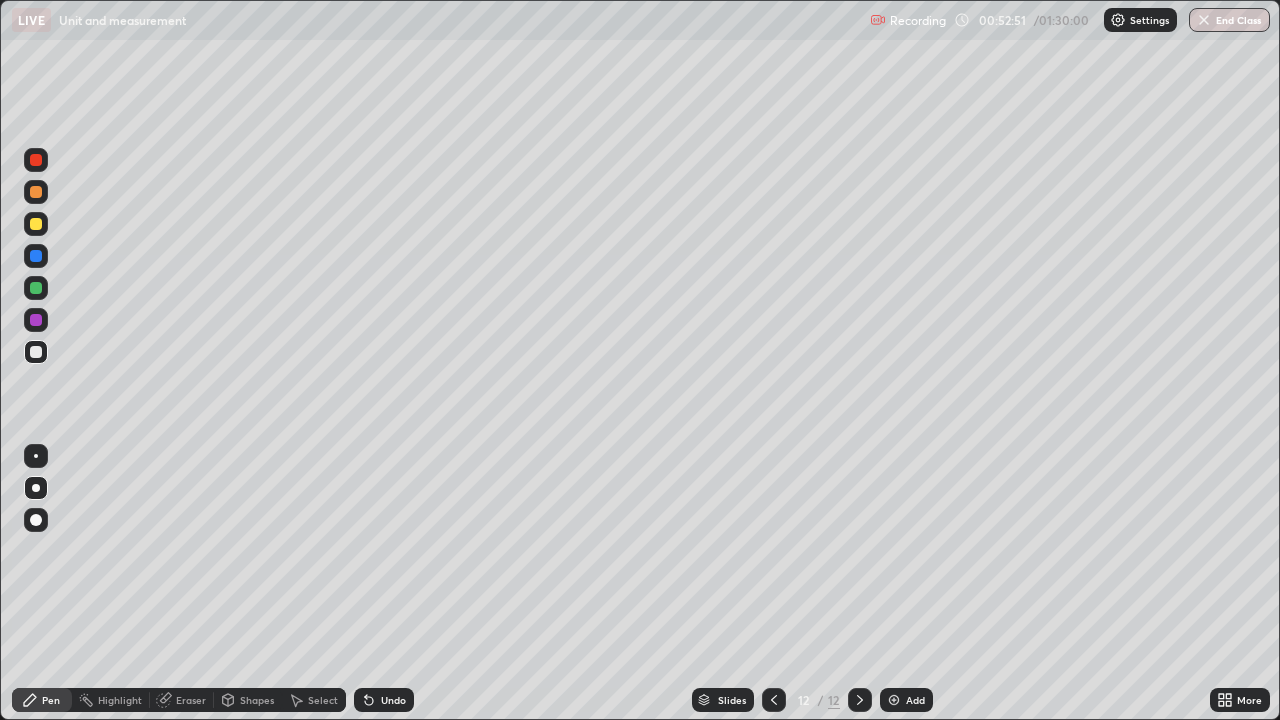 click on "Undo" at bounding box center [393, 700] 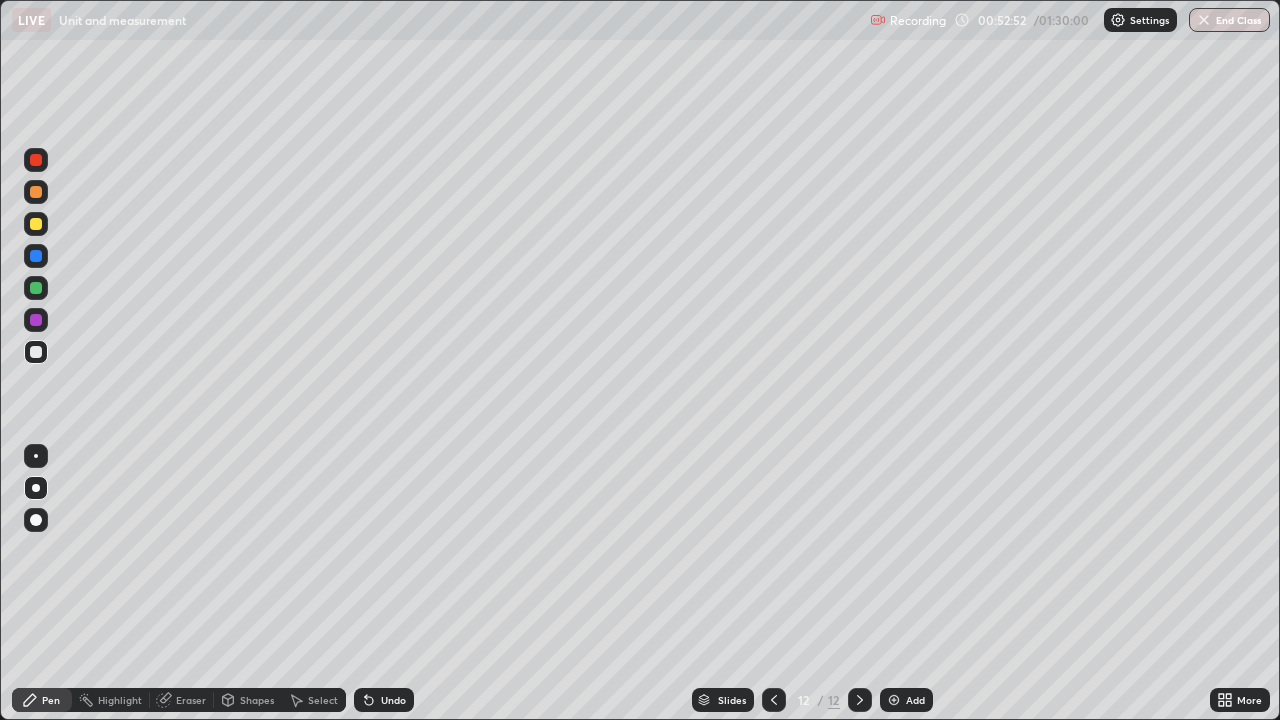 click on "Undo" at bounding box center [393, 700] 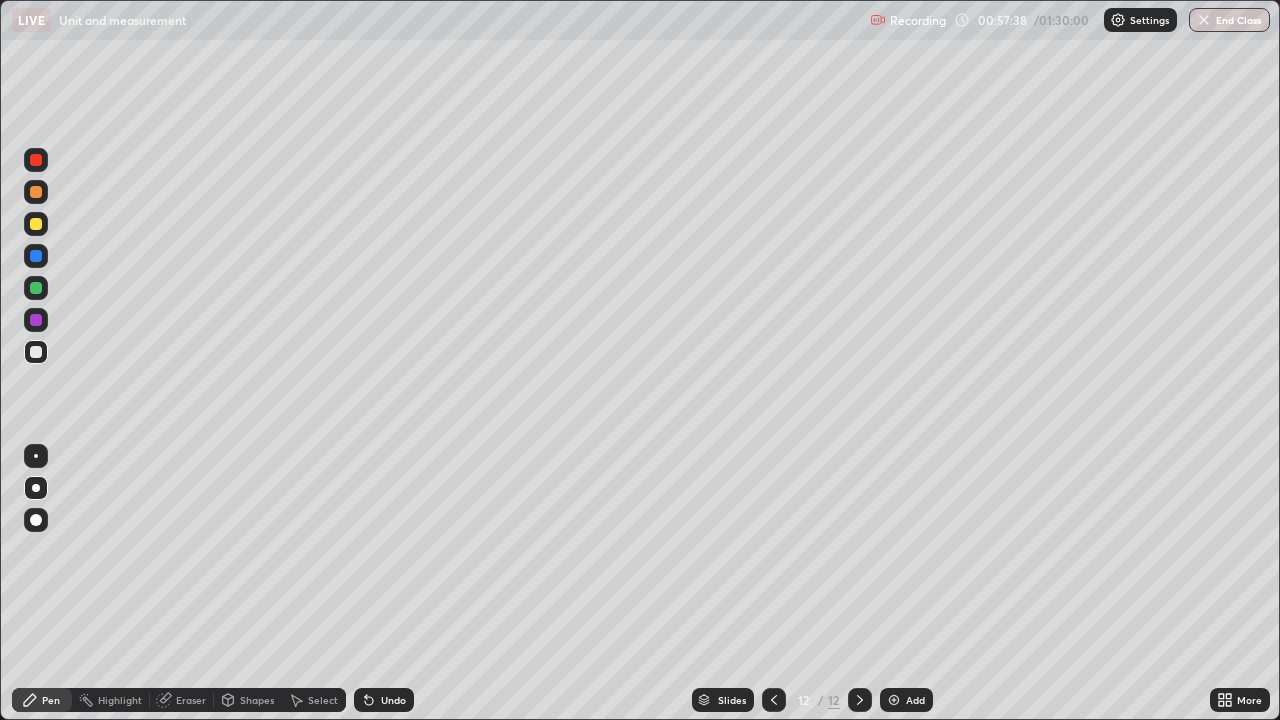 click on "Add" at bounding box center [915, 700] 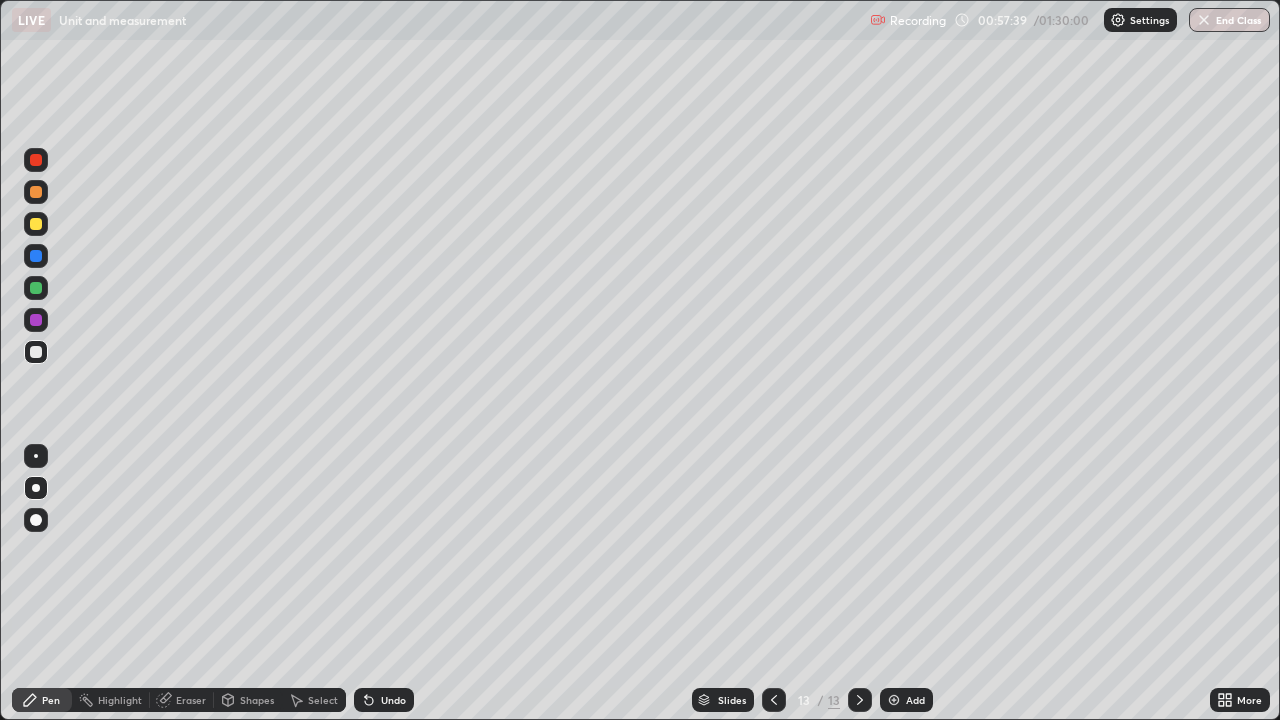 click on "Shapes" at bounding box center (257, 700) 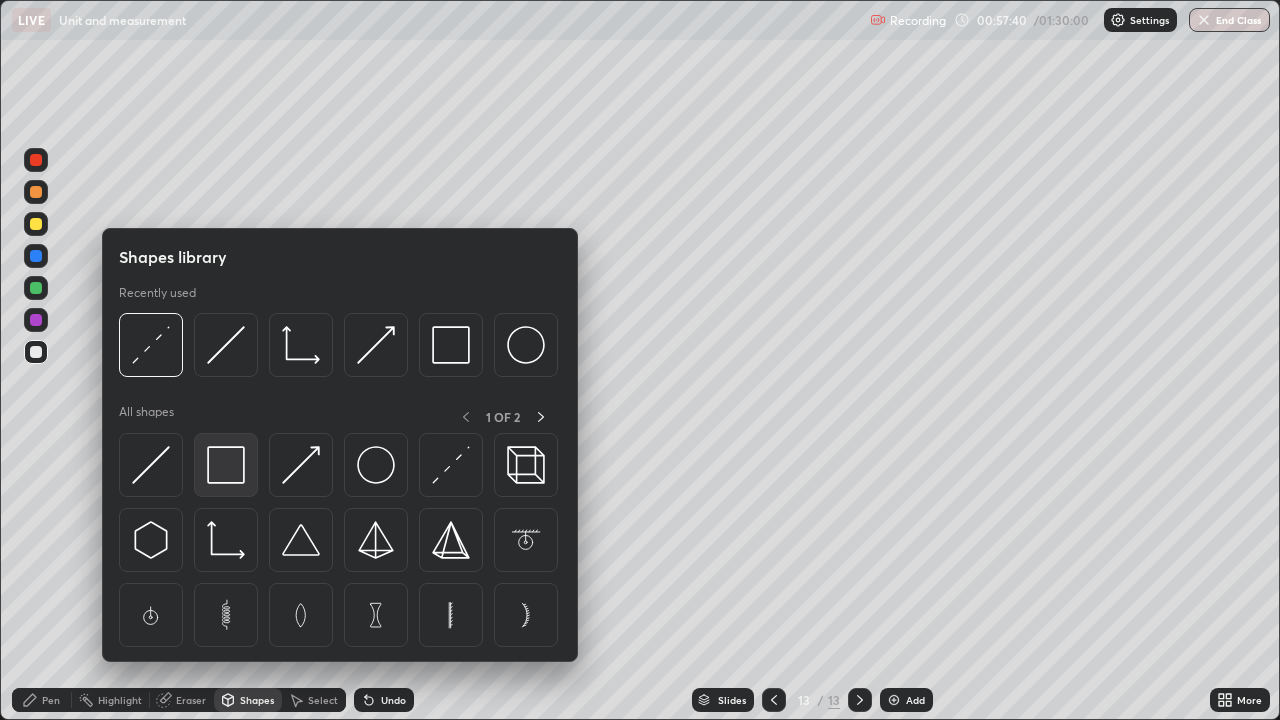 click at bounding box center (226, 465) 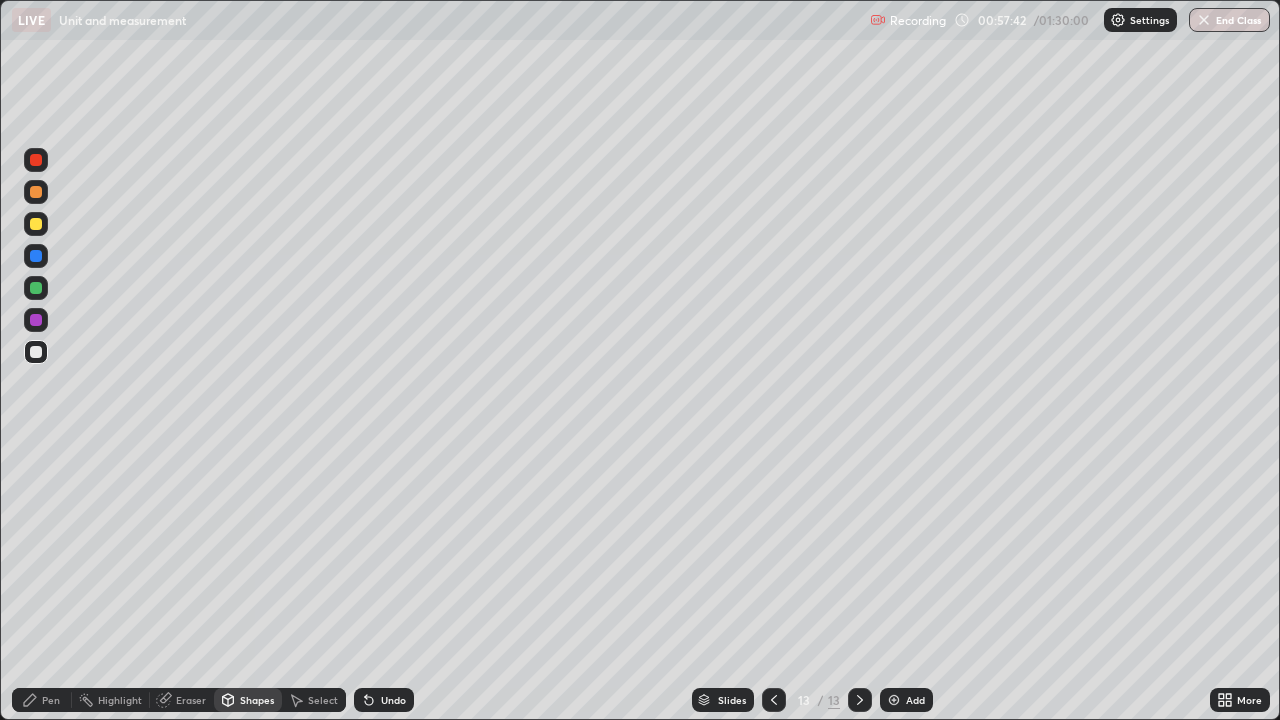 click on "Shapes" at bounding box center (257, 700) 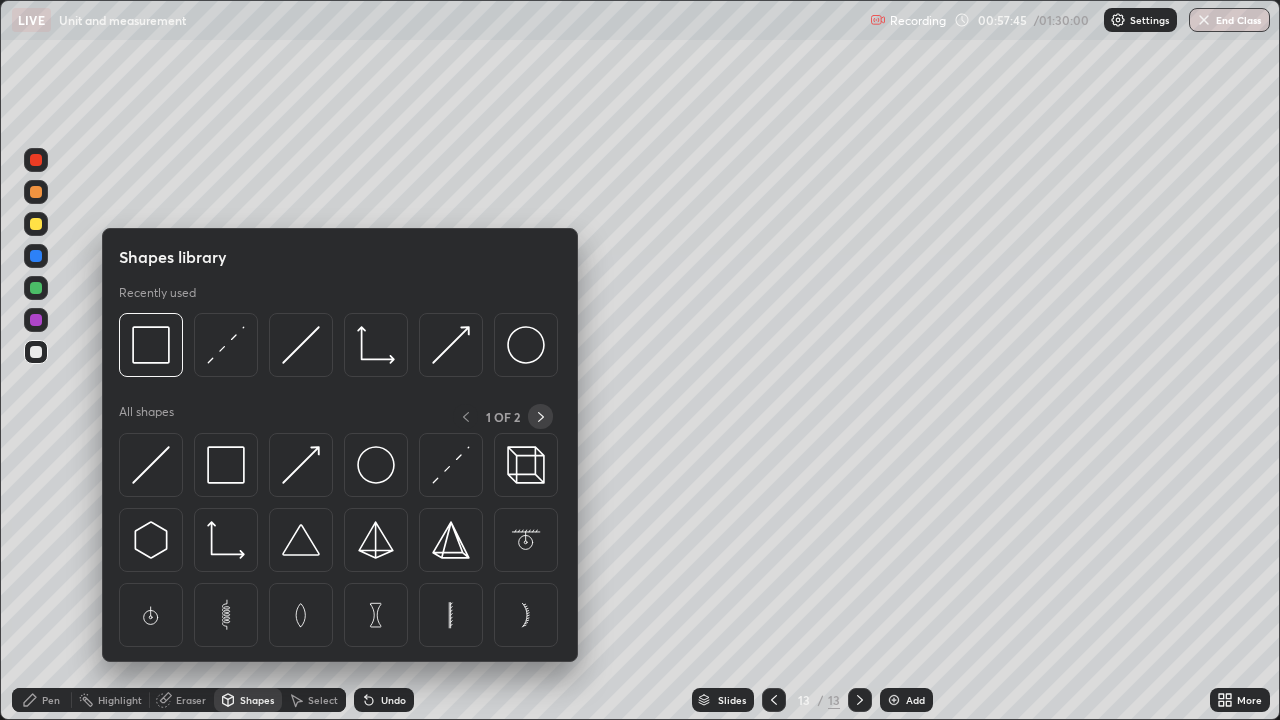 click 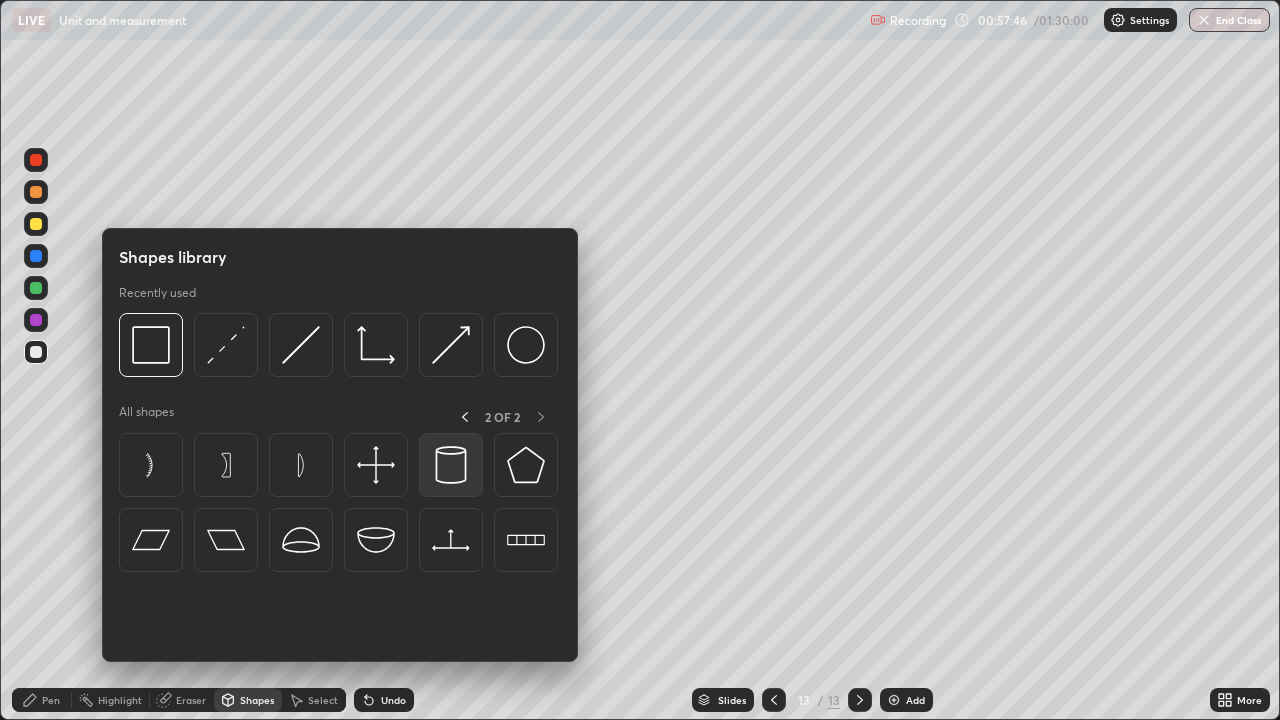 click at bounding box center [451, 465] 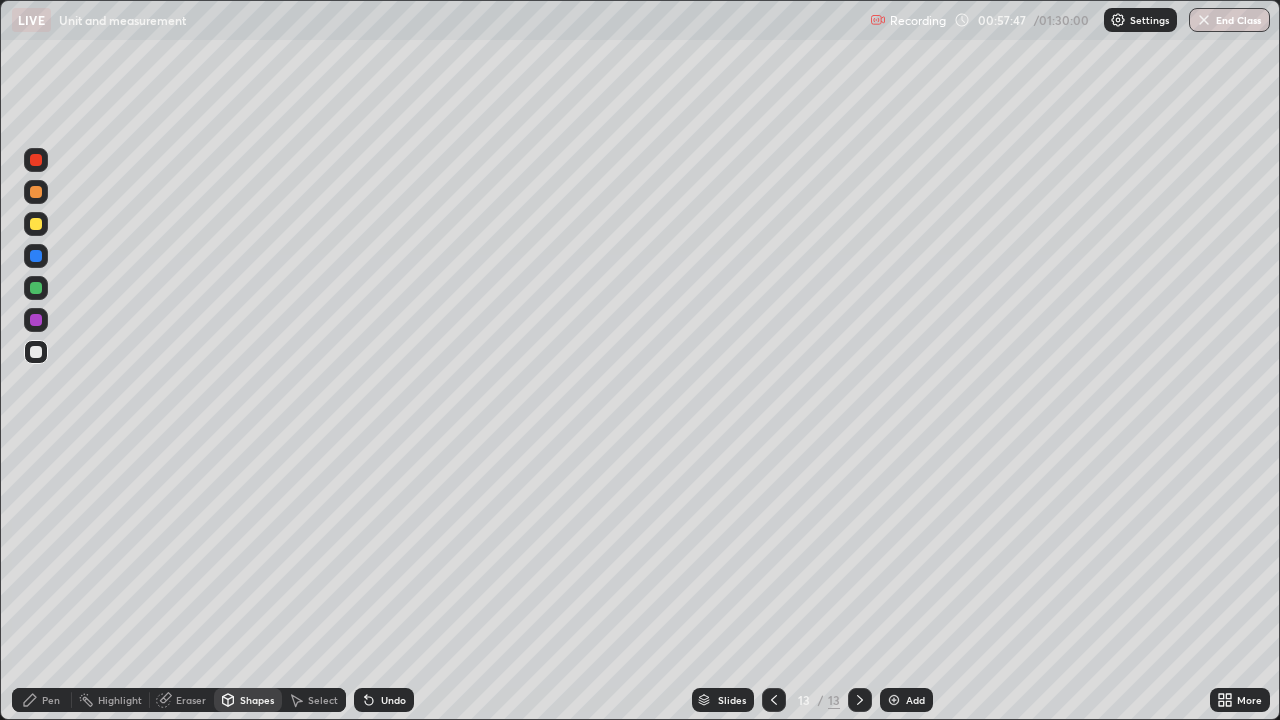 click at bounding box center (36, 288) 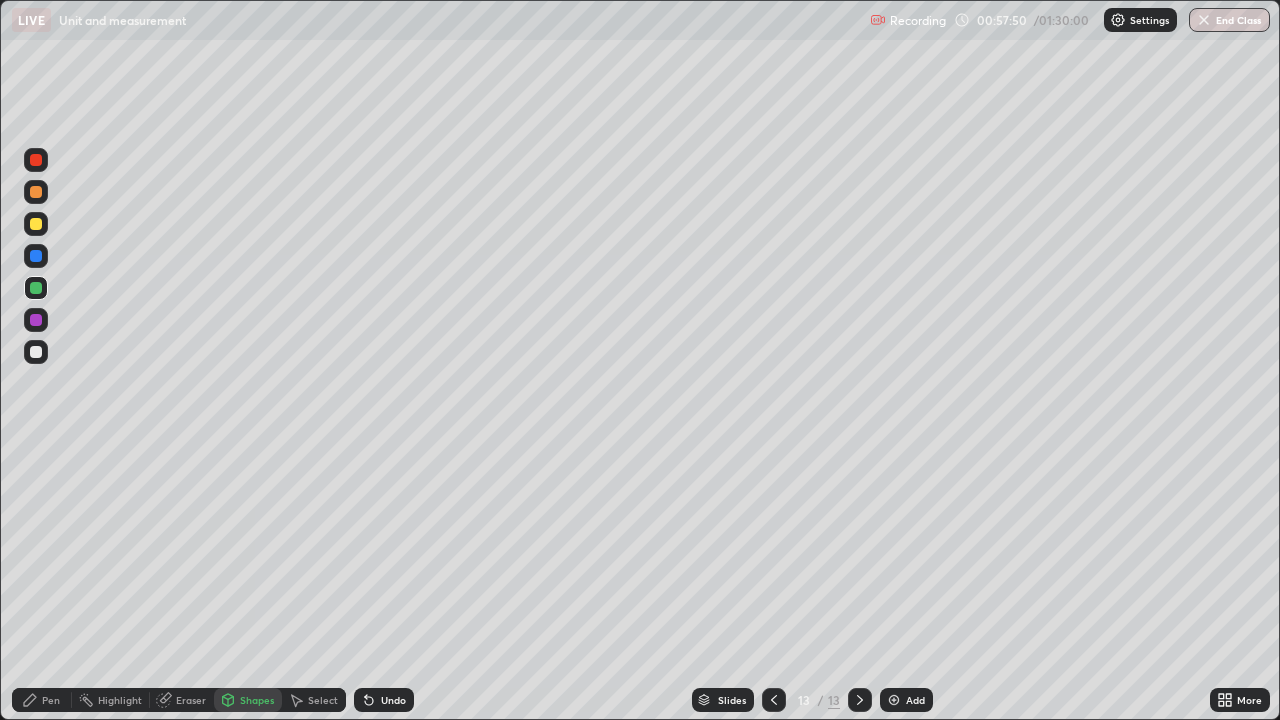 click on "Shapes" at bounding box center (257, 700) 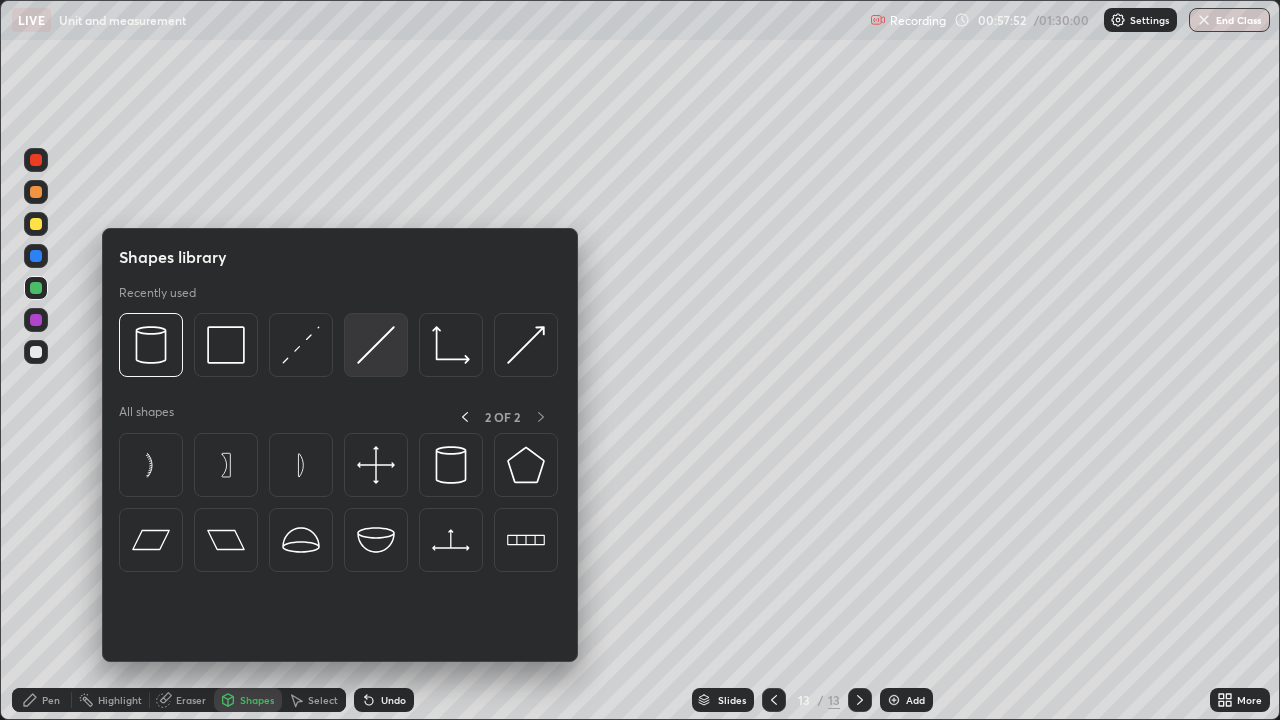 click at bounding box center [376, 345] 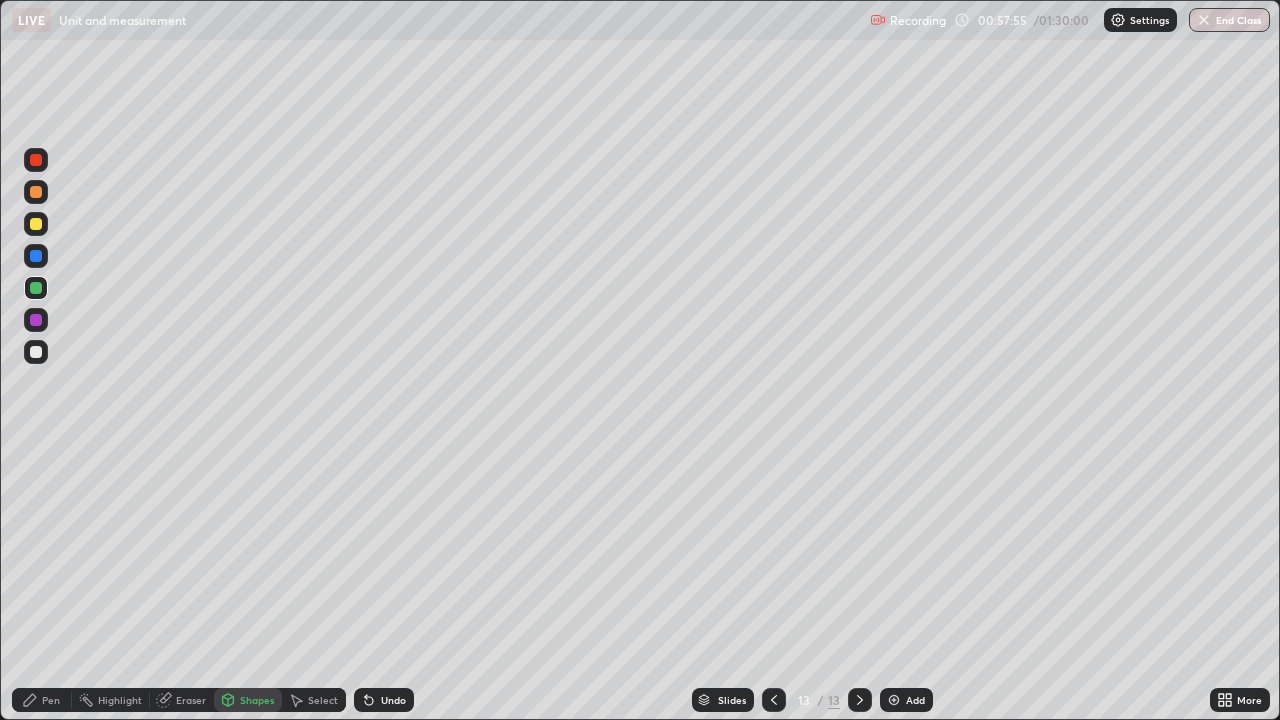 click on "Shapes" at bounding box center (257, 700) 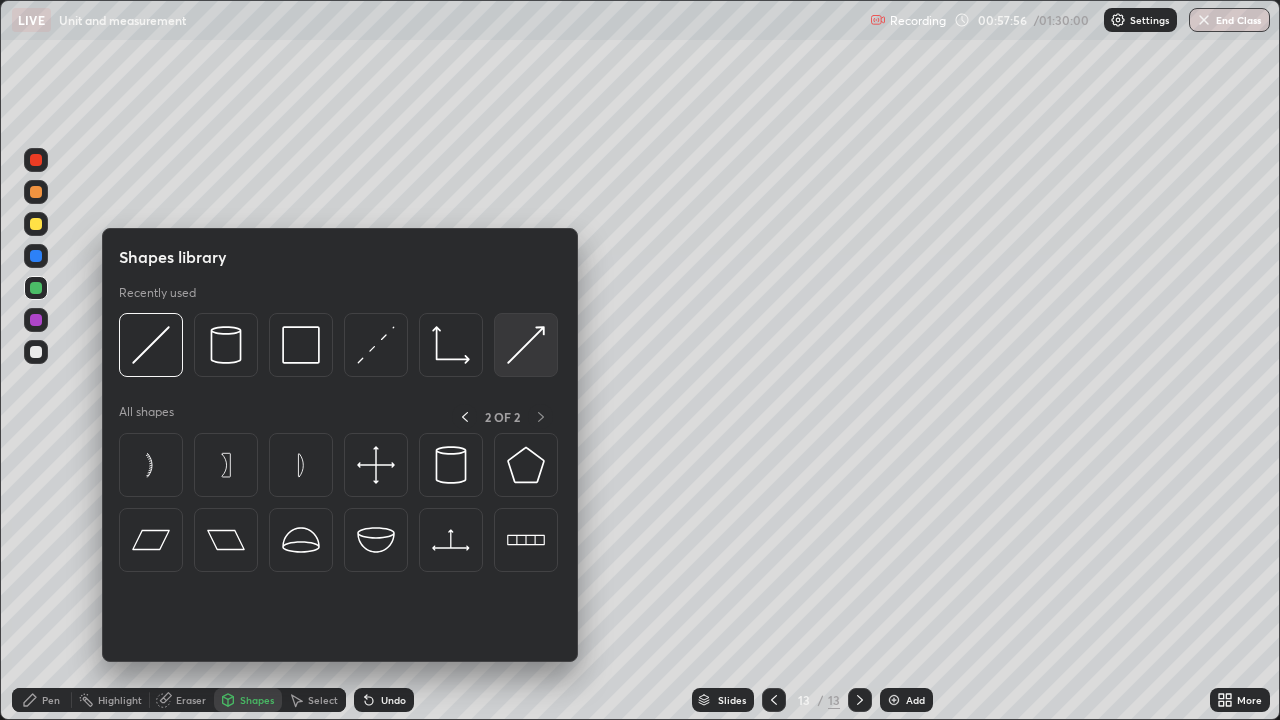click at bounding box center [526, 345] 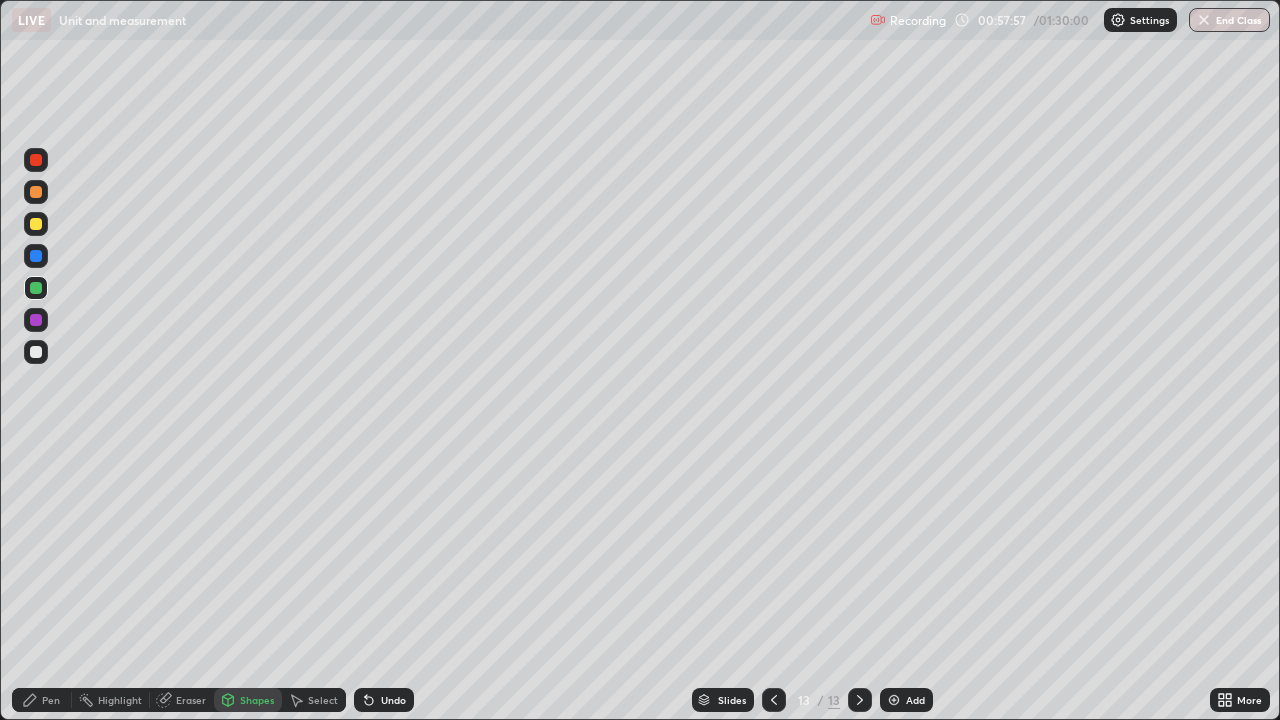 click at bounding box center (36, 224) 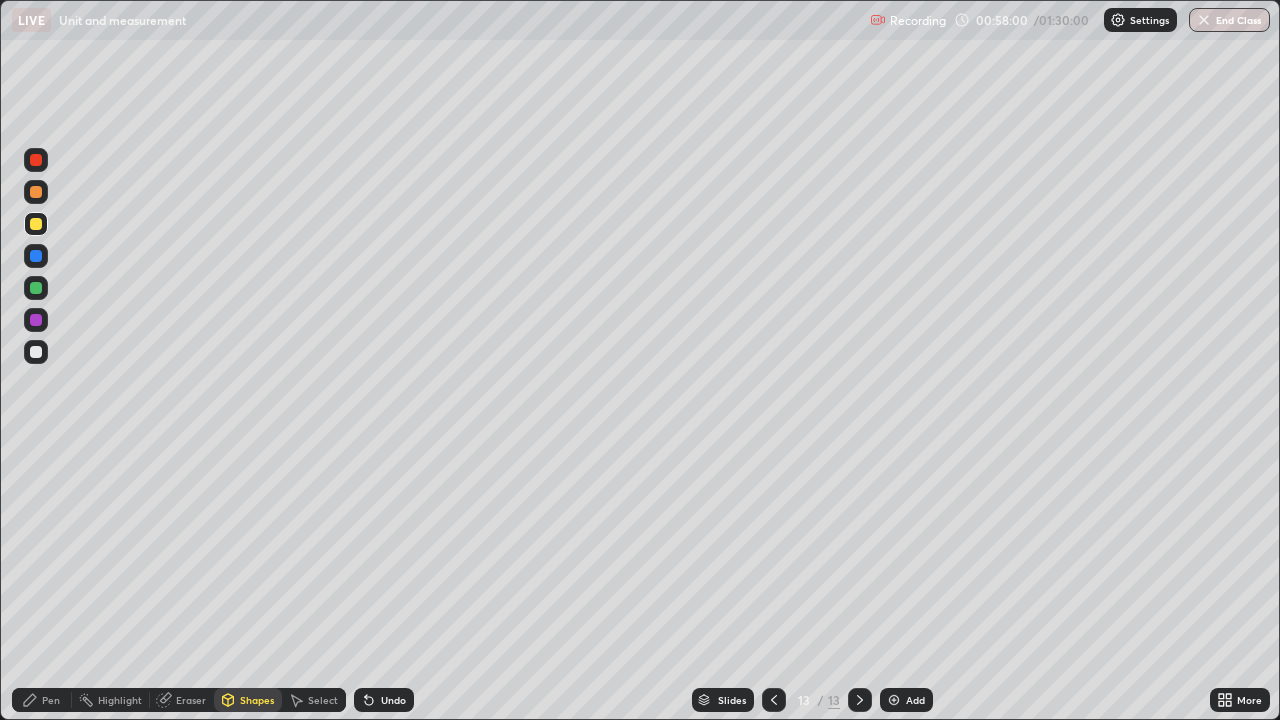 click on "Pen" at bounding box center (42, 700) 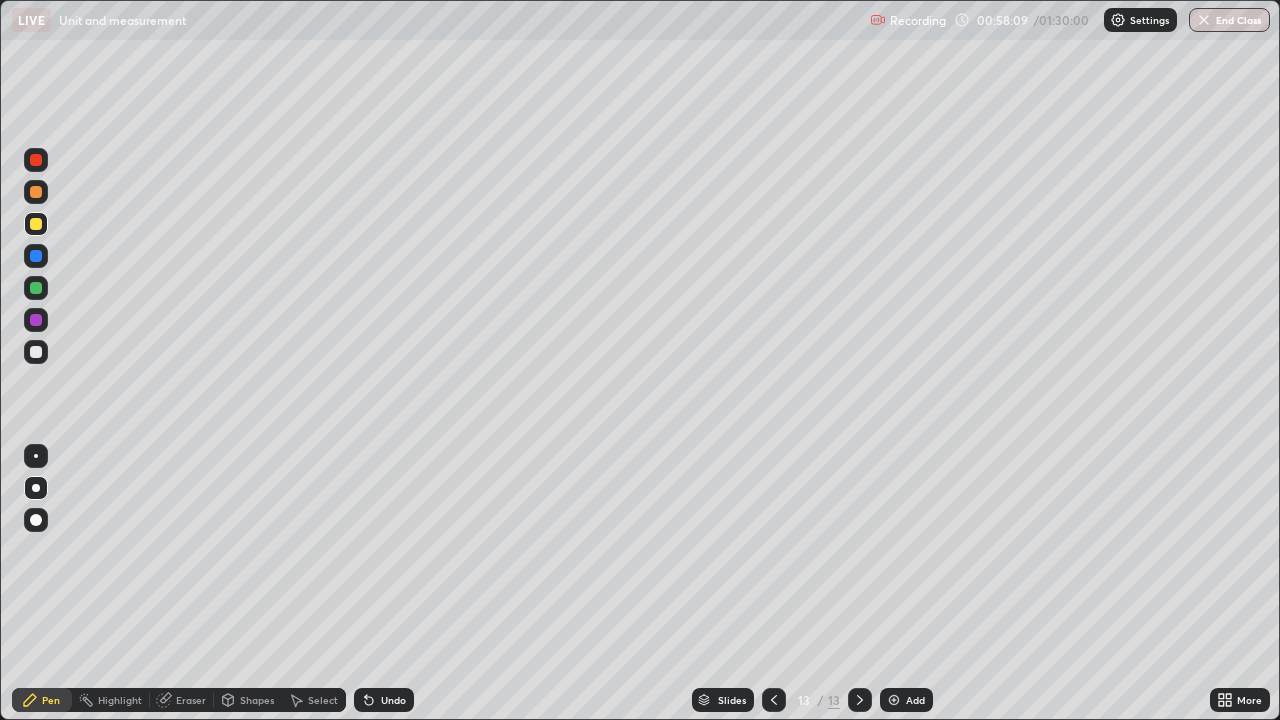click at bounding box center (36, 288) 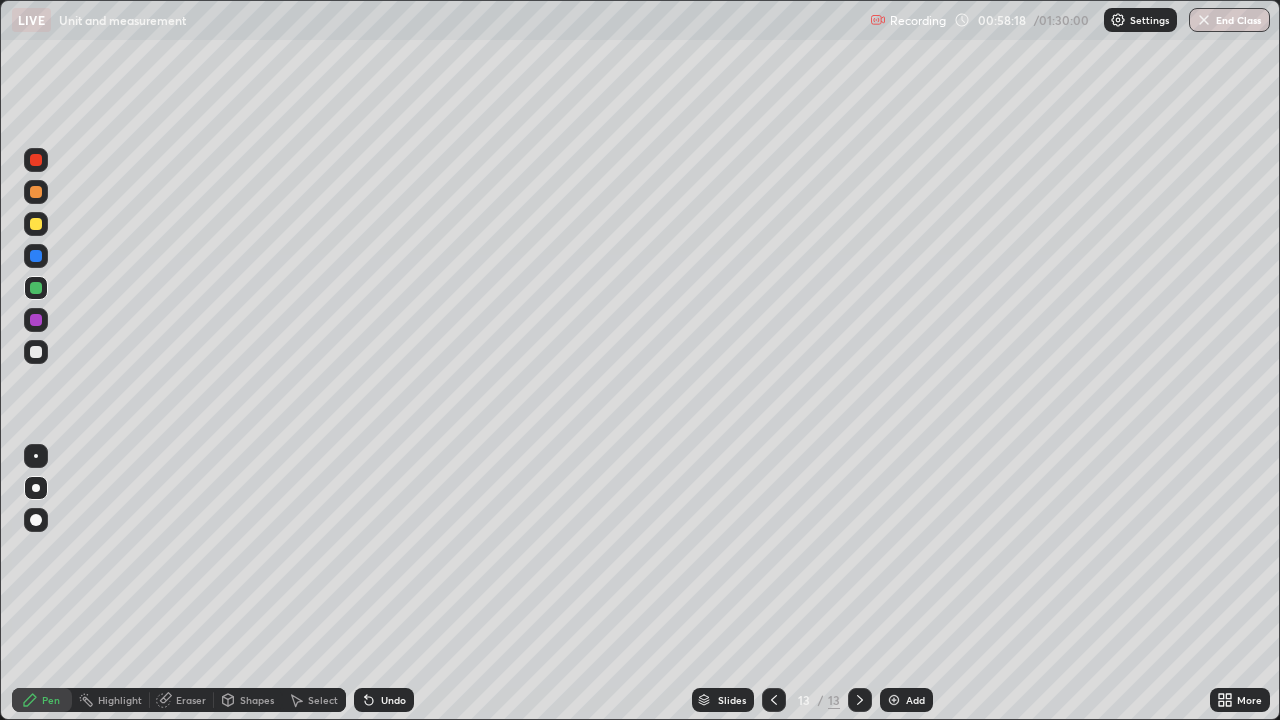 click at bounding box center [36, 160] 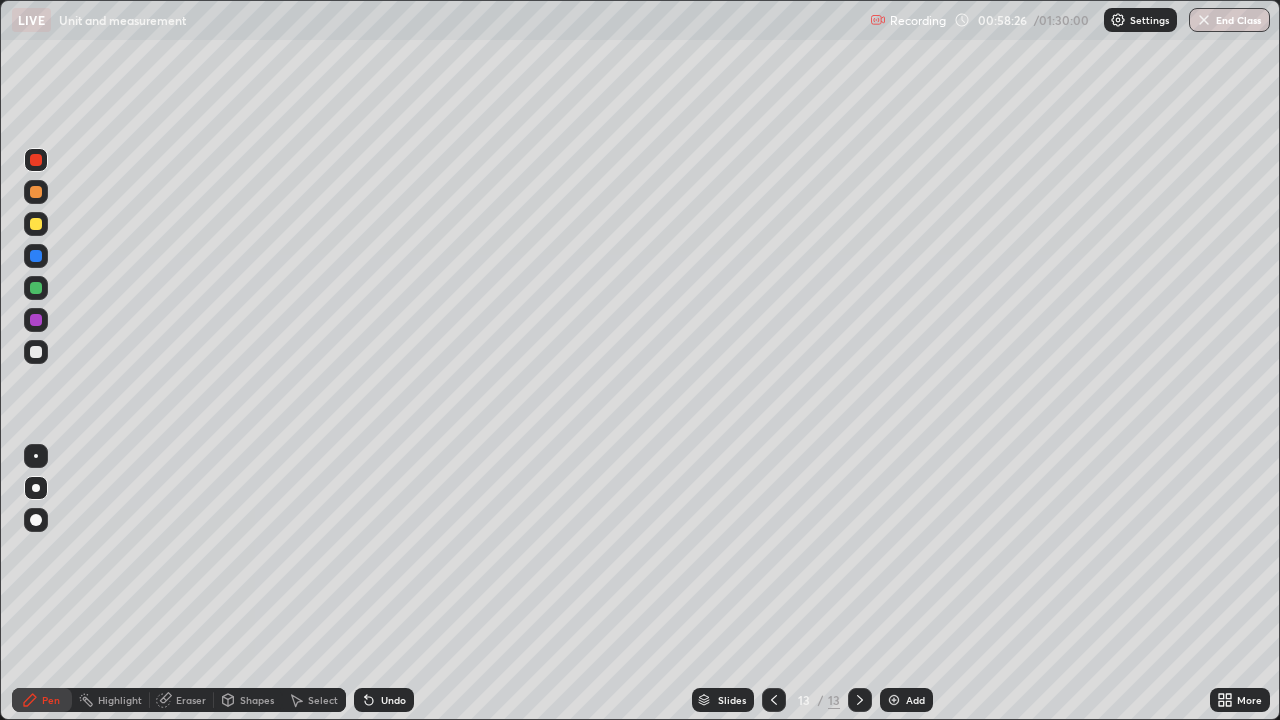click on "Shapes" at bounding box center (248, 700) 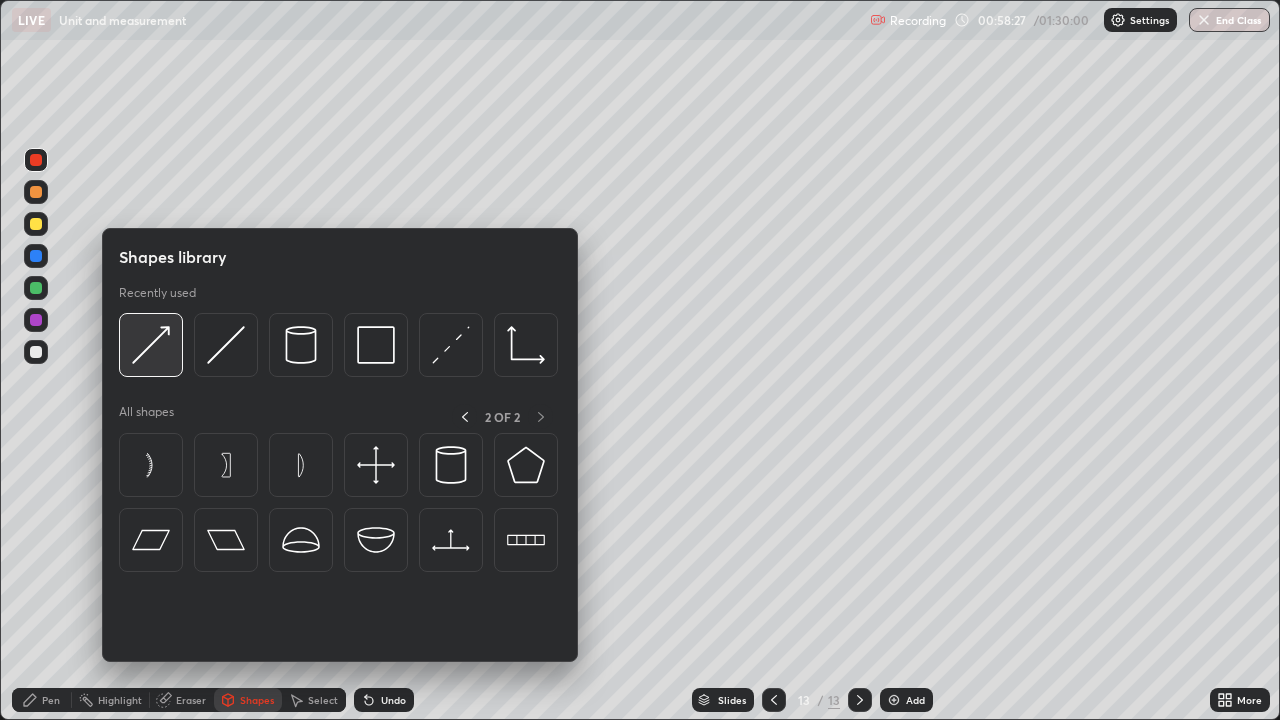 click at bounding box center (151, 345) 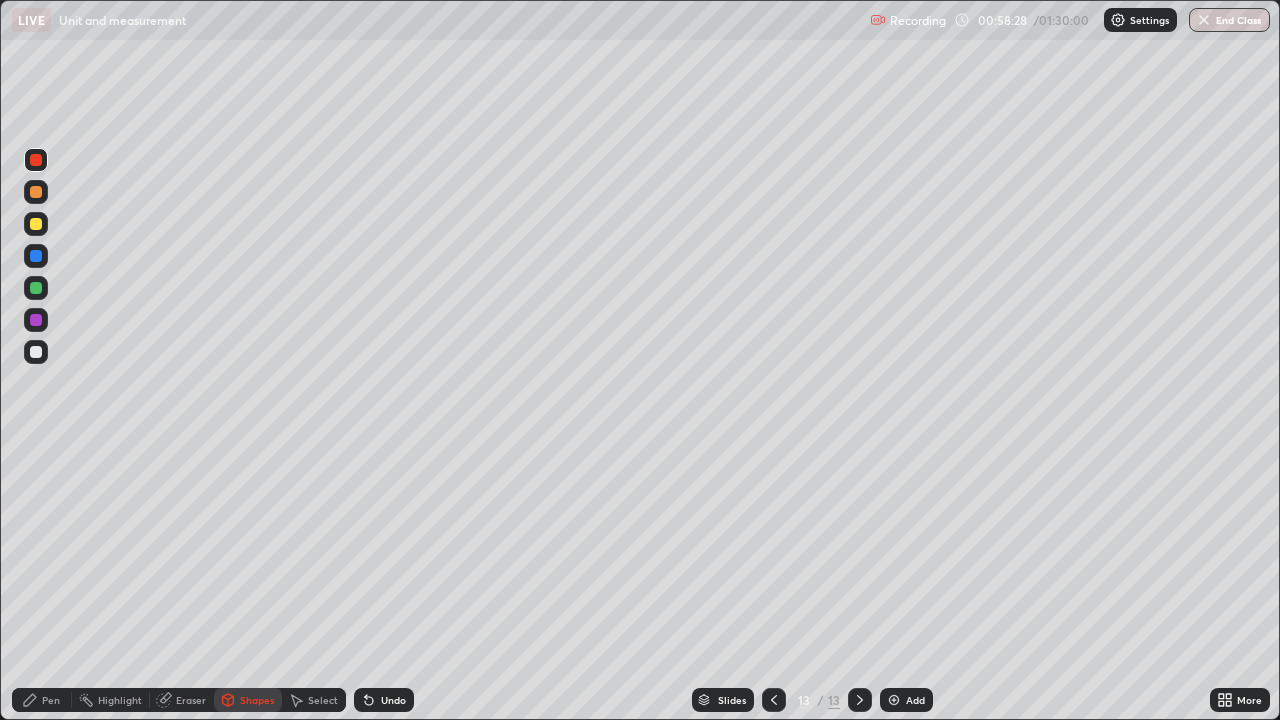 click at bounding box center (36, 320) 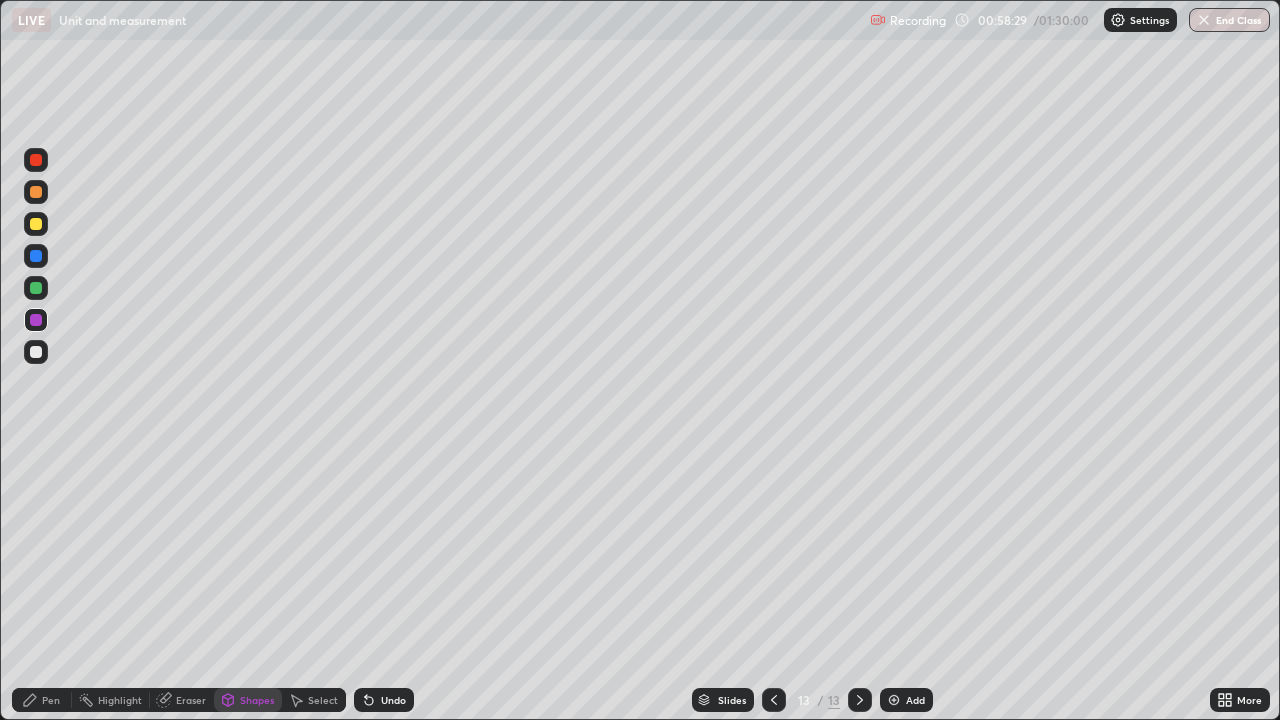 click at bounding box center (36, 224) 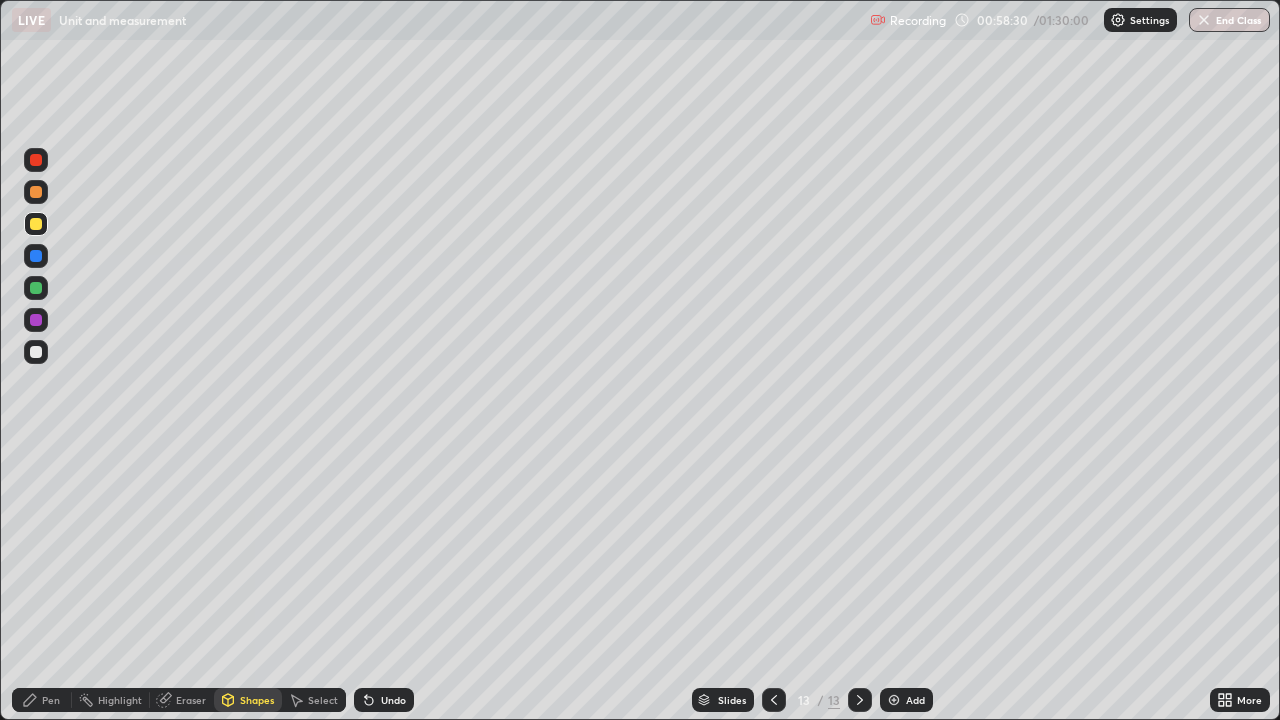 click on "Pen" at bounding box center (51, 700) 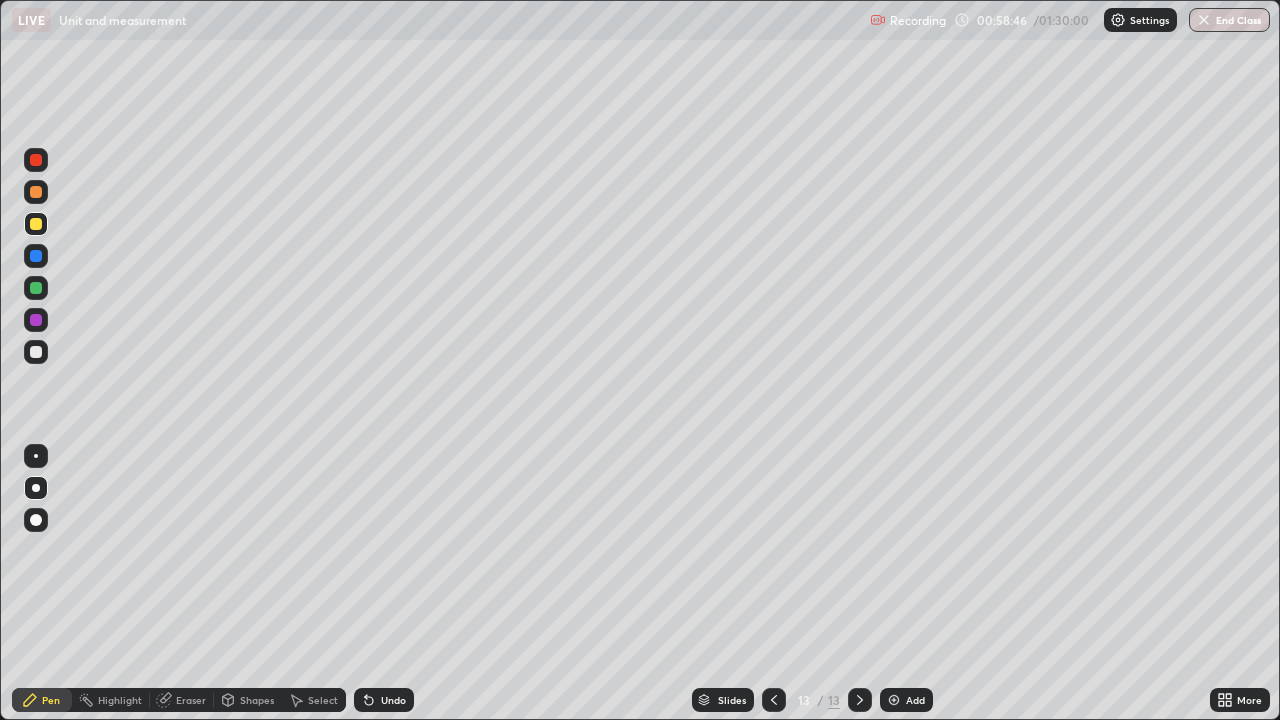 click on "Shapes" at bounding box center (248, 700) 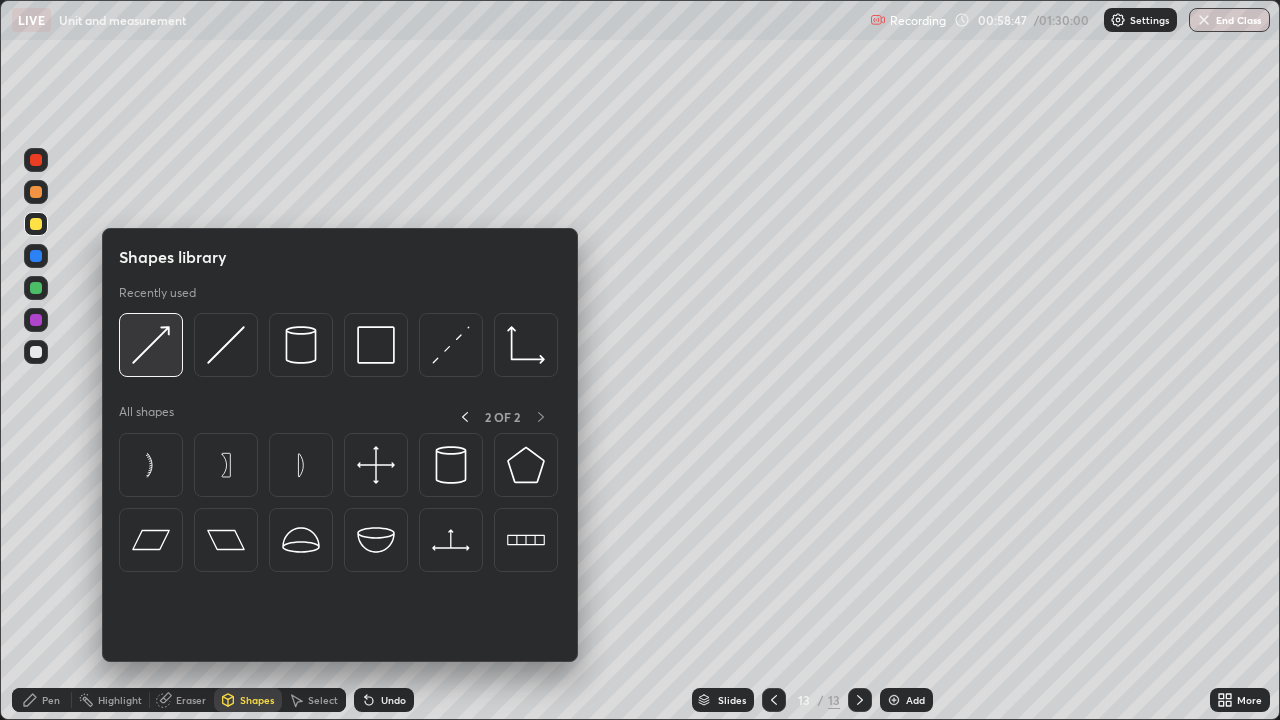 click at bounding box center [151, 345] 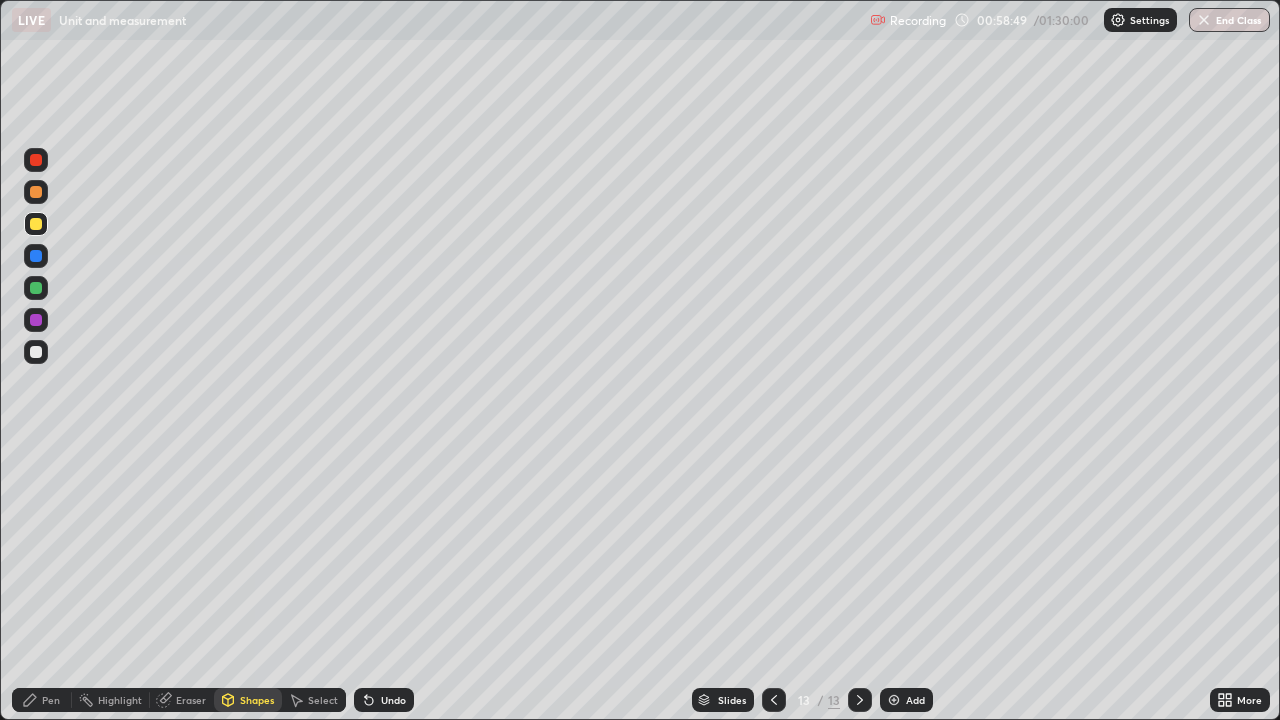 click at bounding box center (36, 160) 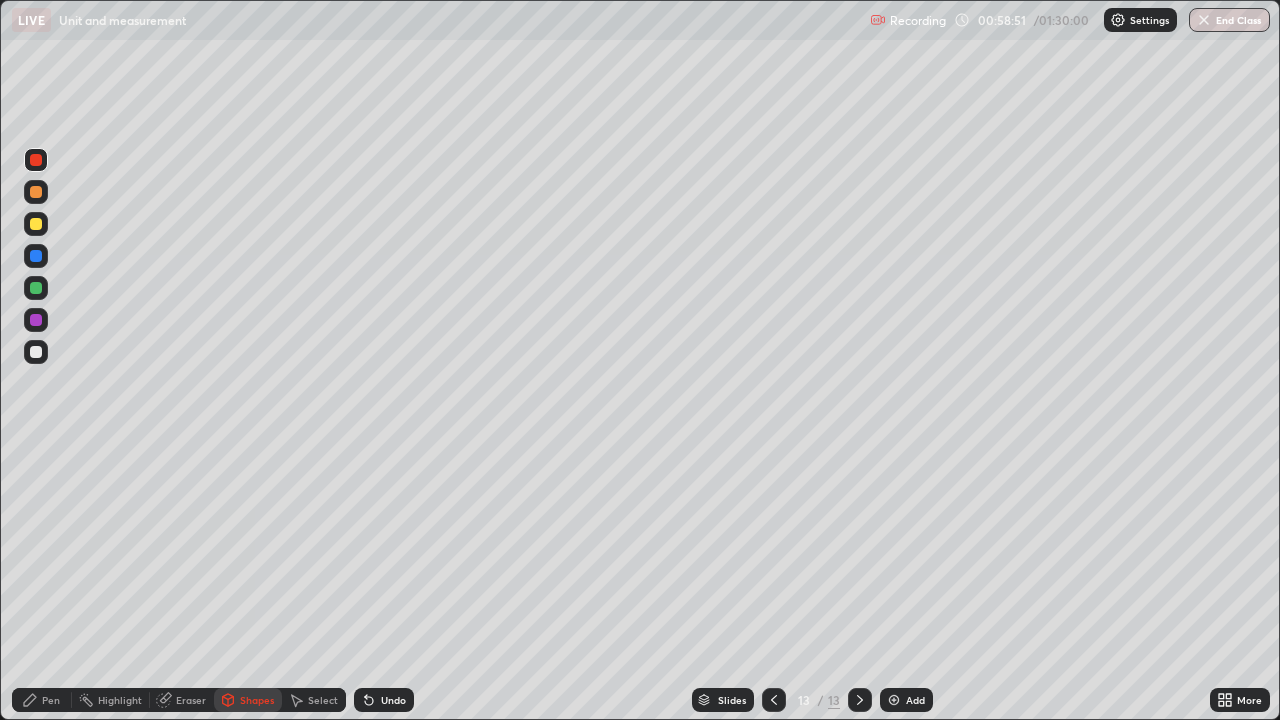 click on "Pen" at bounding box center (42, 700) 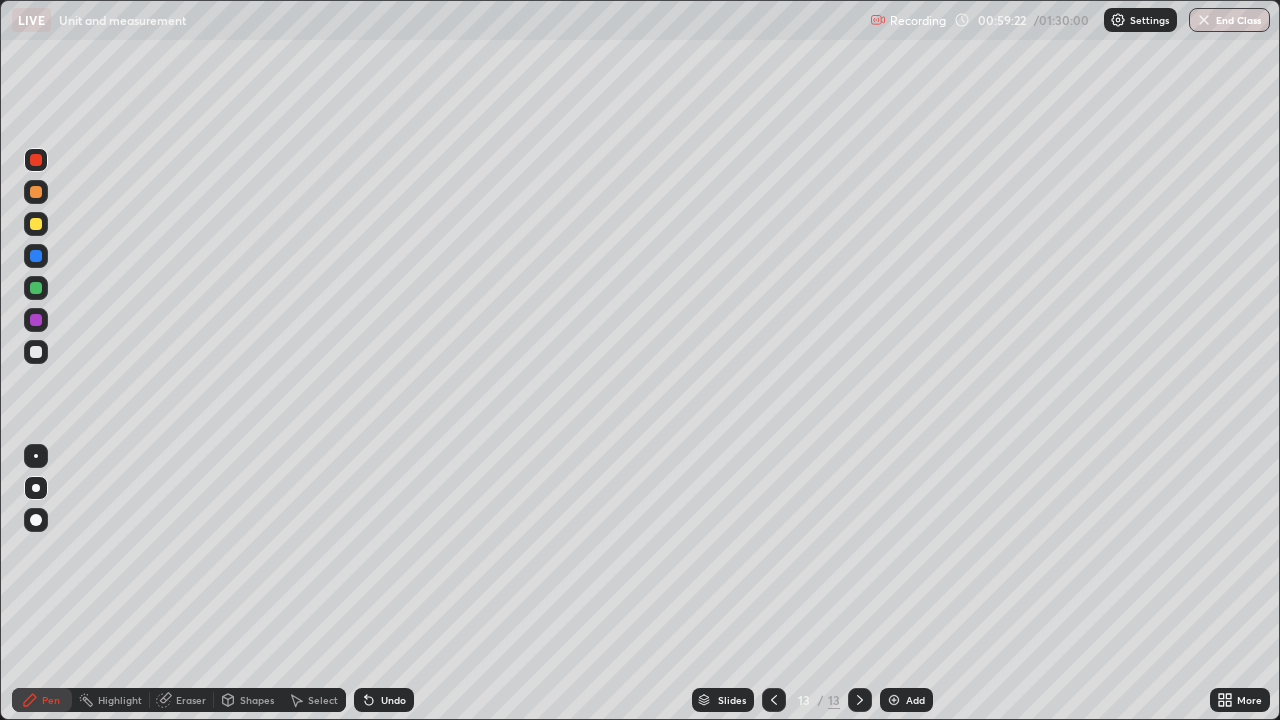 click at bounding box center [36, 288] 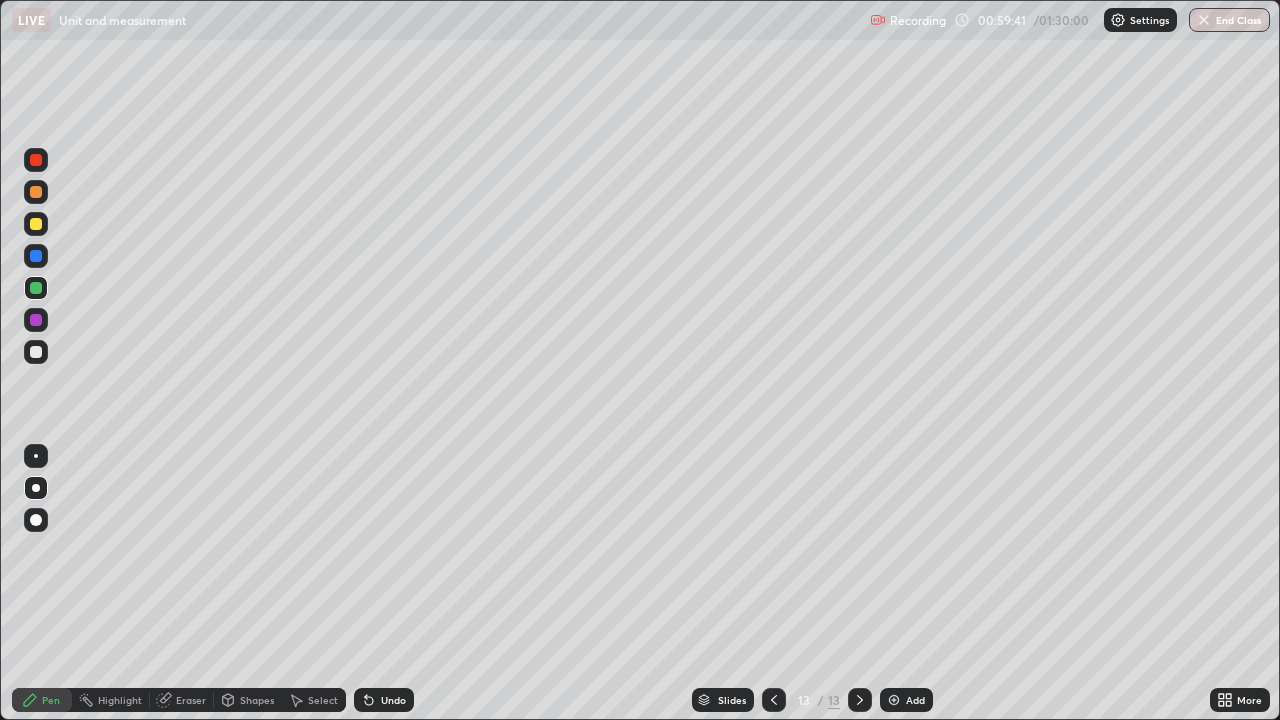 click on "Undo" at bounding box center [393, 700] 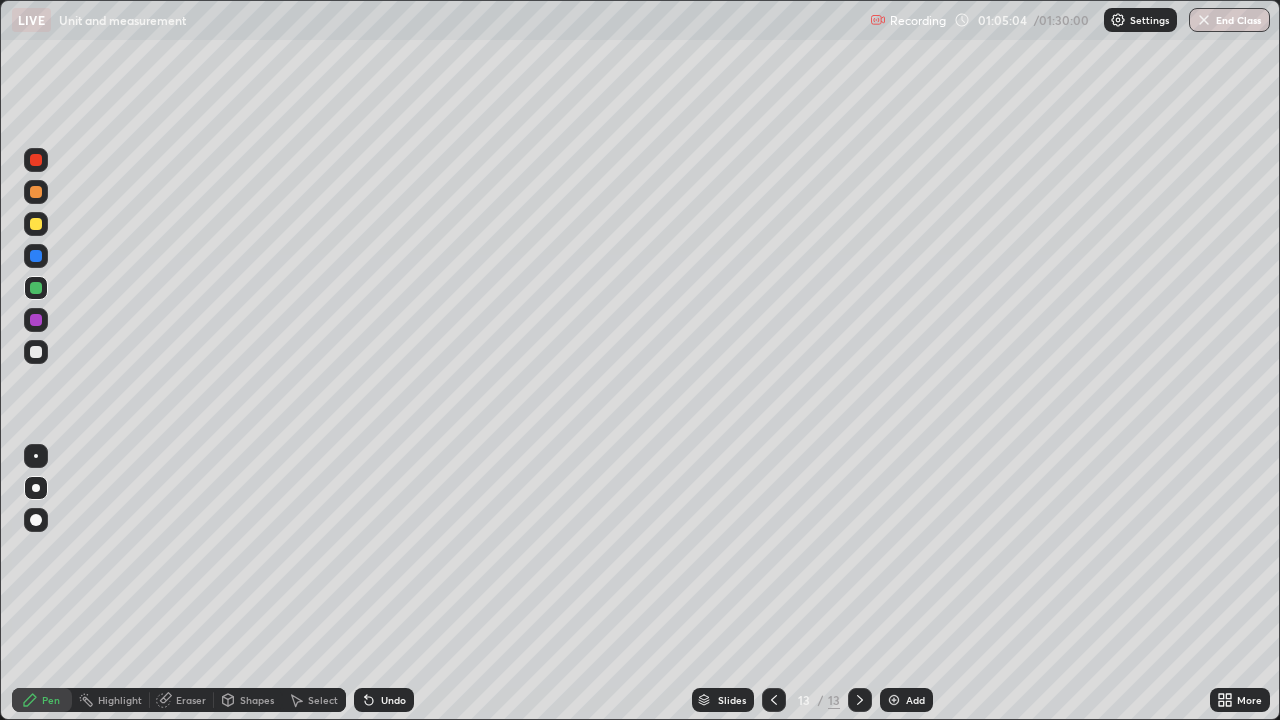 click on "Add" at bounding box center [906, 700] 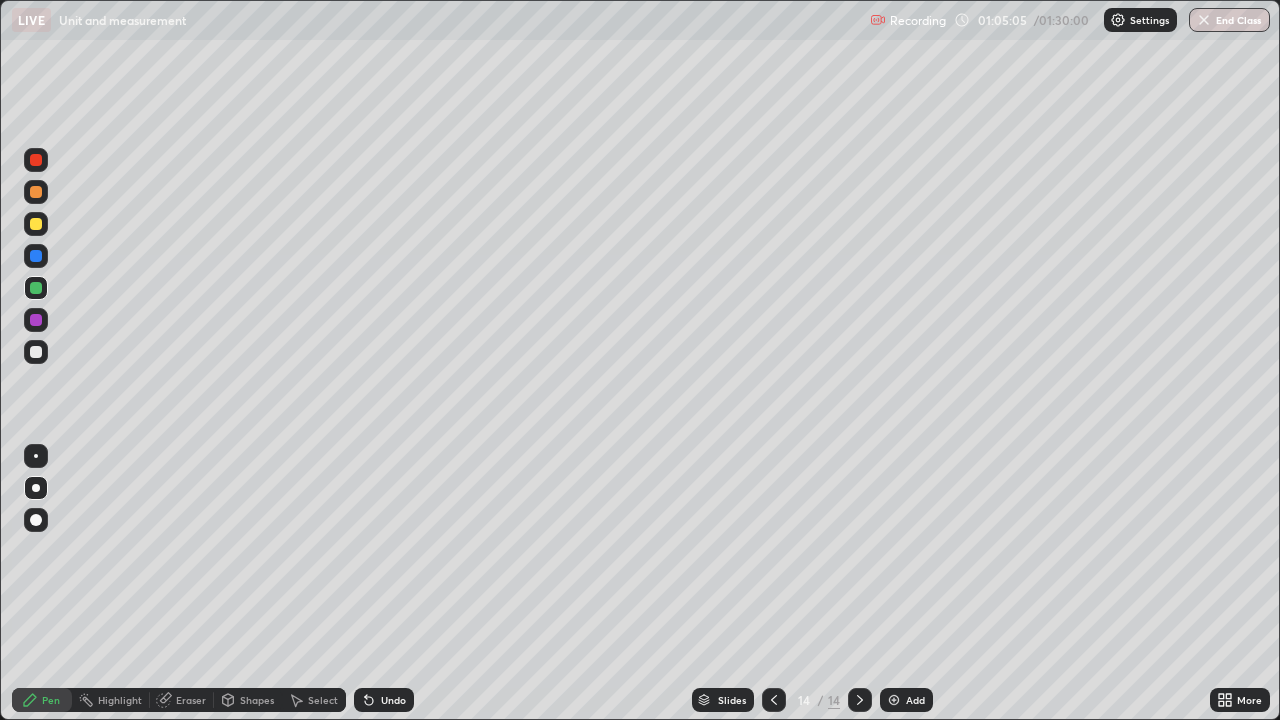 click on "Shapes" at bounding box center [257, 700] 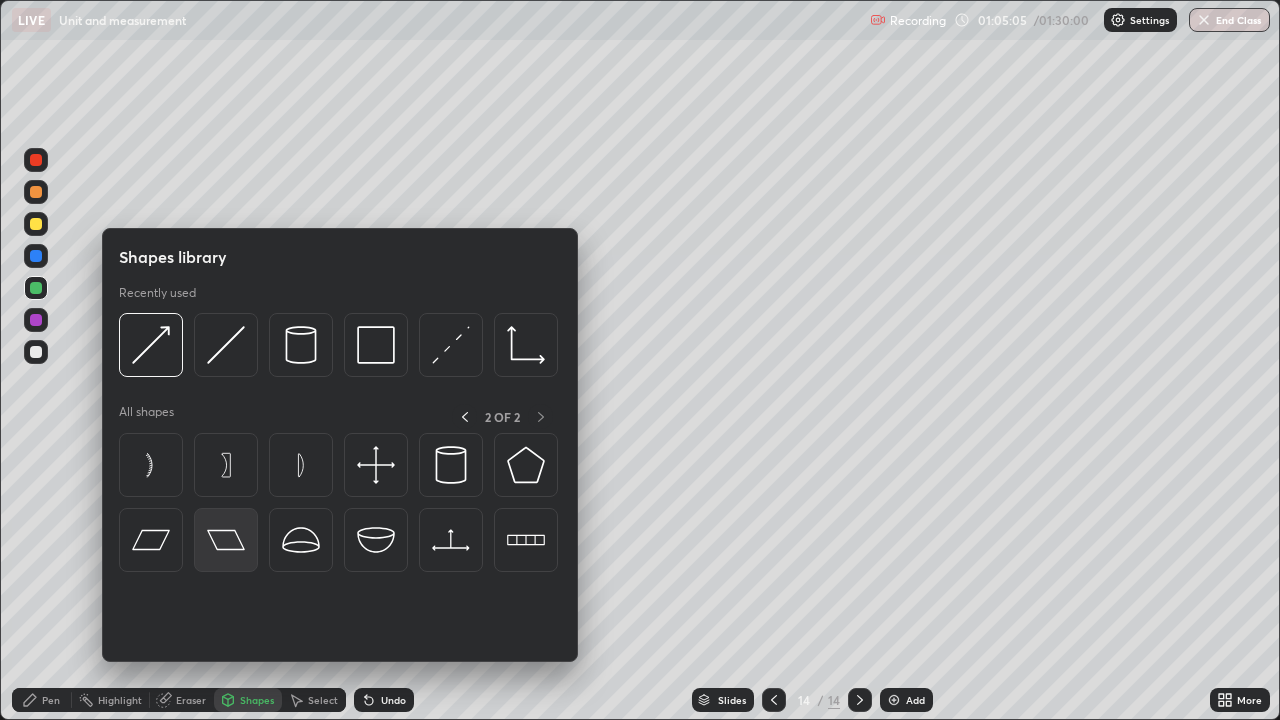 click at bounding box center (226, 540) 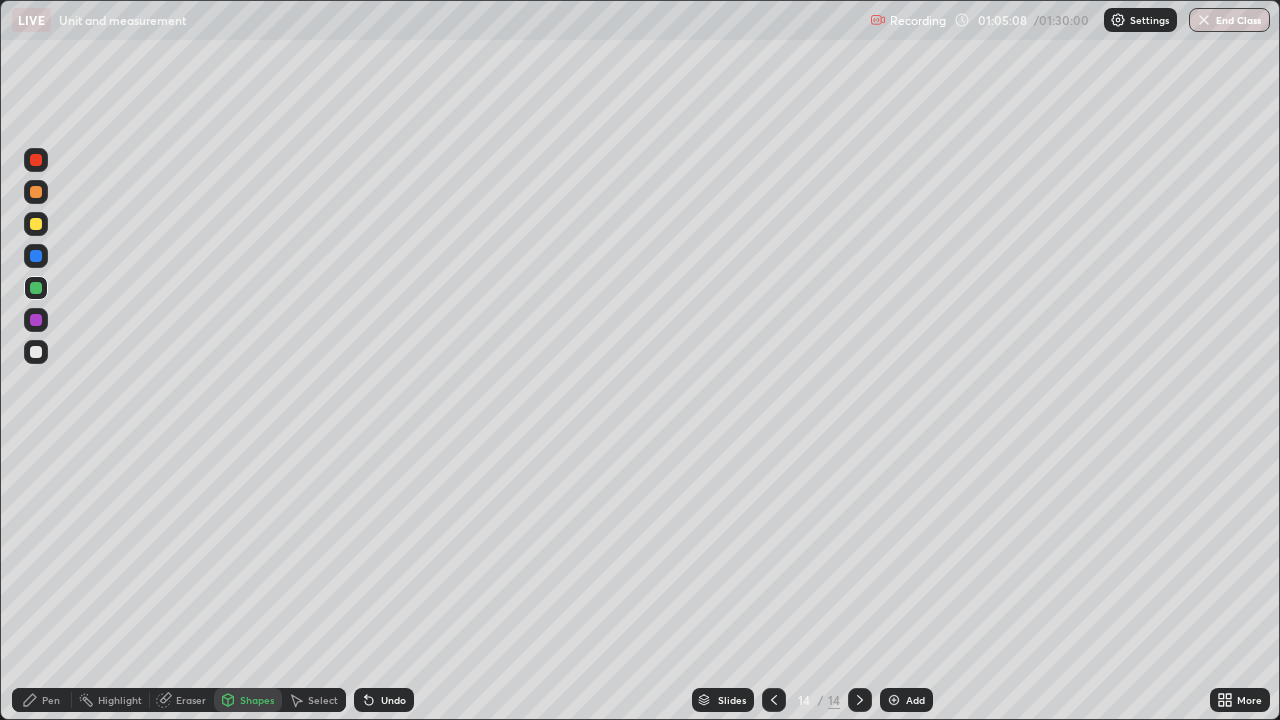 click on "Shapes" at bounding box center [257, 700] 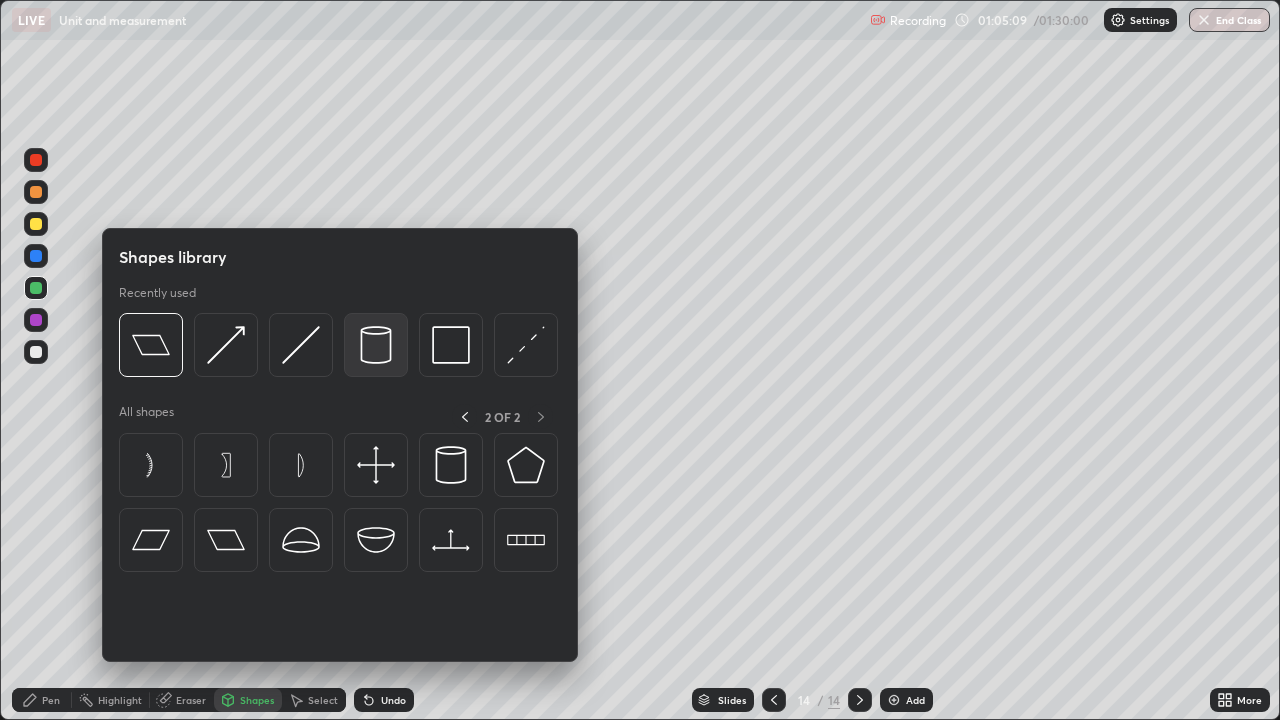 click at bounding box center [376, 345] 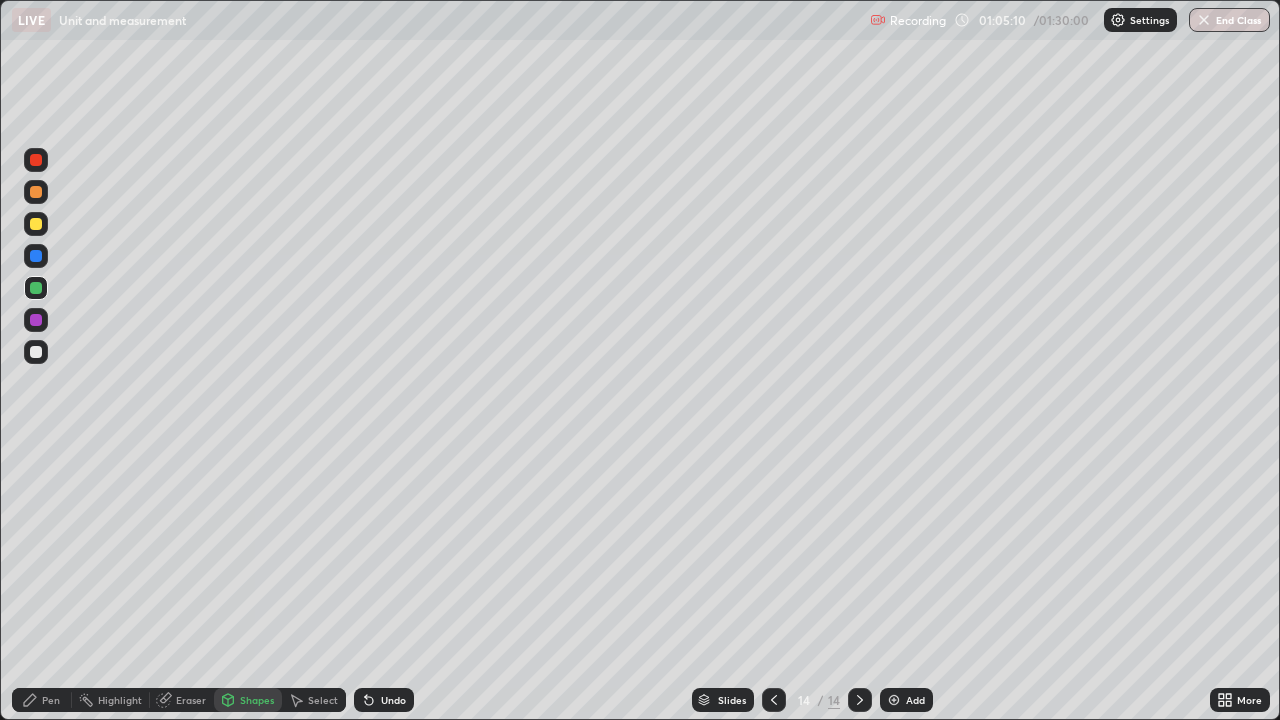 click at bounding box center [36, 192] 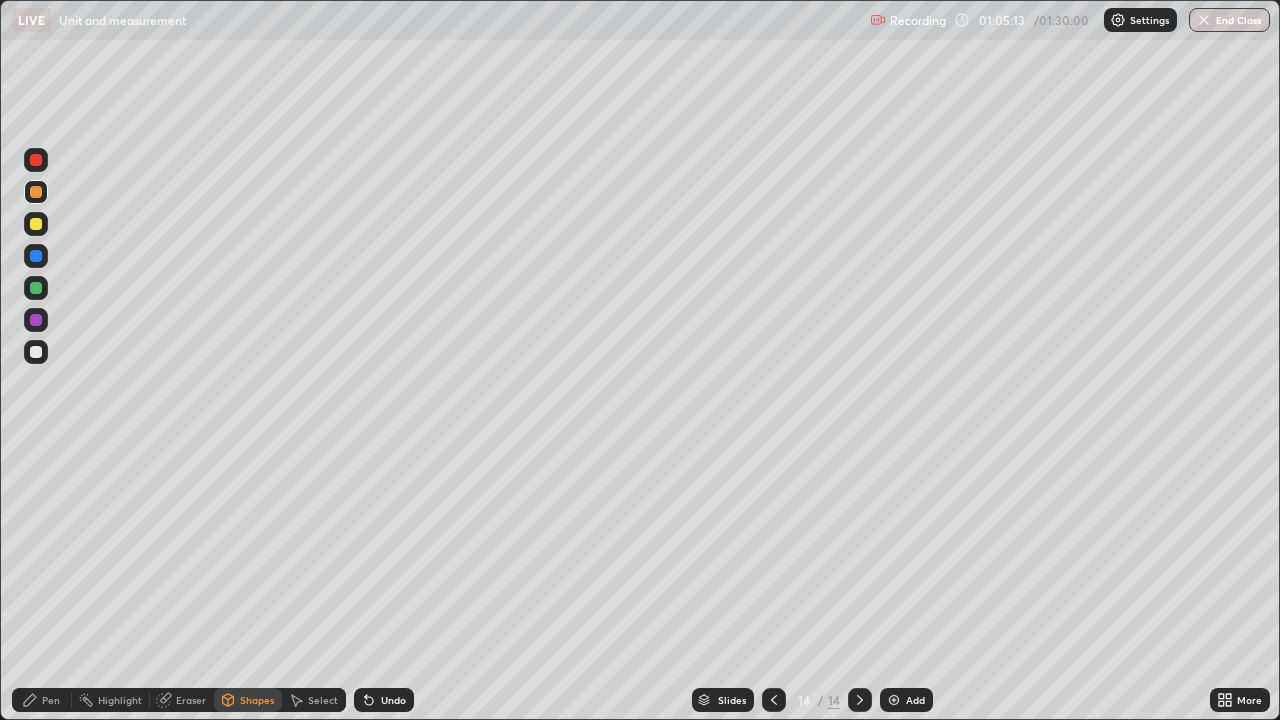 click on "Shapes" at bounding box center [257, 700] 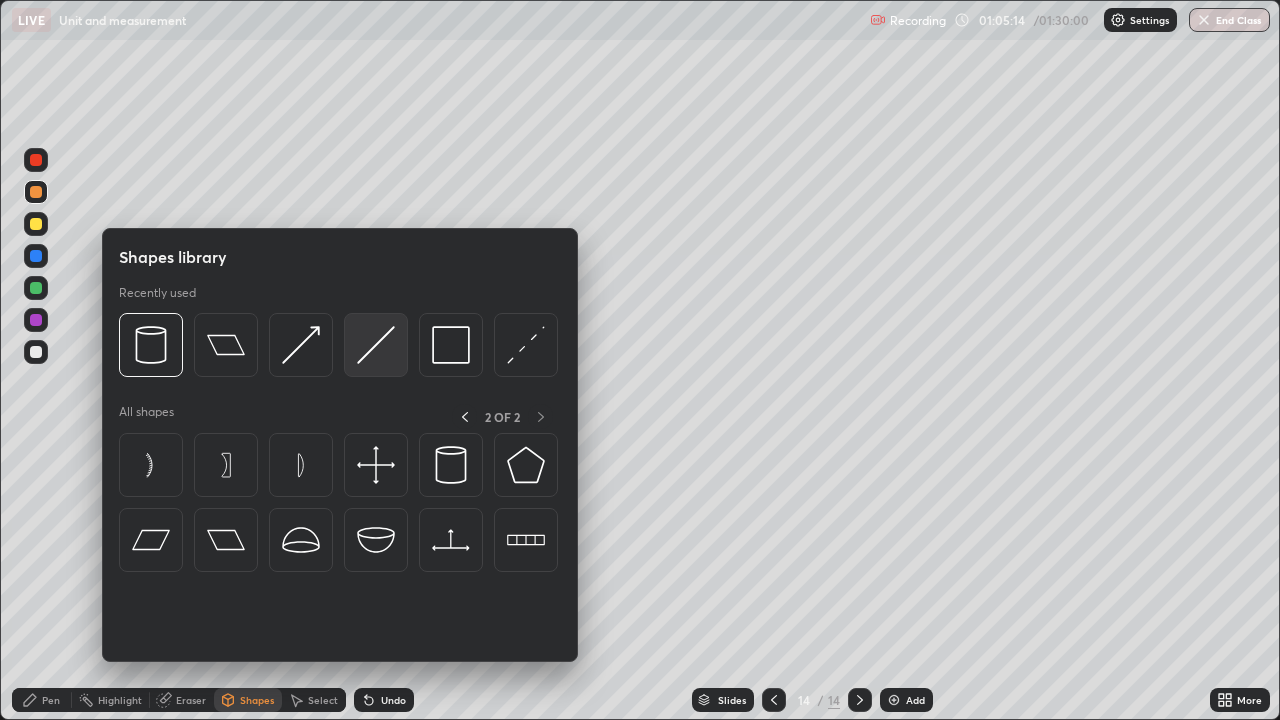 click at bounding box center (376, 345) 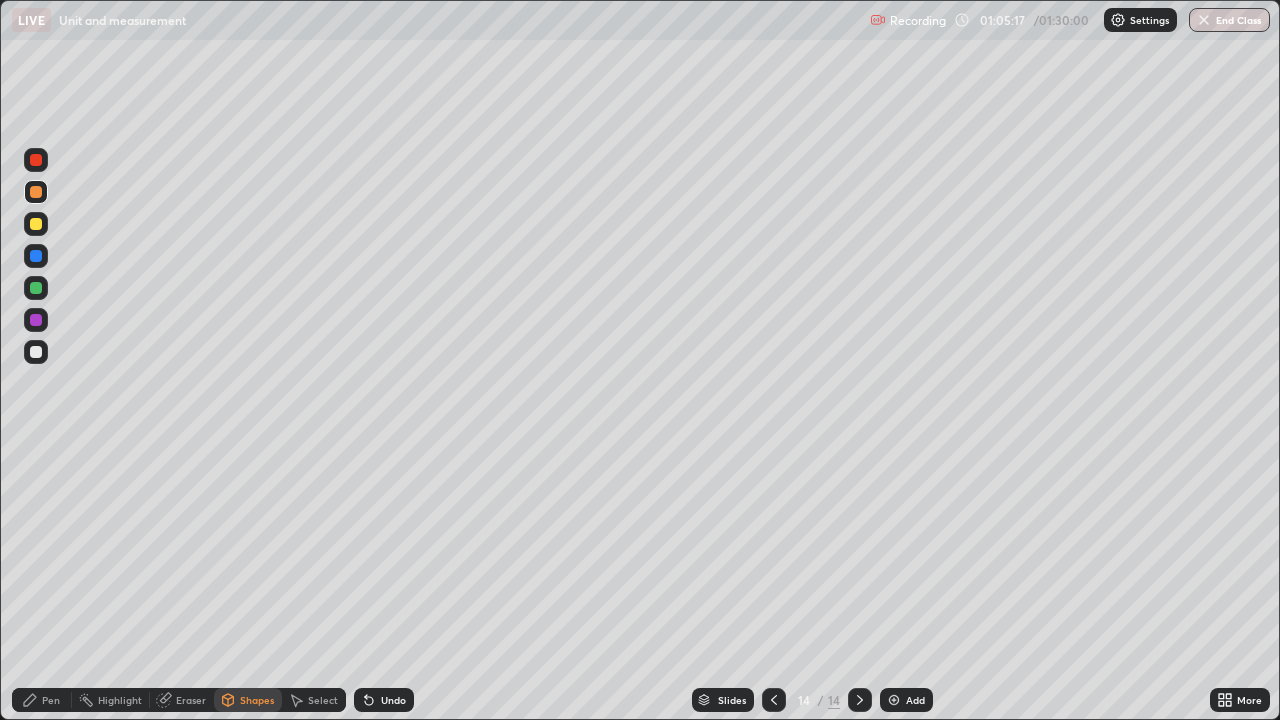 click on "Shapes" at bounding box center [257, 700] 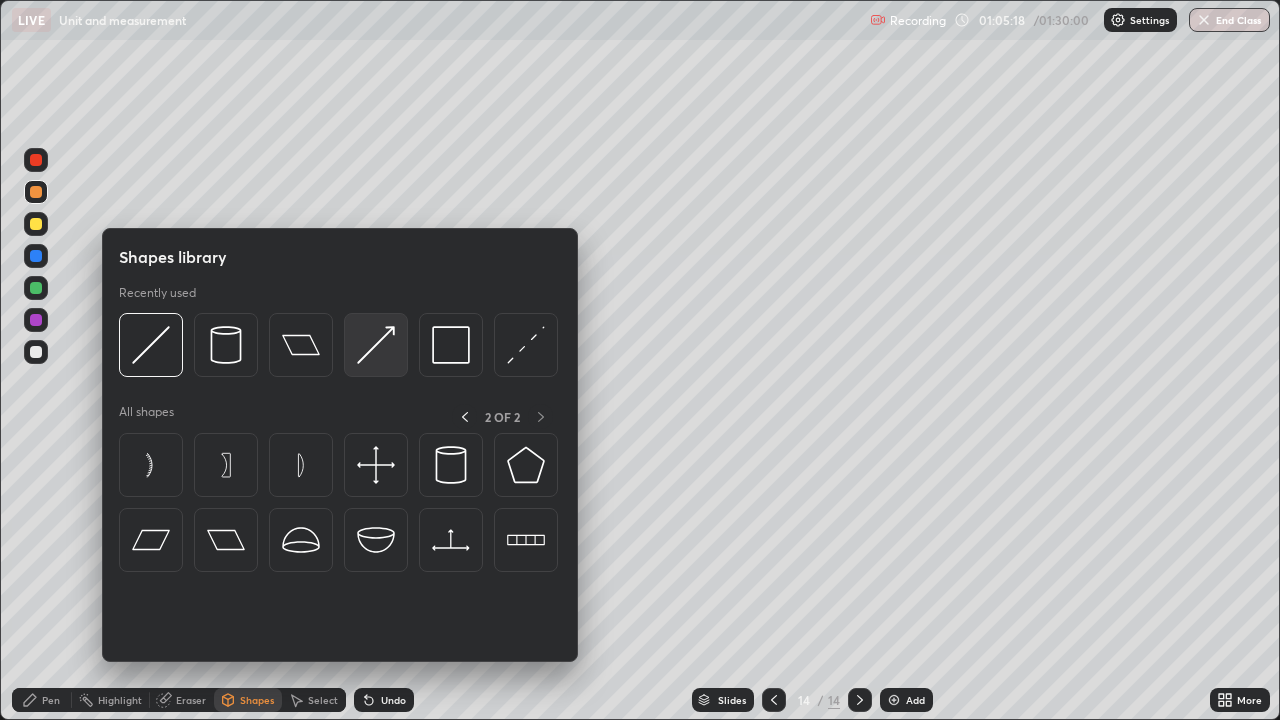 click at bounding box center [376, 345] 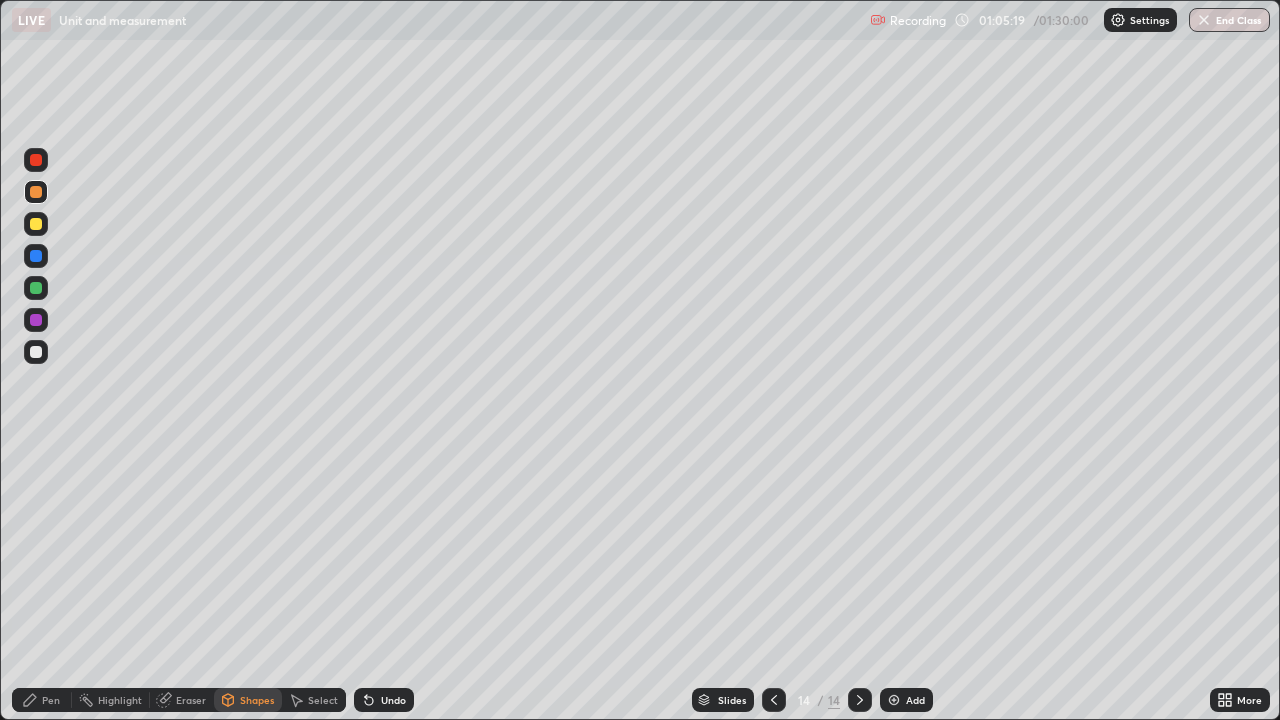 click at bounding box center [36, 224] 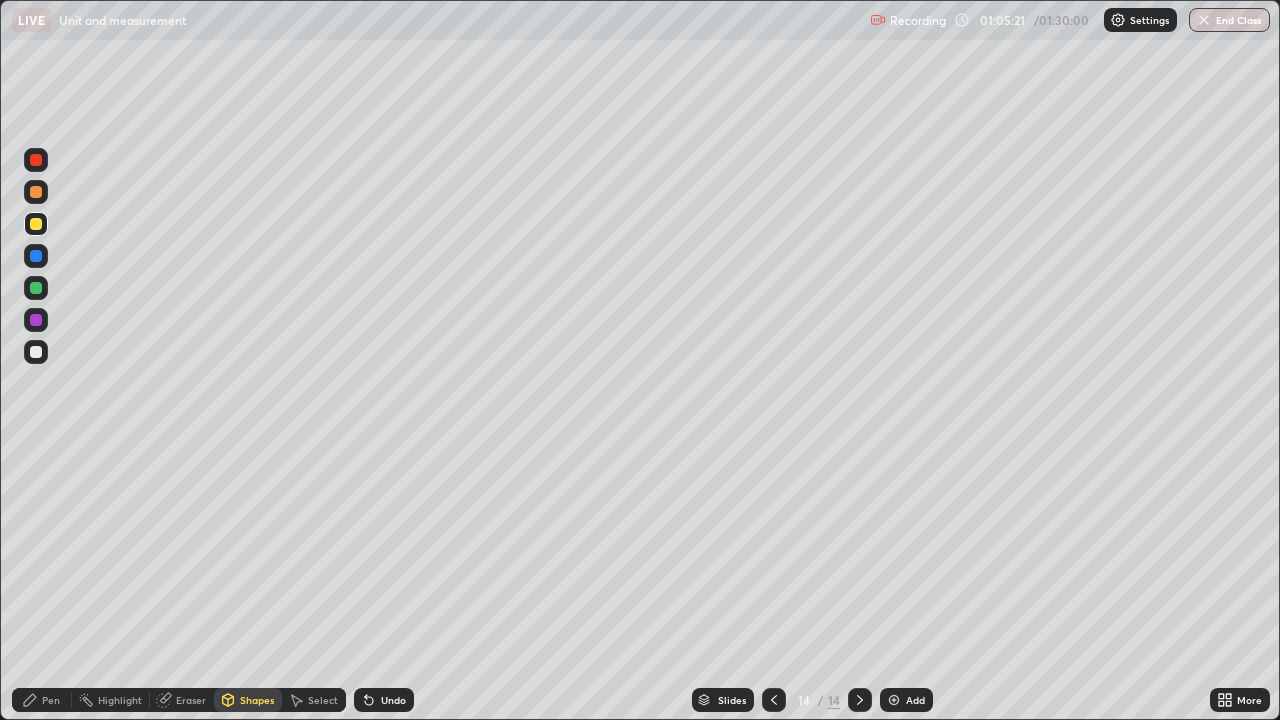 click on "Pen" at bounding box center (51, 700) 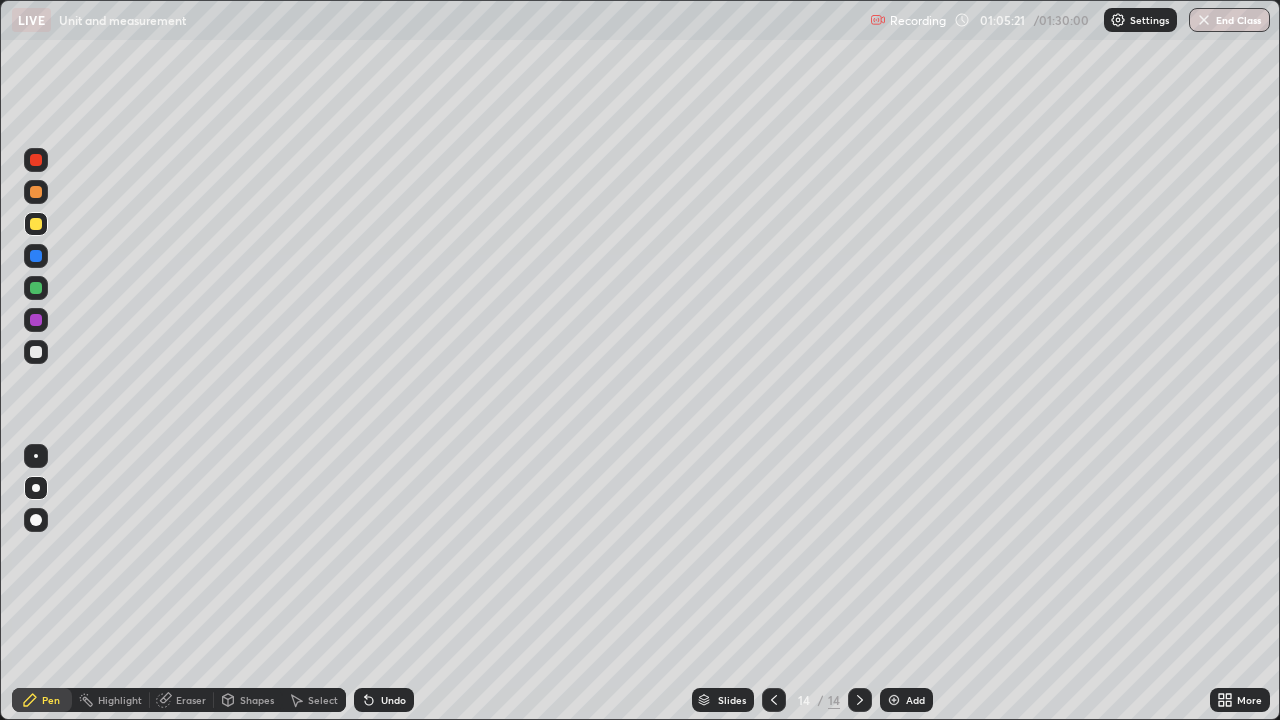 click at bounding box center (36, 352) 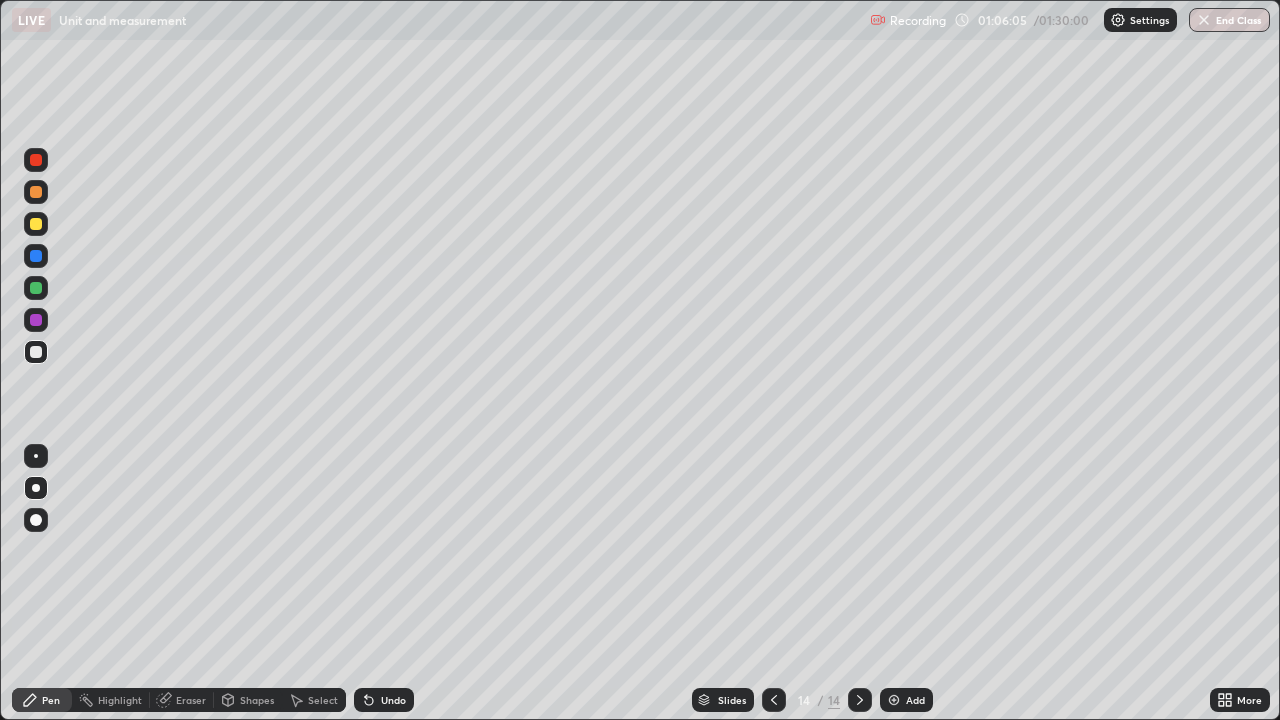 click on "Shapes" at bounding box center (257, 700) 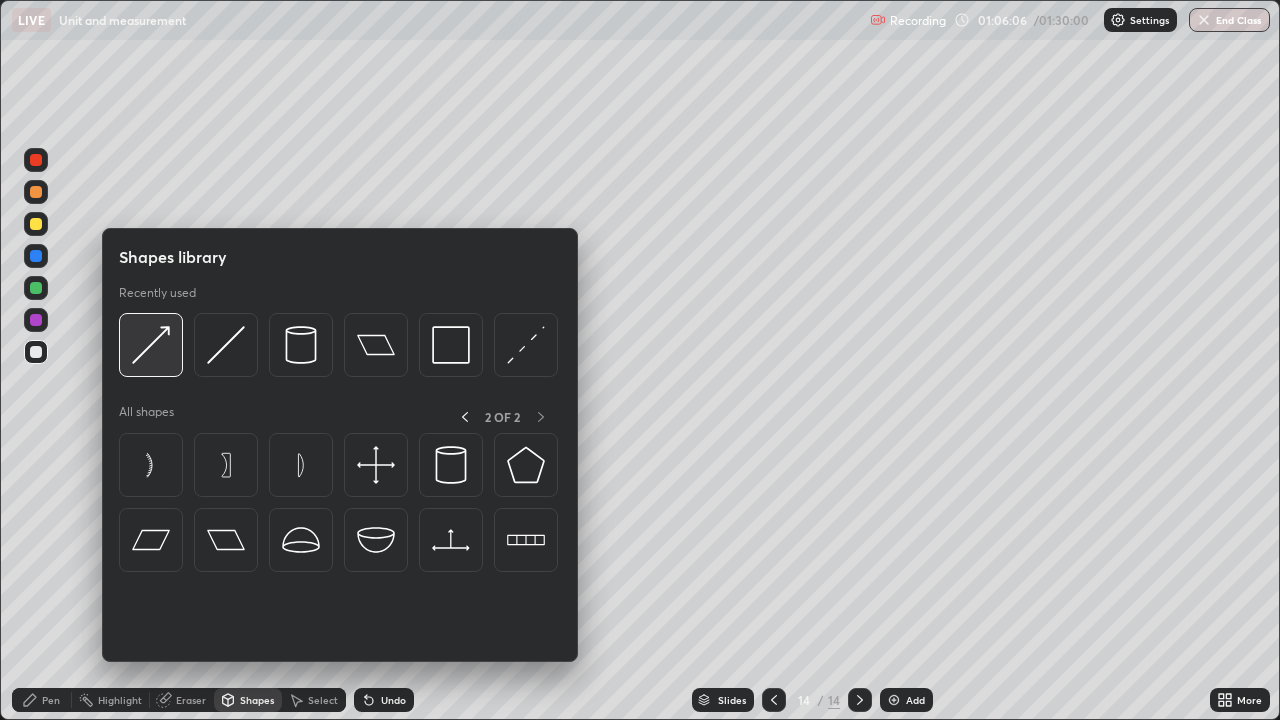 click at bounding box center [151, 345] 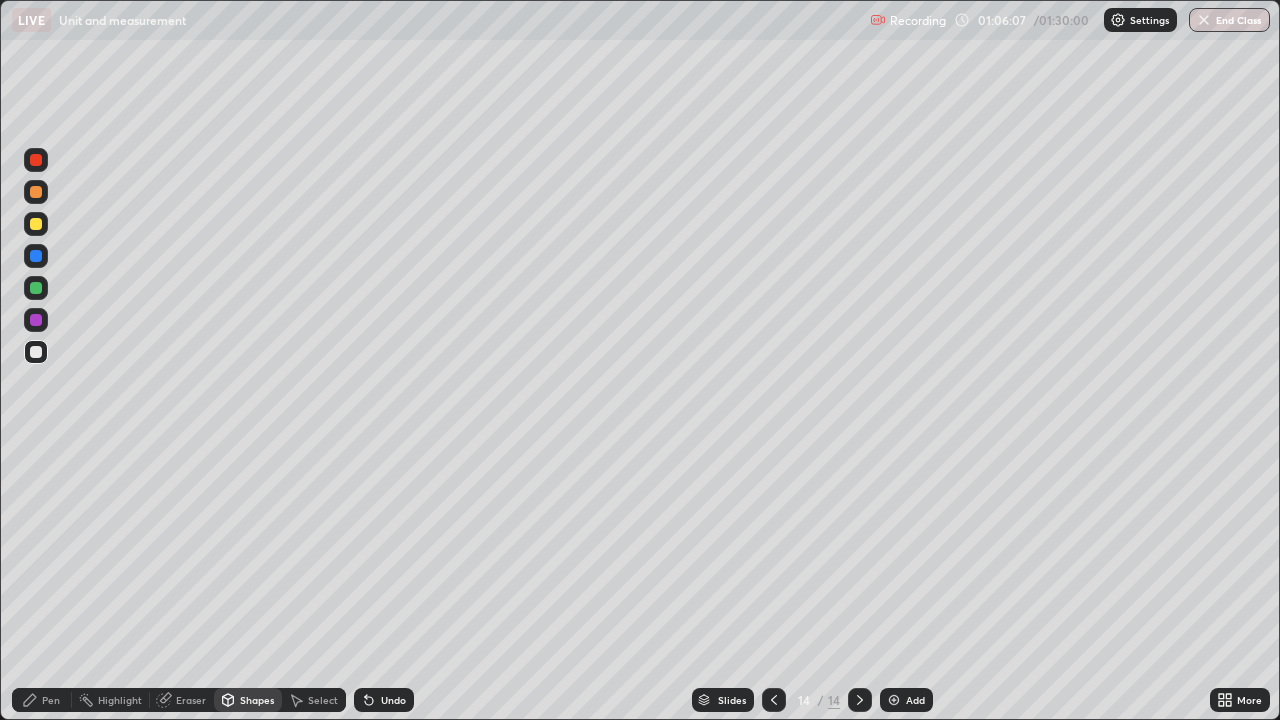 click at bounding box center (36, 192) 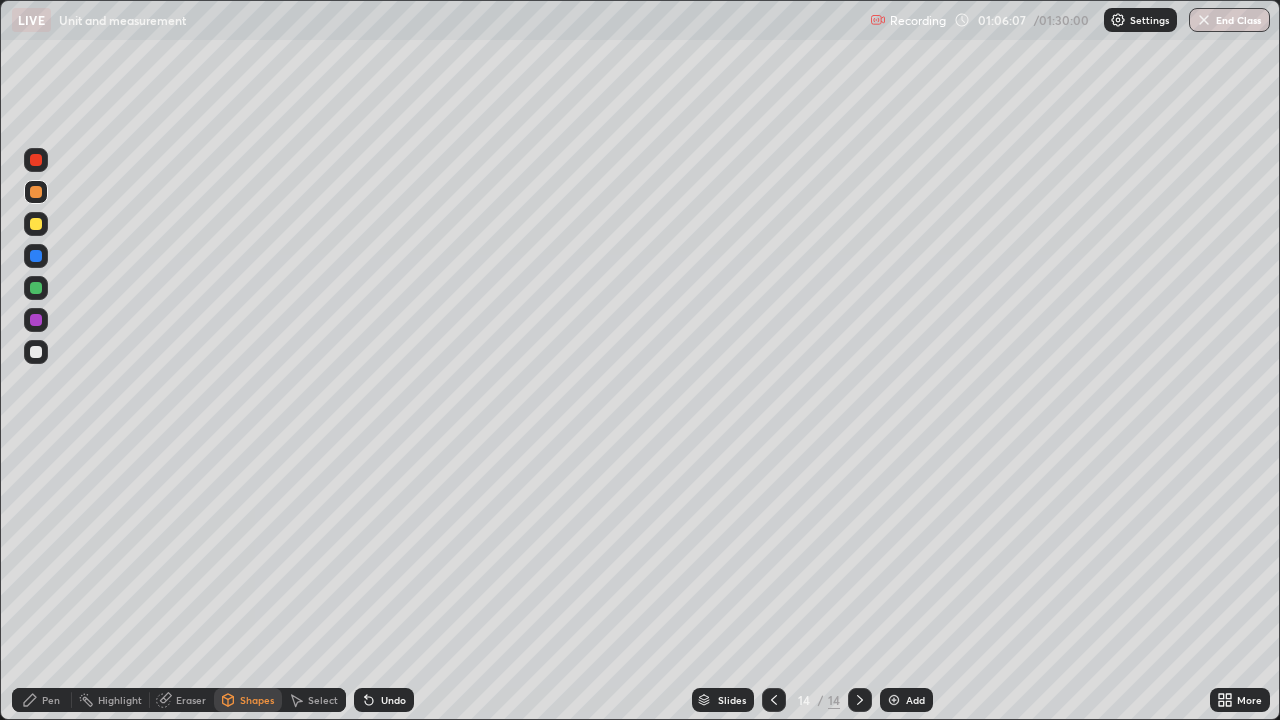 click at bounding box center [36, 160] 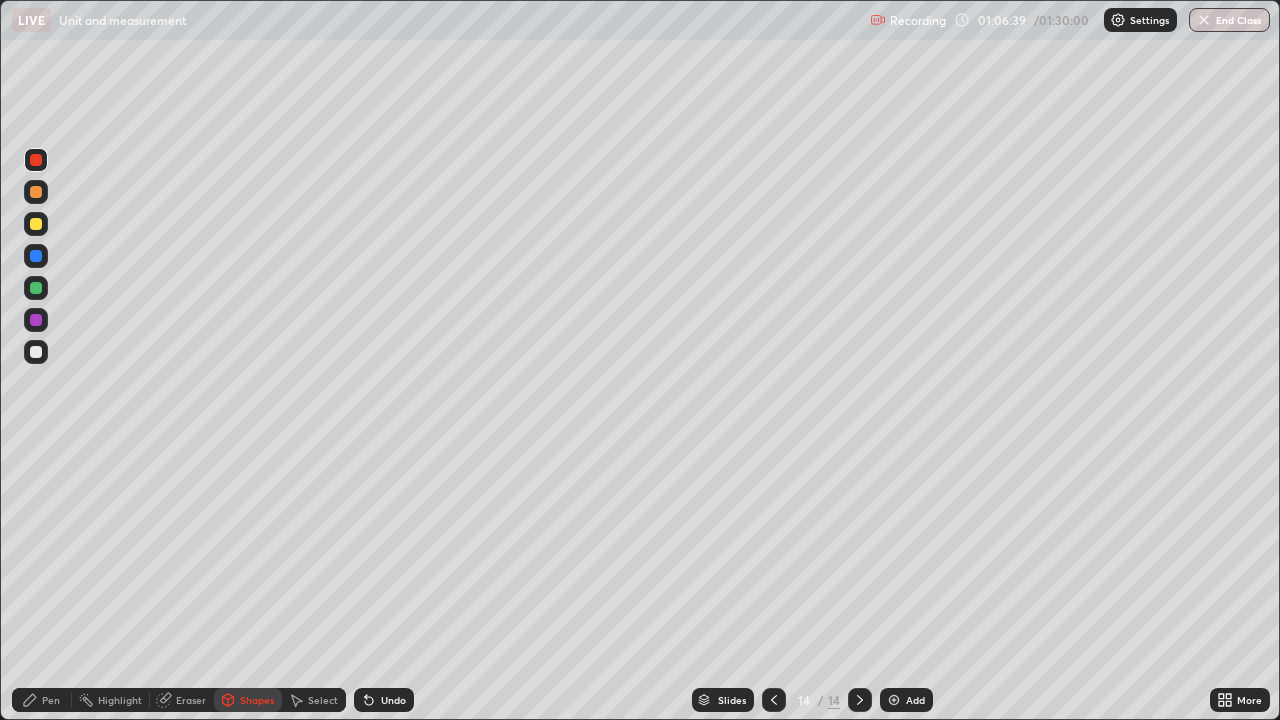 click on "Pen" at bounding box center (51, 700) 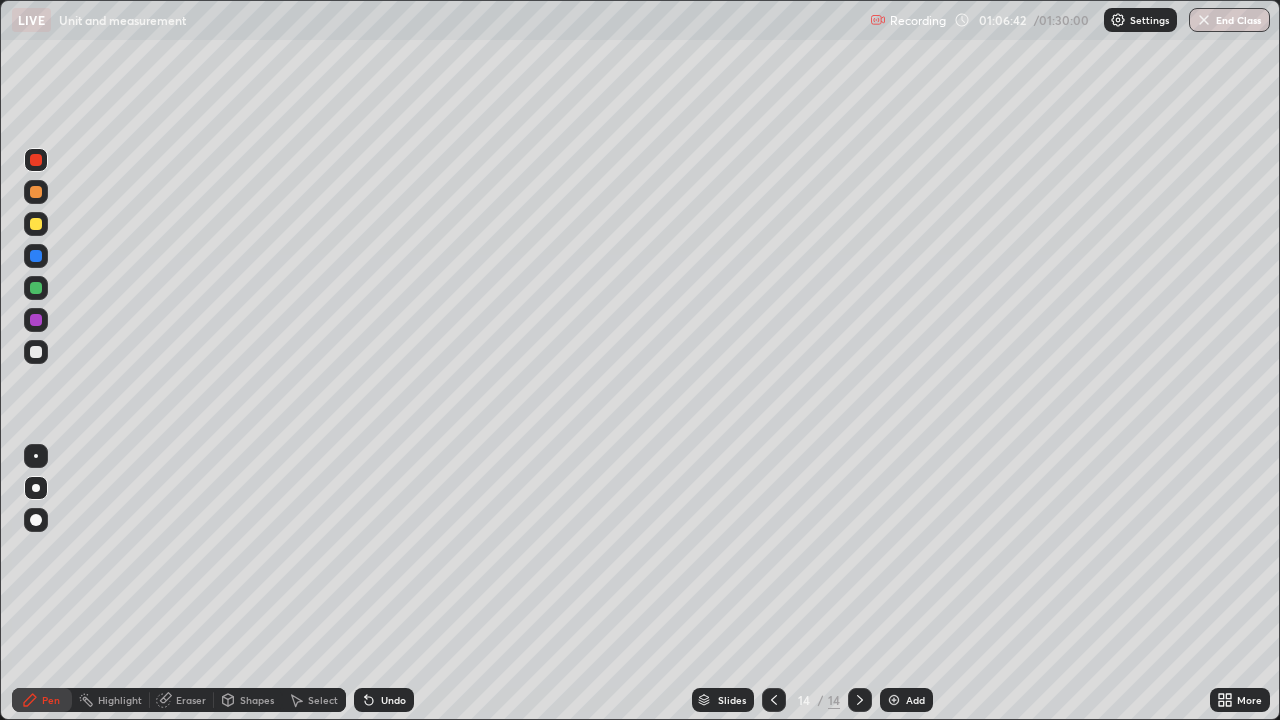 click on "Shapes" at bounding box center (257, 700) 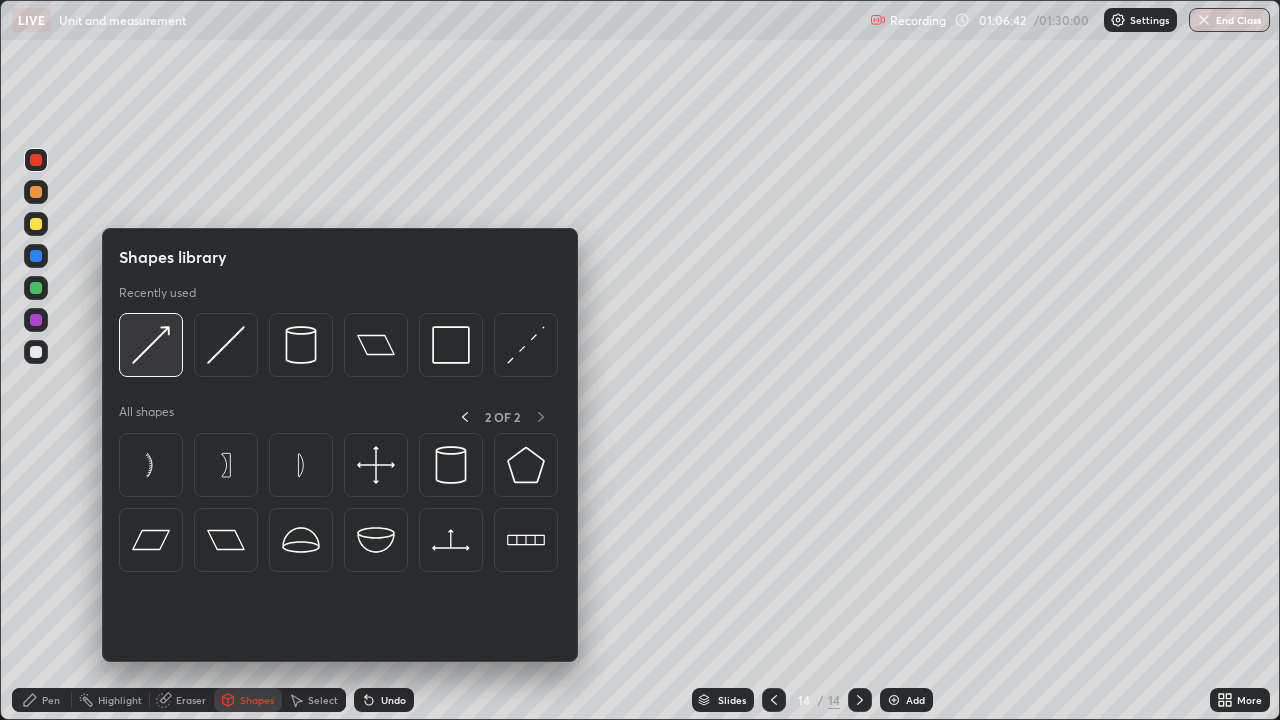 click at bounding box center [151, 345] 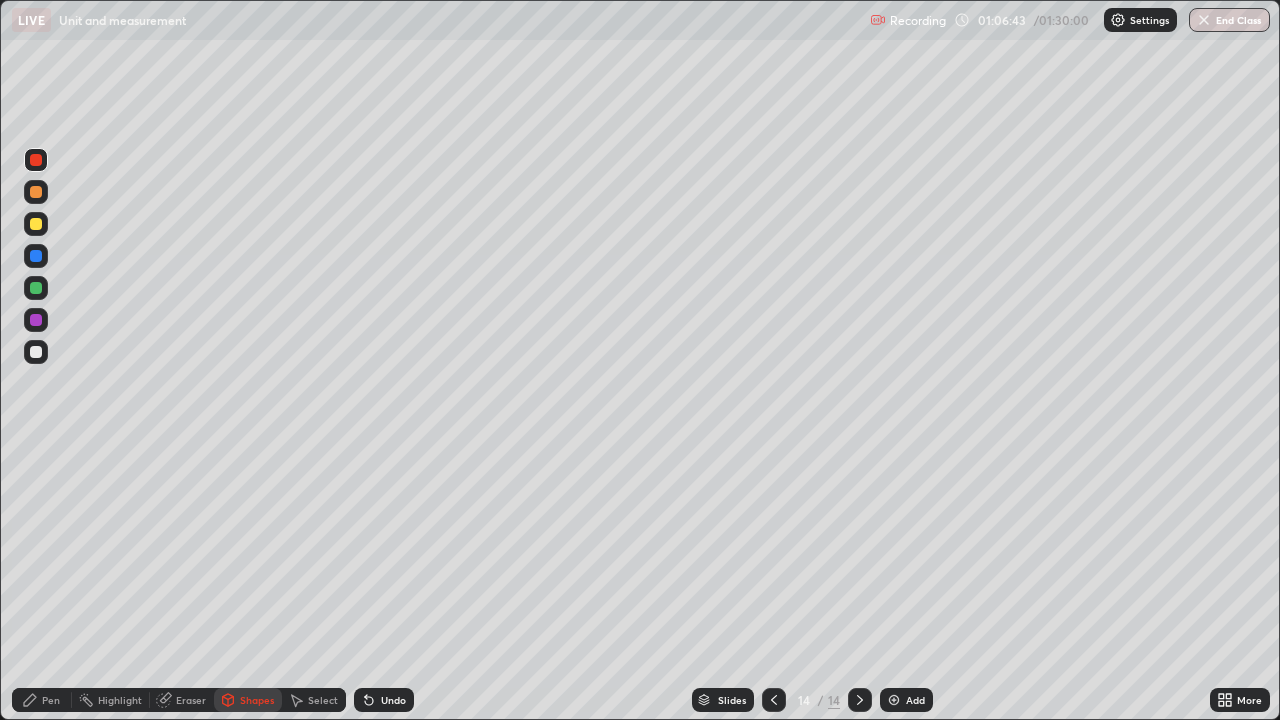 click at bounding box center (36, 224) 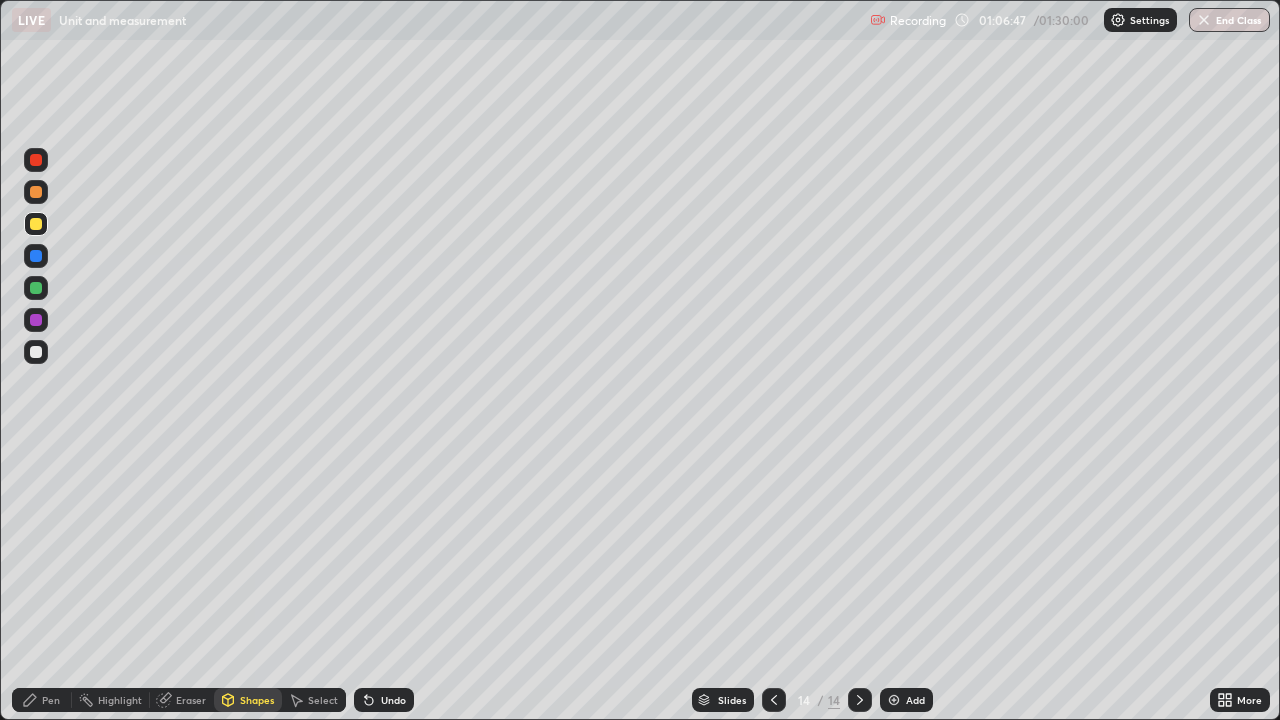 click on "Pen" at bounding box center [51, 700] 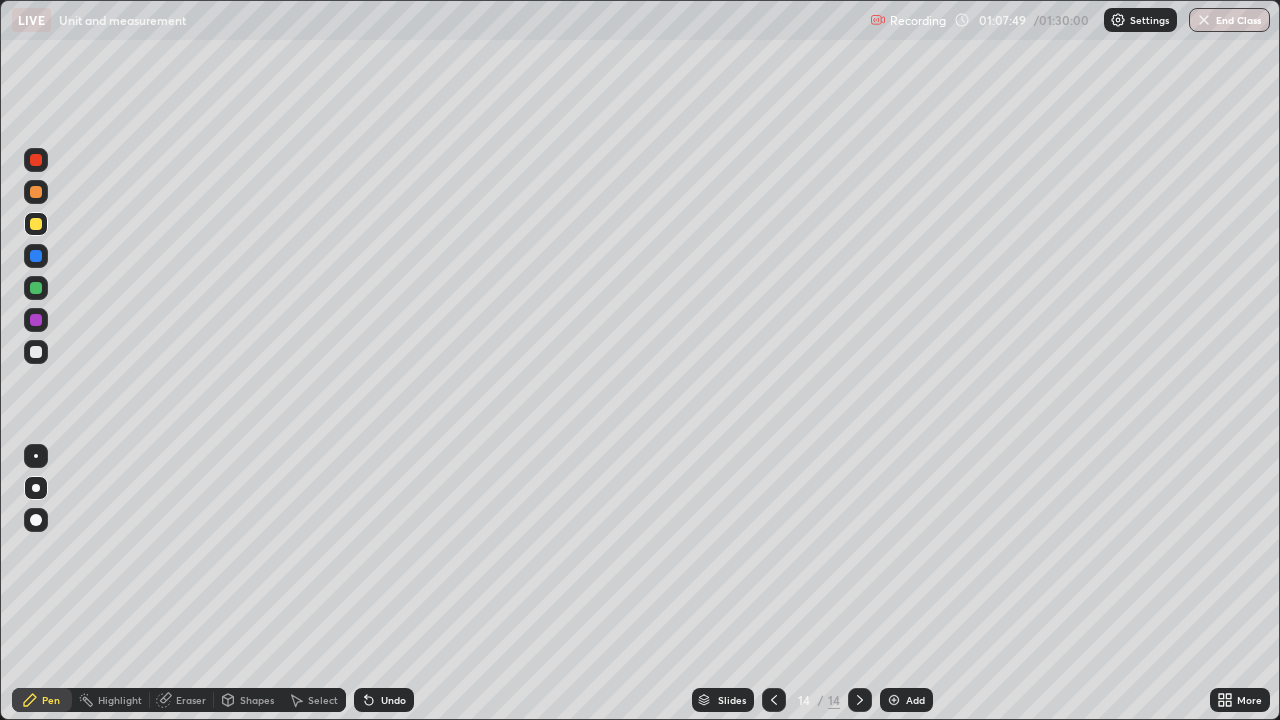 click at bounding box center [36, 352] 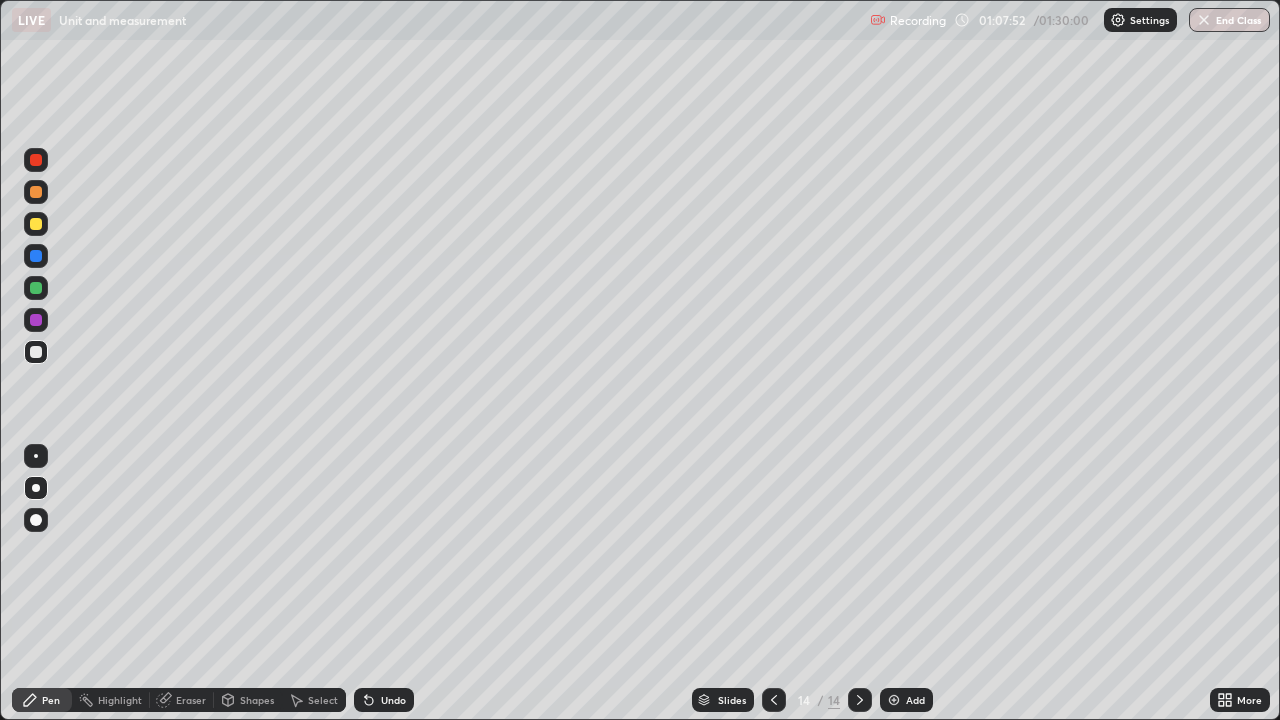 click on "Undo" at bounding box center [393, 700] 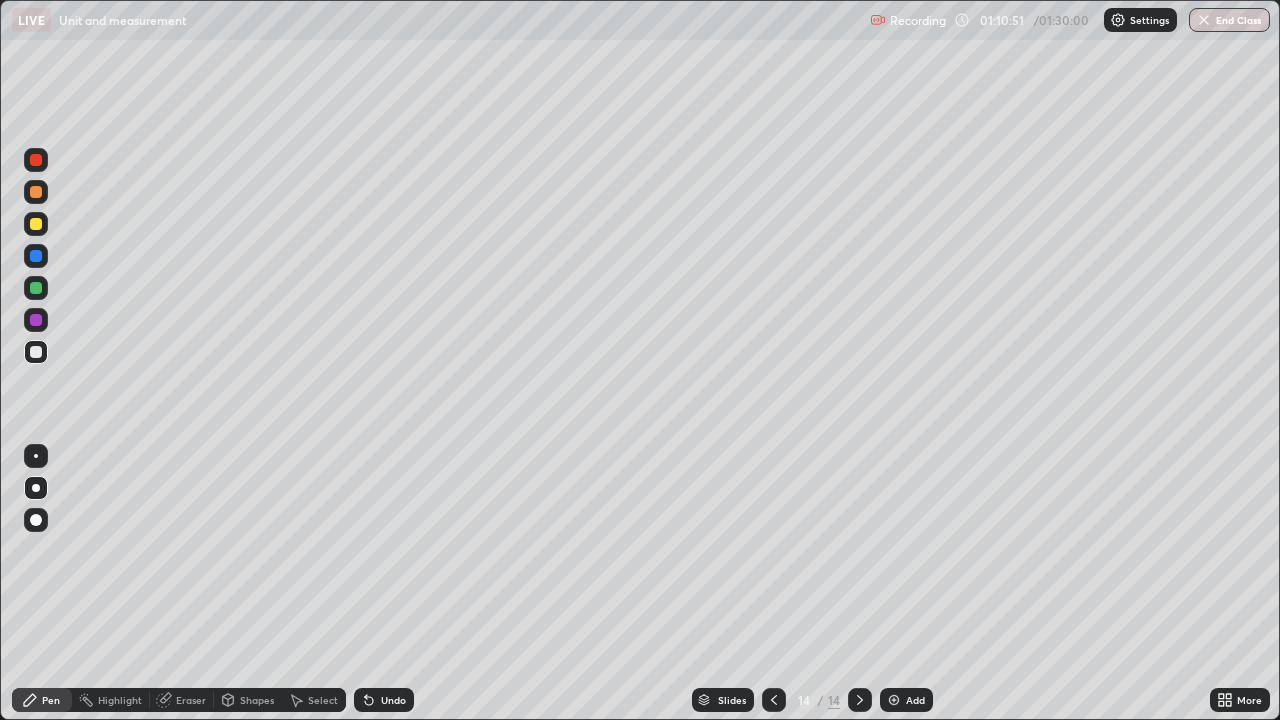 click on "Add" at bounding box center (906, 700) 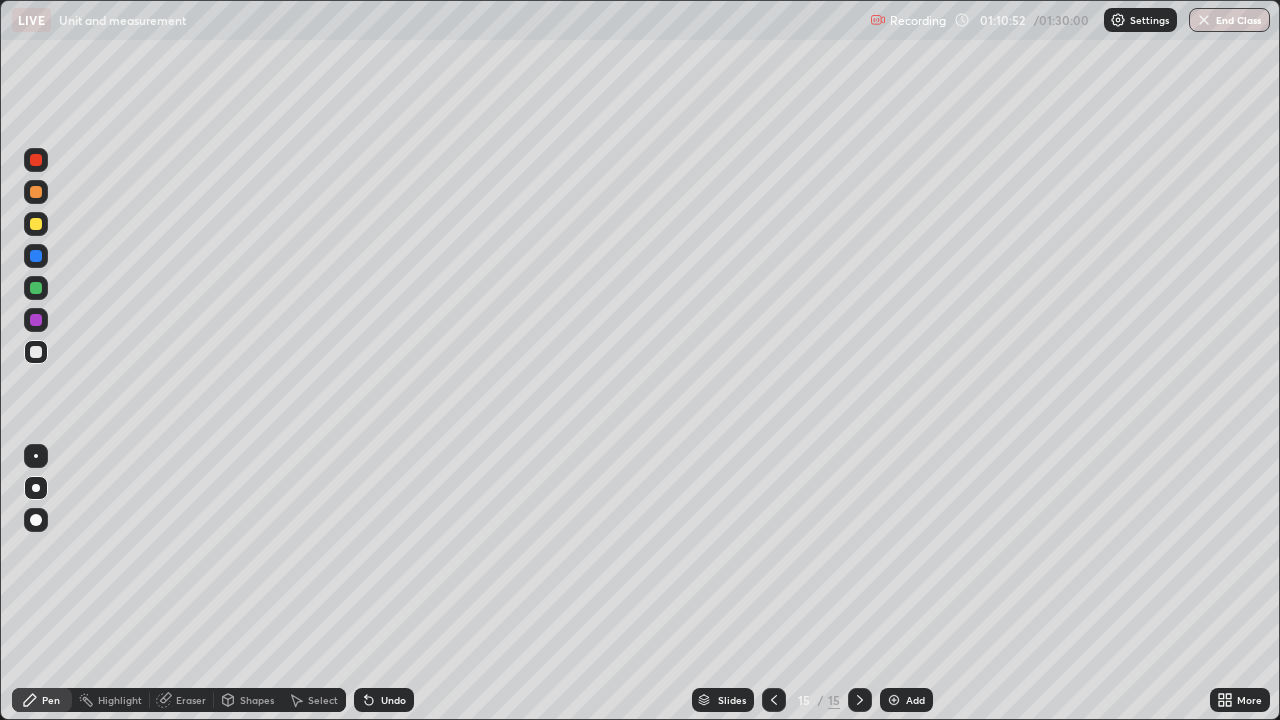 click on "Shapes" at bounding box center (248, 700) 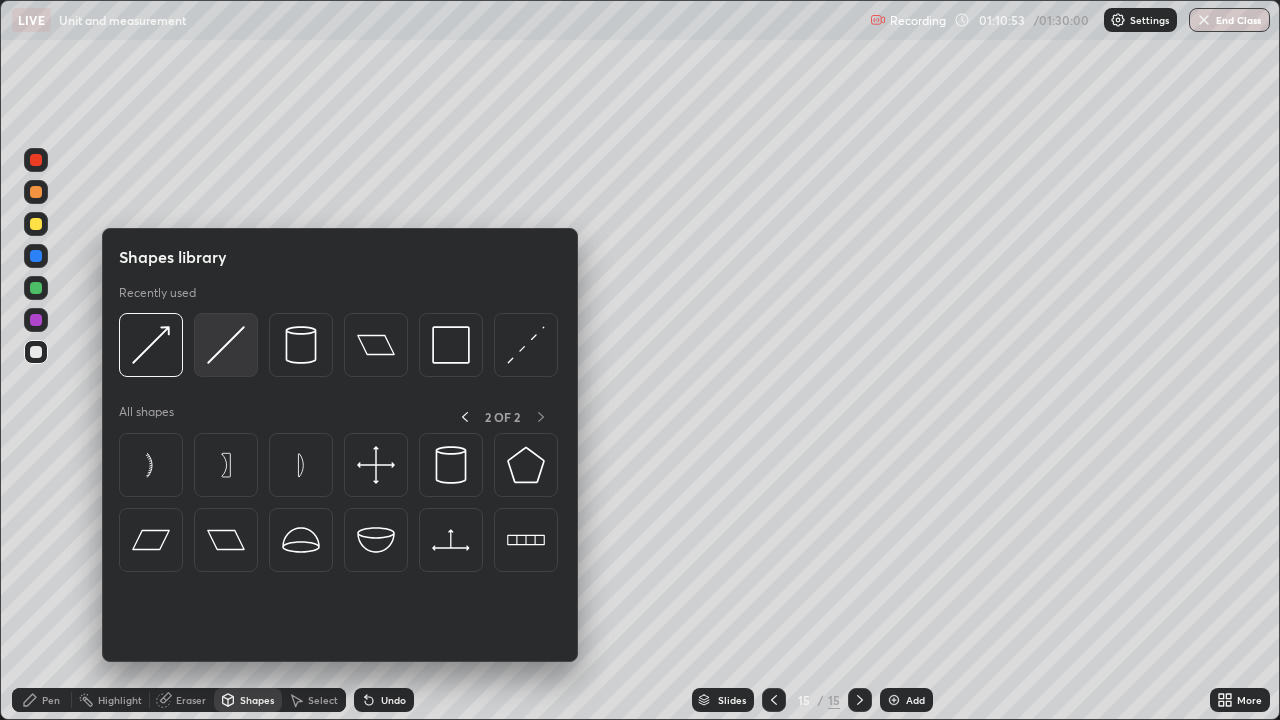 click at bounding box center [226, 345] 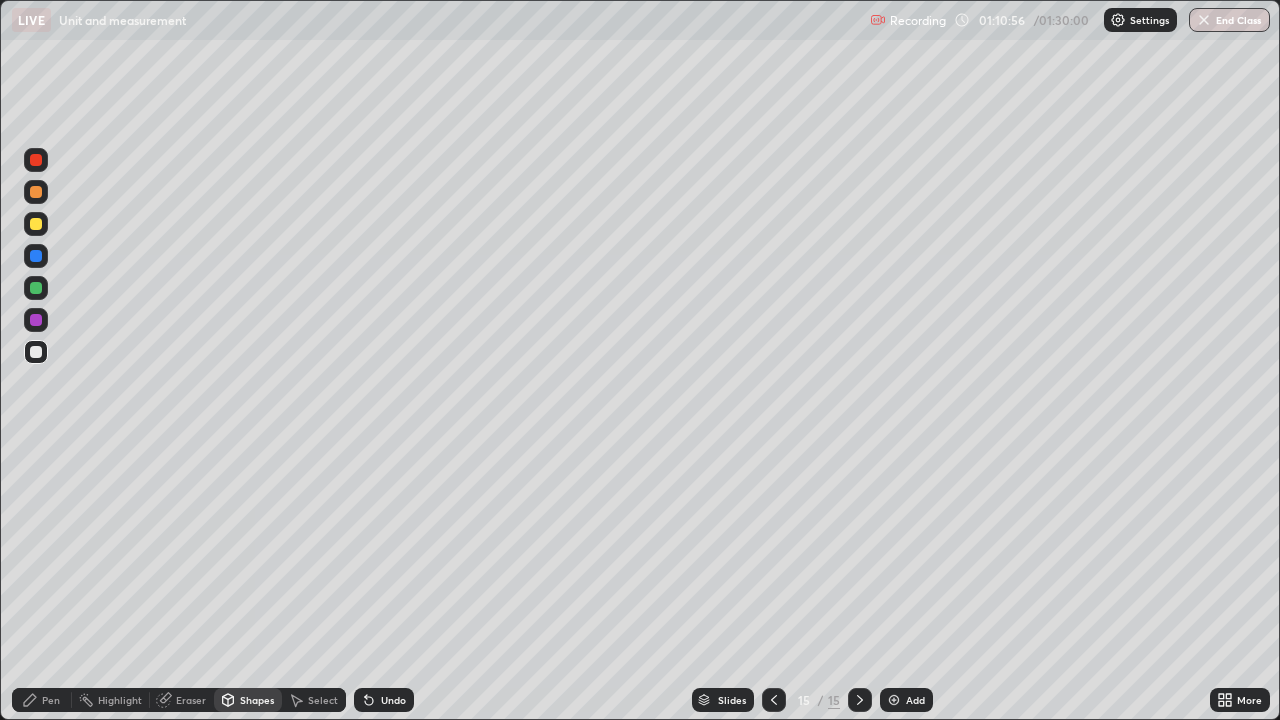 click on "Shapes" at bounding box center [257, 700] 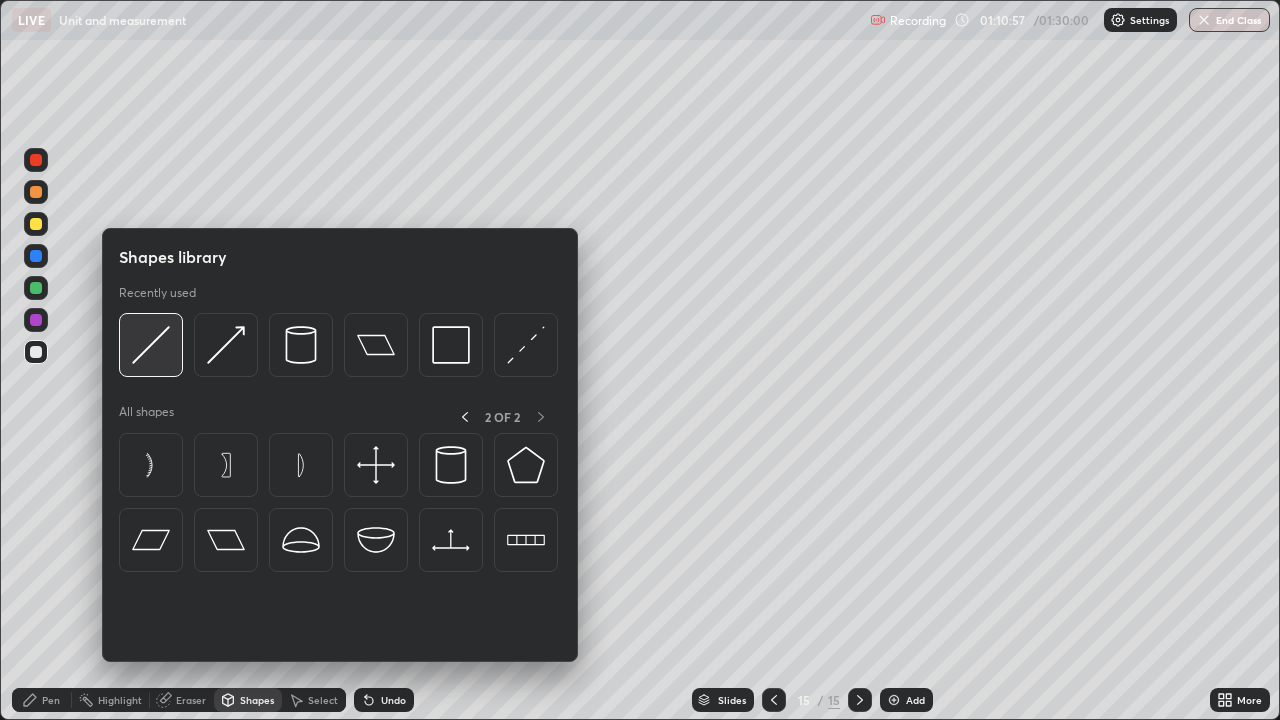 click at bounding box center (151, 345) 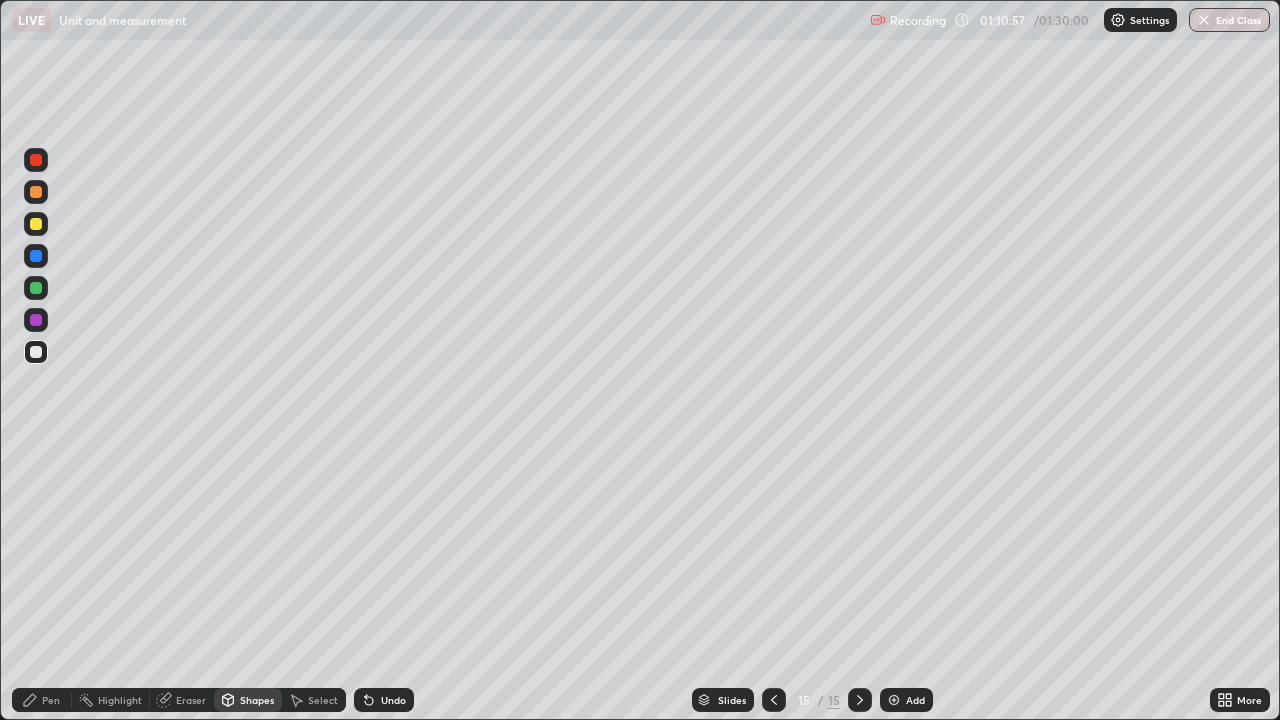 click at bounding box center (36, 224) 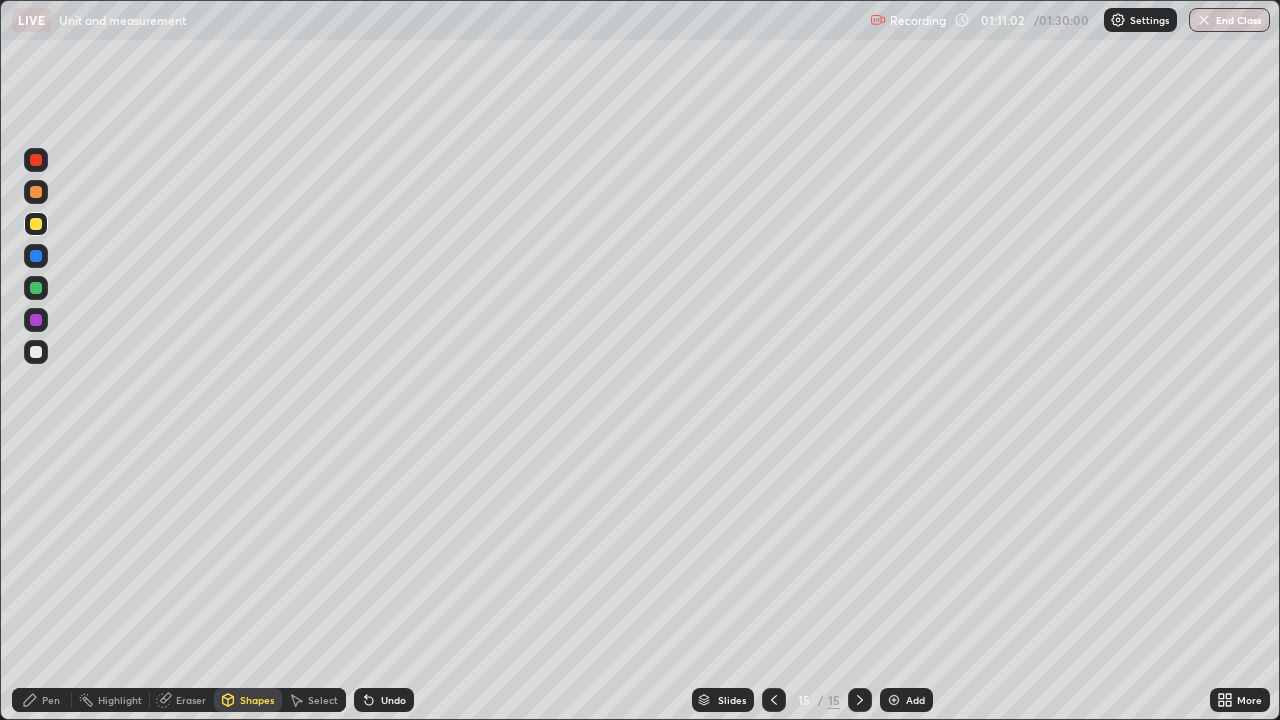 click at bounding box center (36, 288) 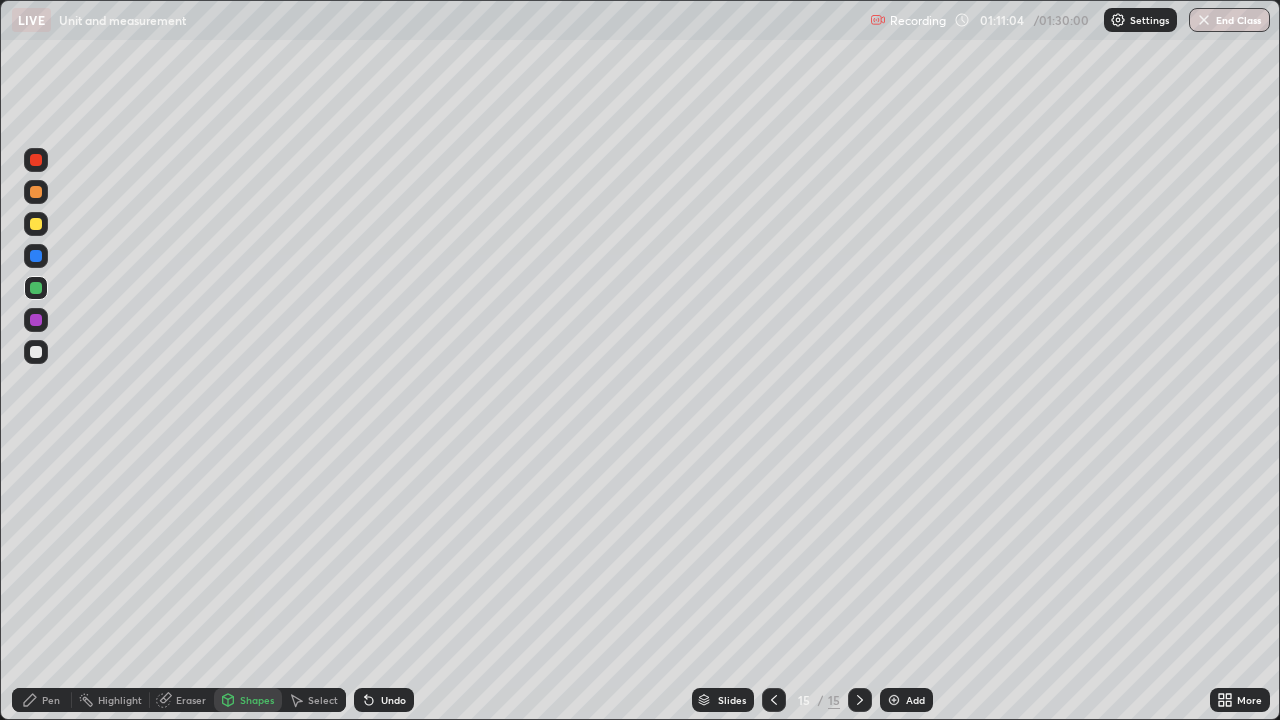 click on "Shapes" at bounding box center [257, 700] 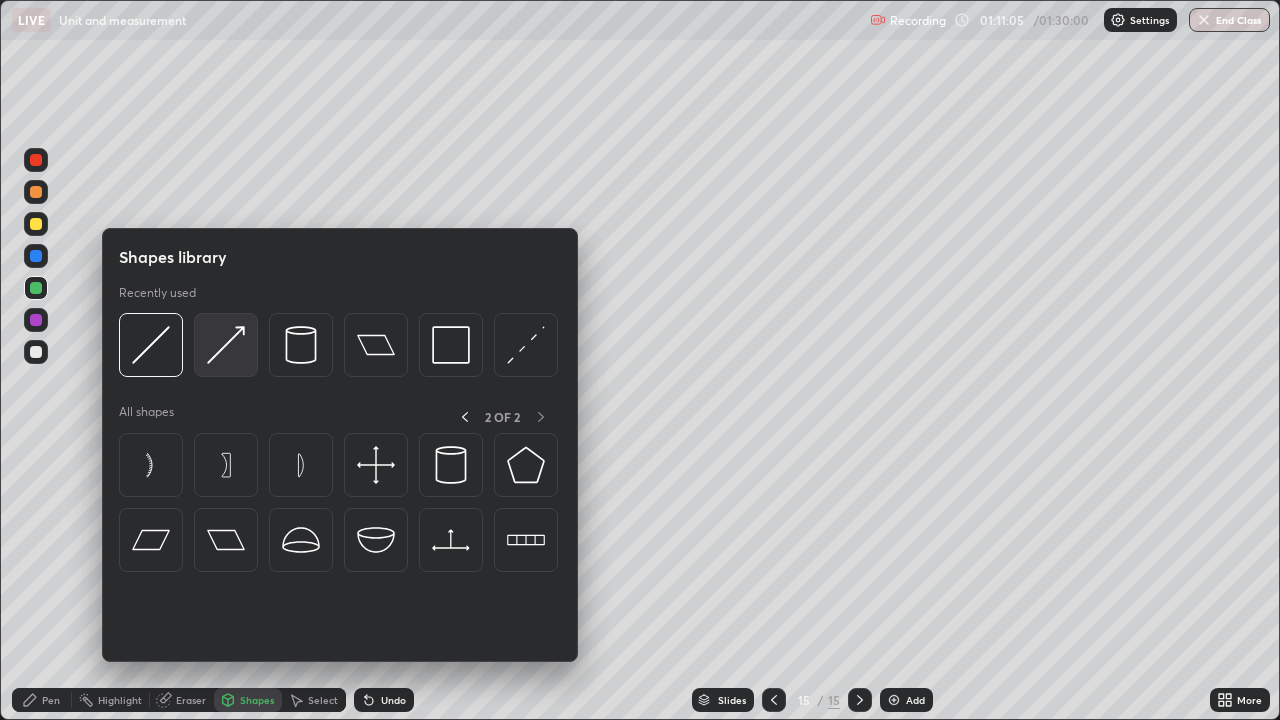 click at bounding box center (226, 345) 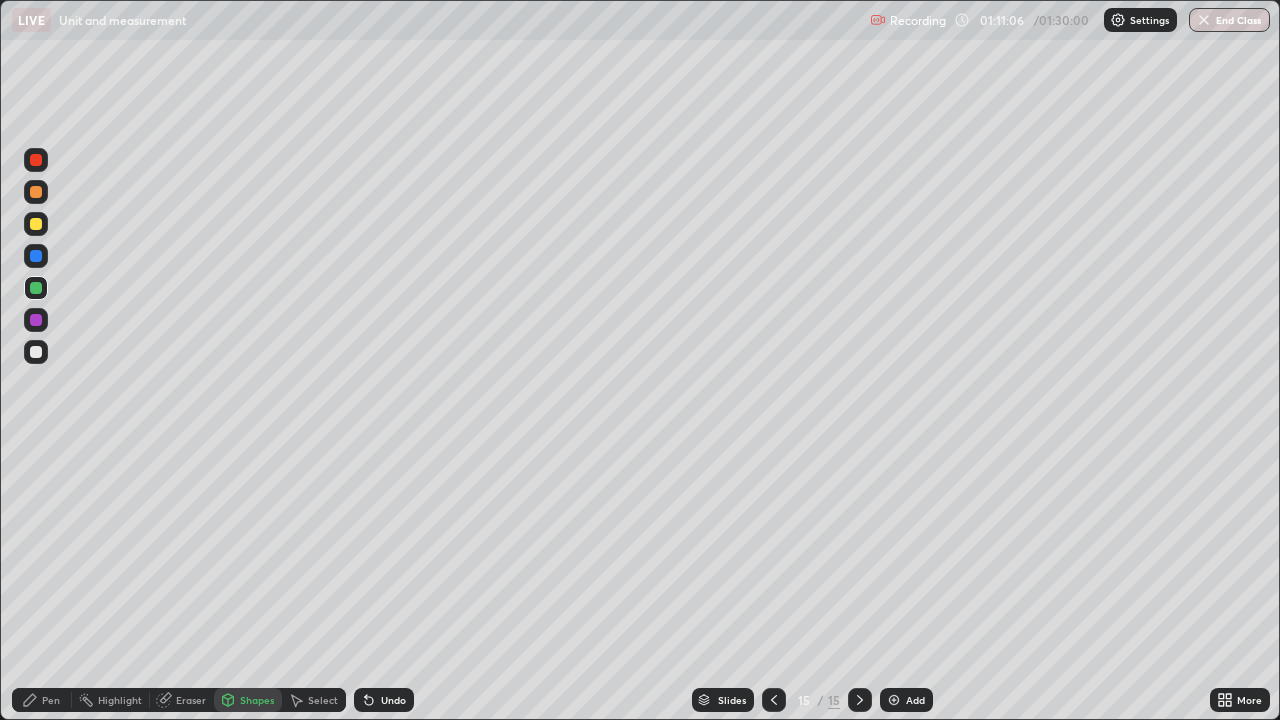 click at bounding box center [36, 160] 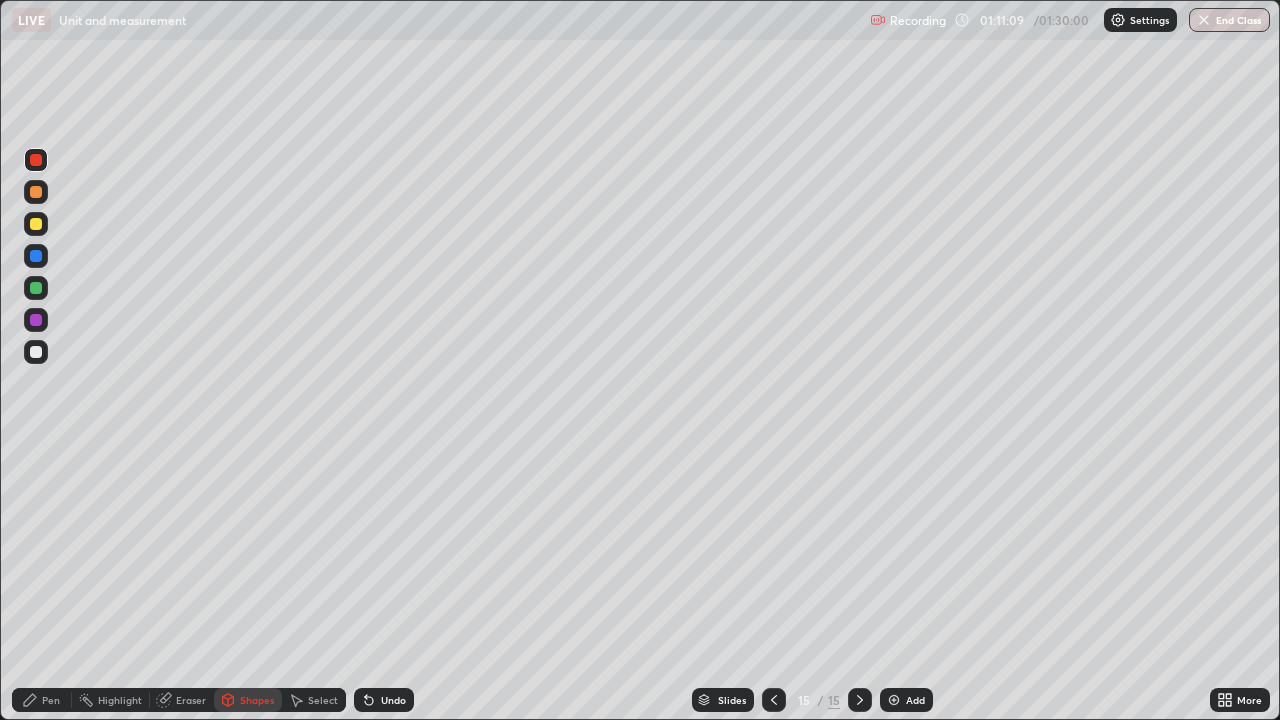 click on "Shapes" at bounding box center [257, 700] 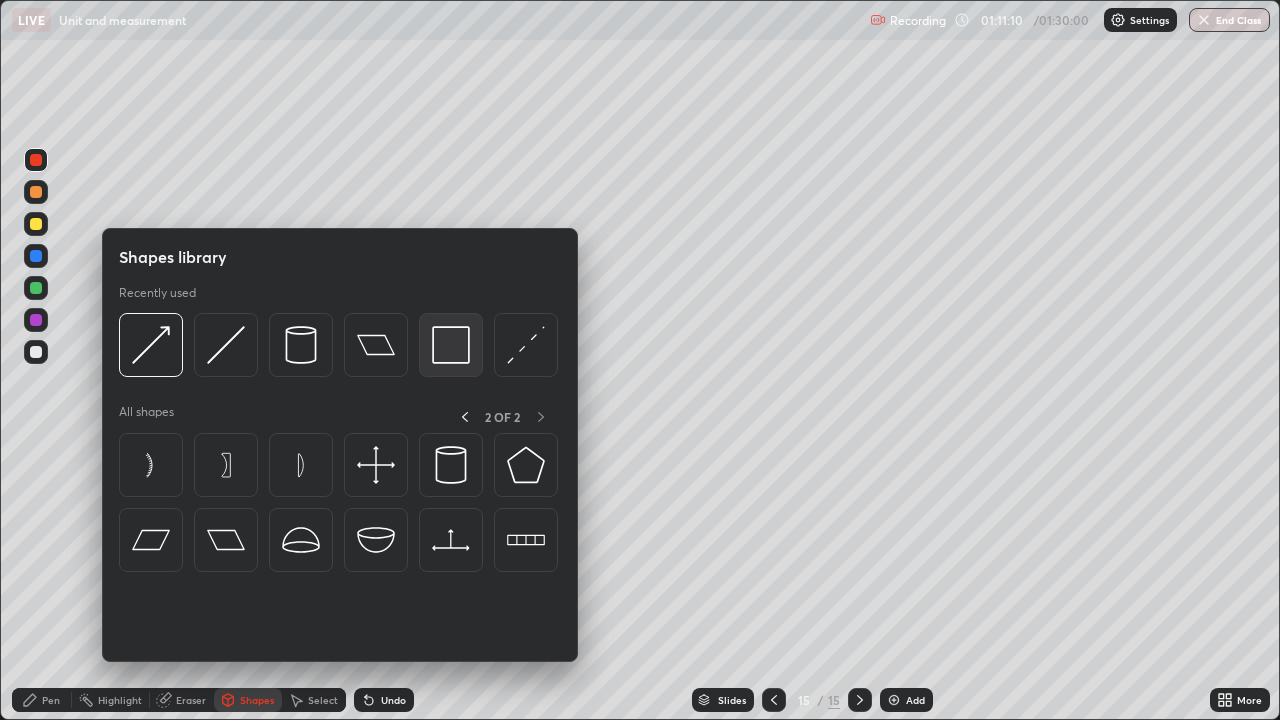 click at bounding box center [451, 345] 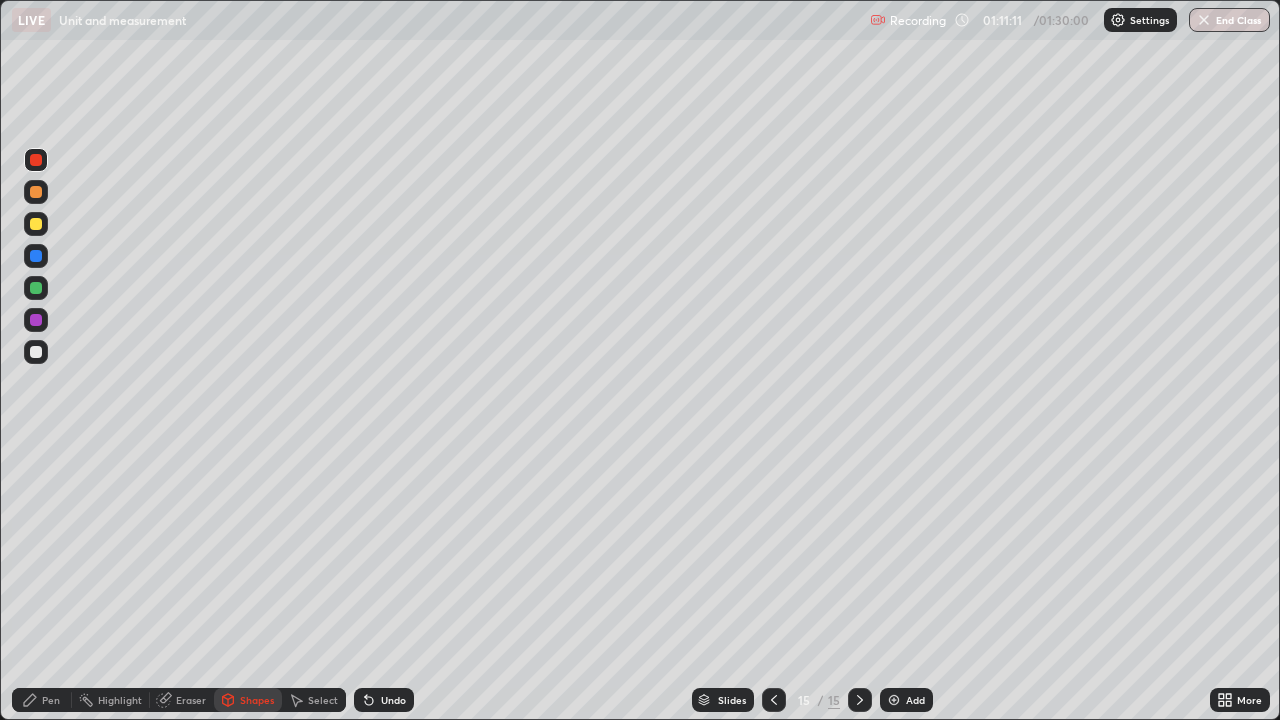 click at bounding box center (36, 352) 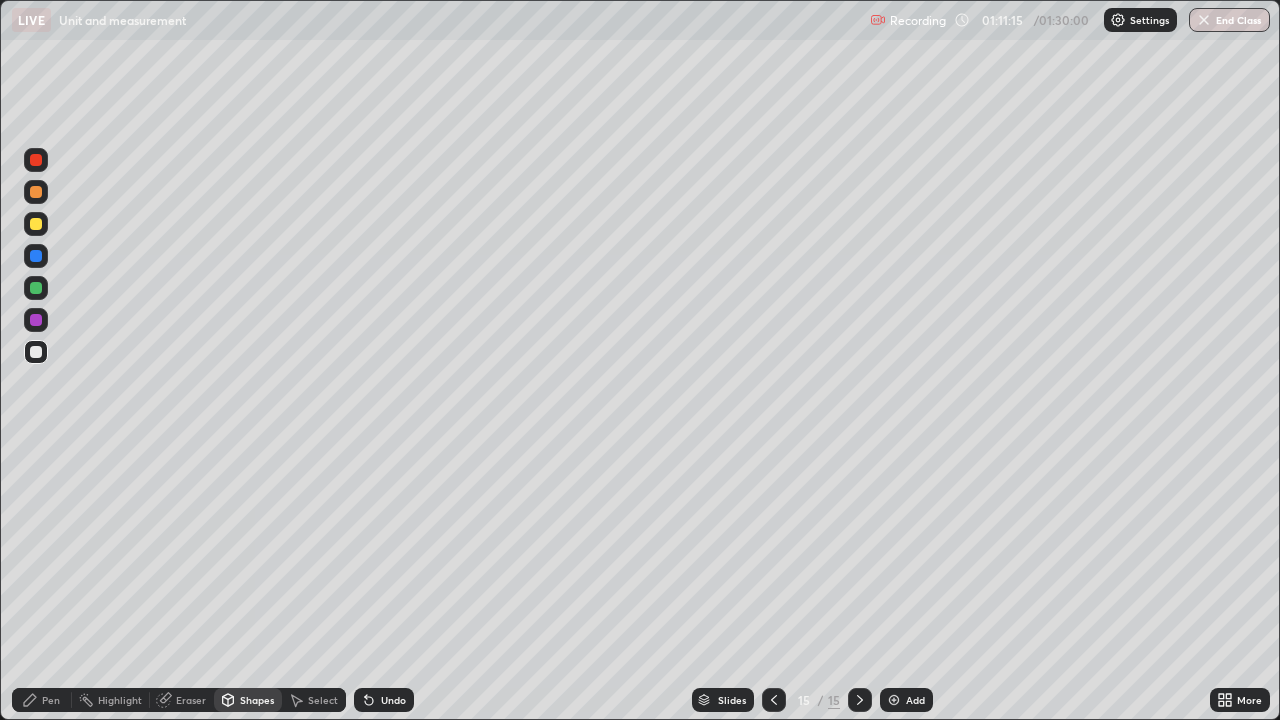 click on "Pen" at bounding box center (51, 700) 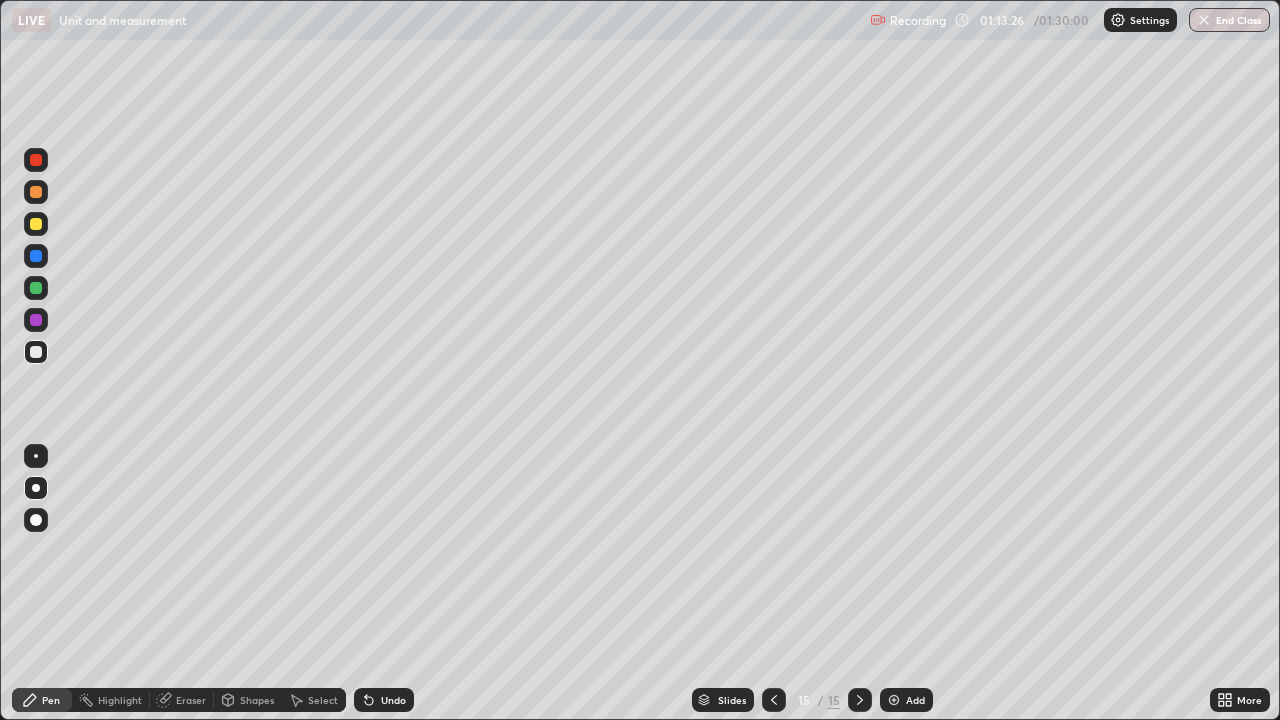 click on "Shapes" at bounding box center [257, 700] 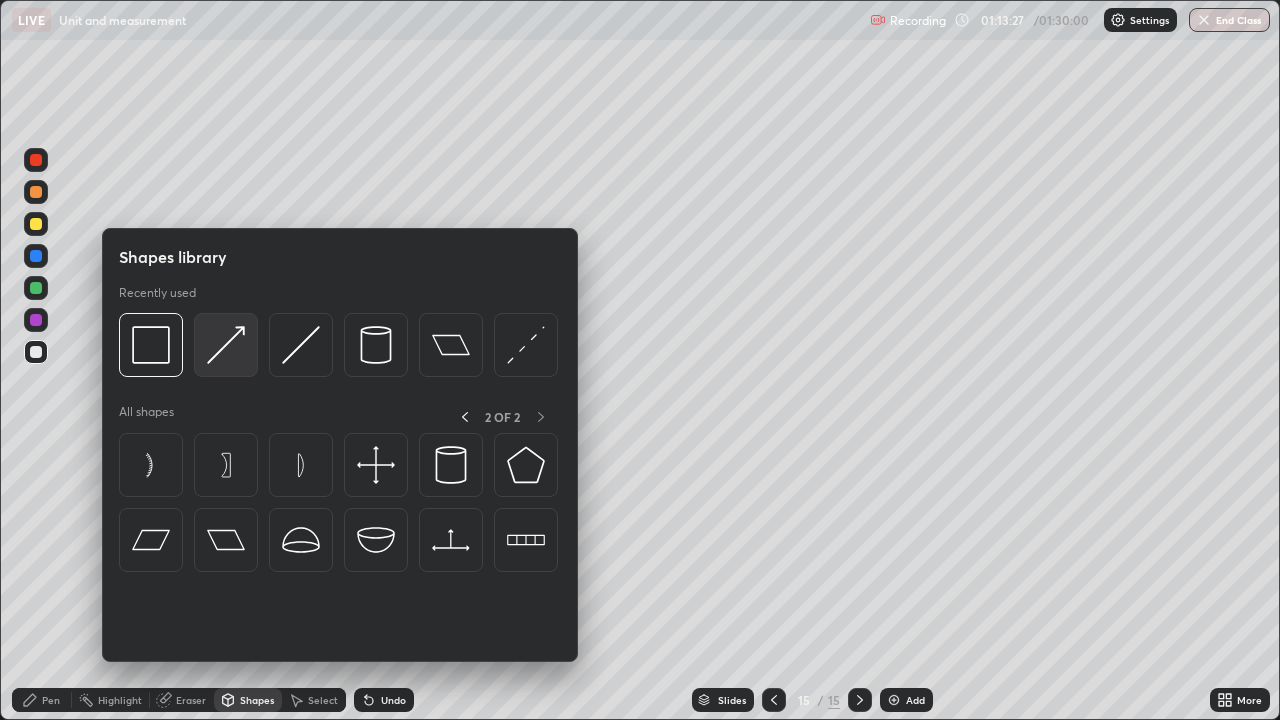 click at bounding box center (226, 345) 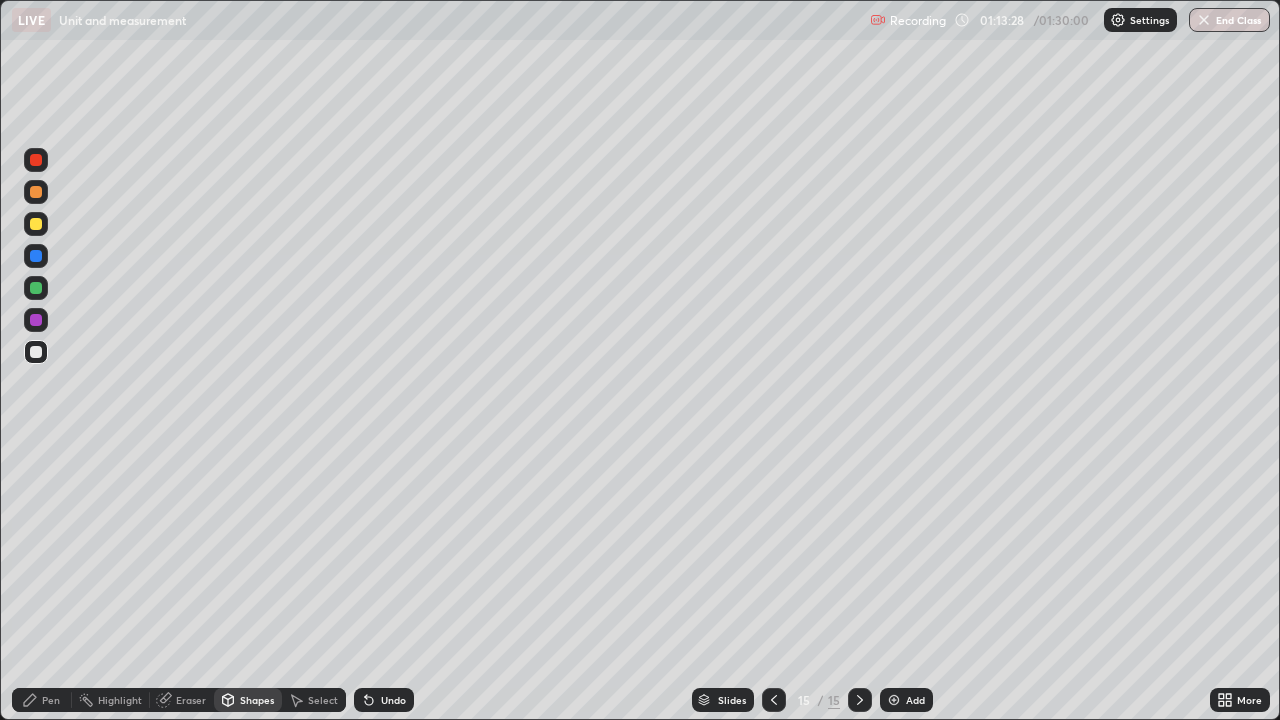 click at bounding box center (36, 192) 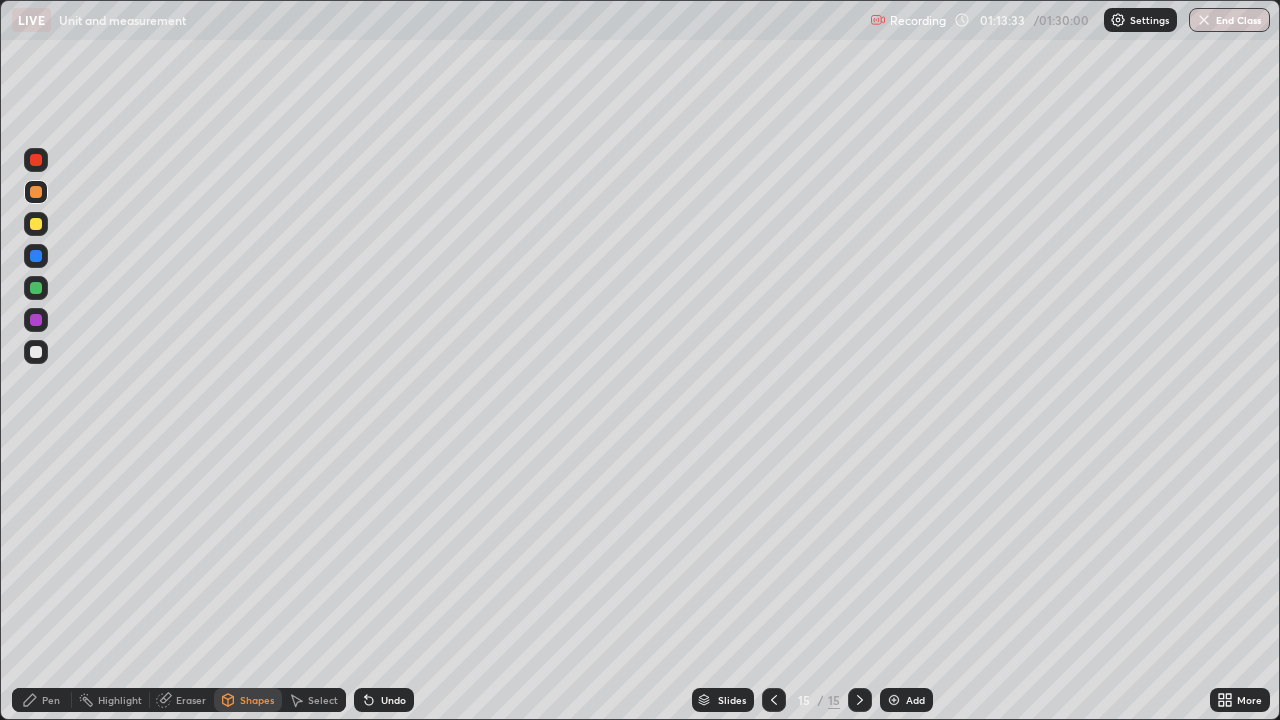click on "Pen" at bounding box center (51, 700) 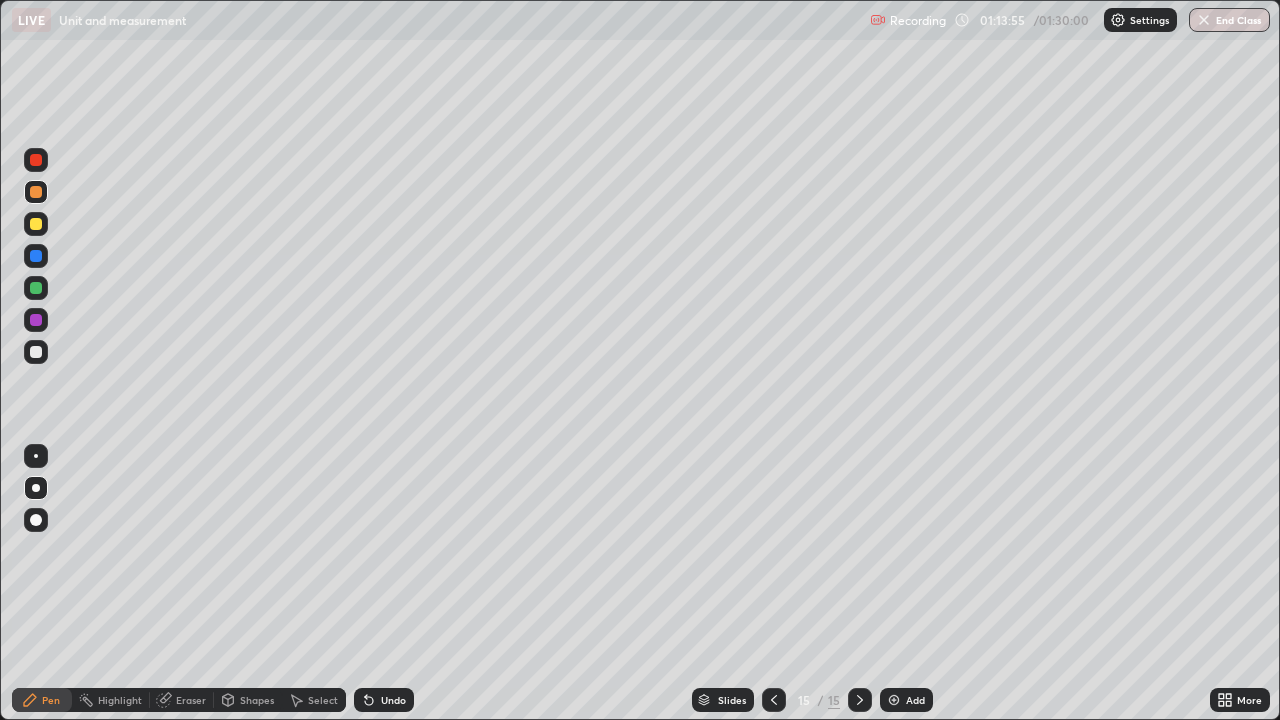 click on "Shapes" at bounding box center [257, 700] 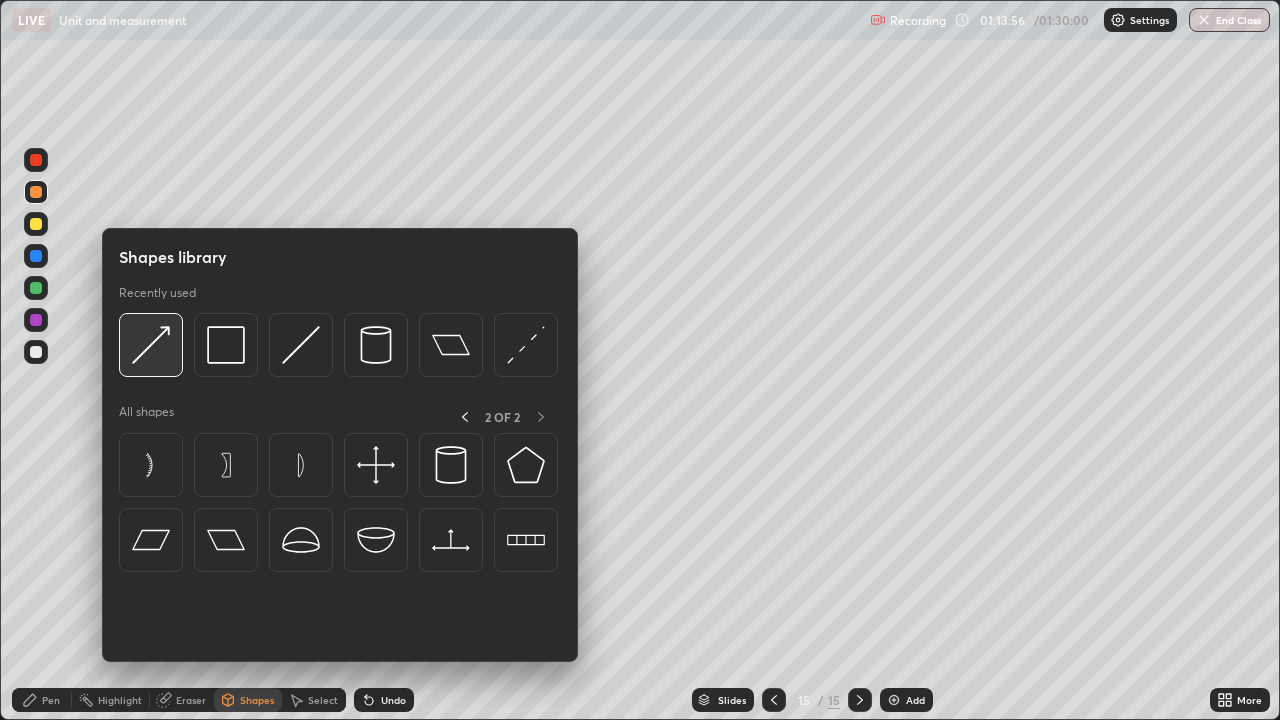 click at bounding box center (151, 345) 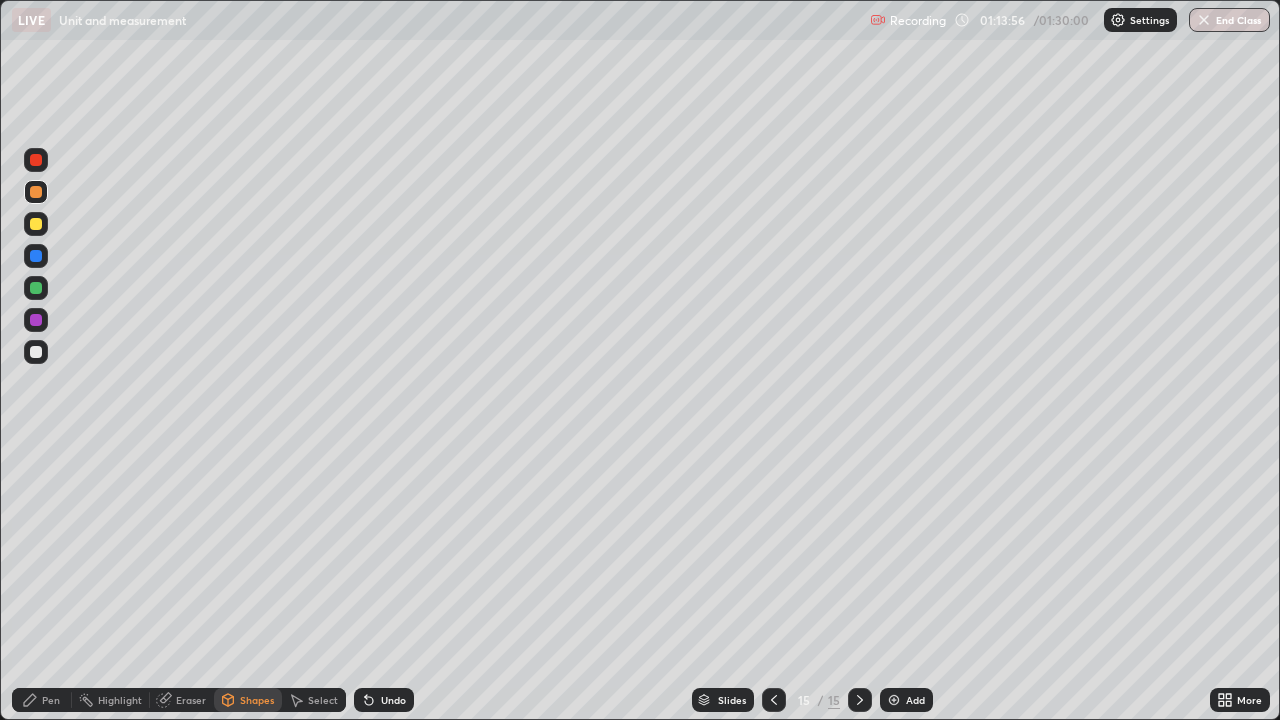 click at bounding box center (36, 288) 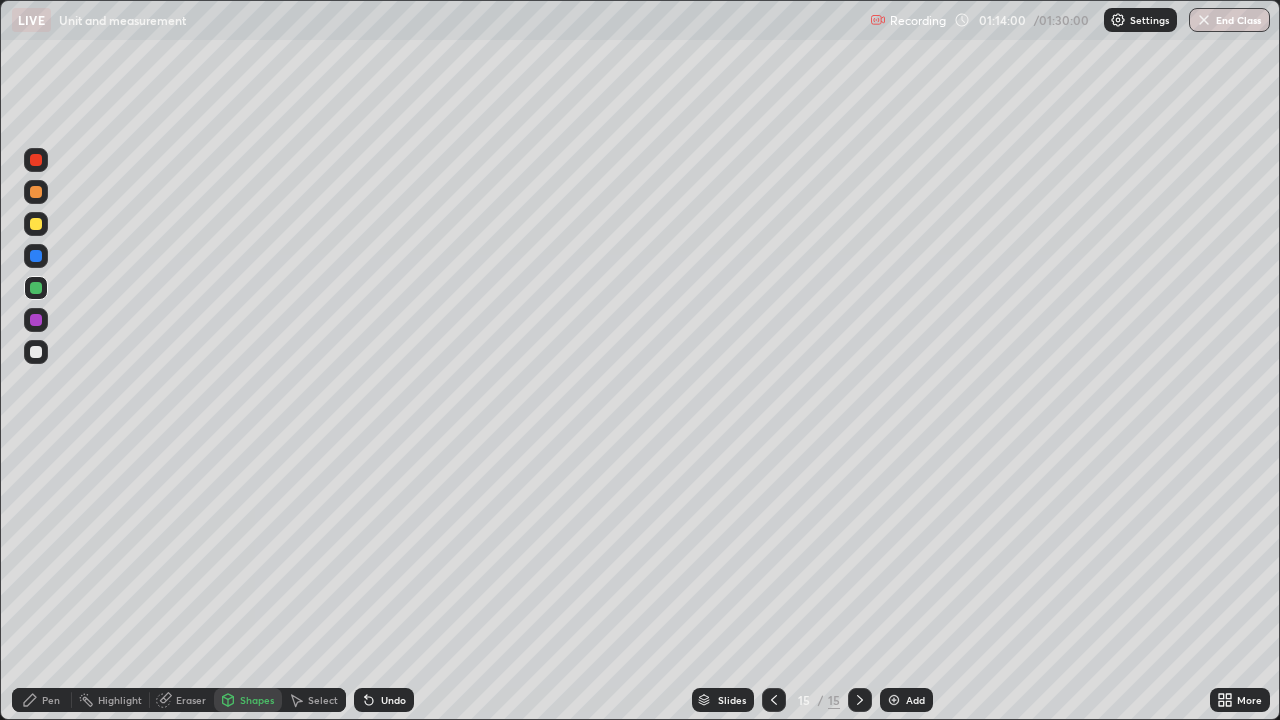 click on "Pen" at bounding box center (51, 700) 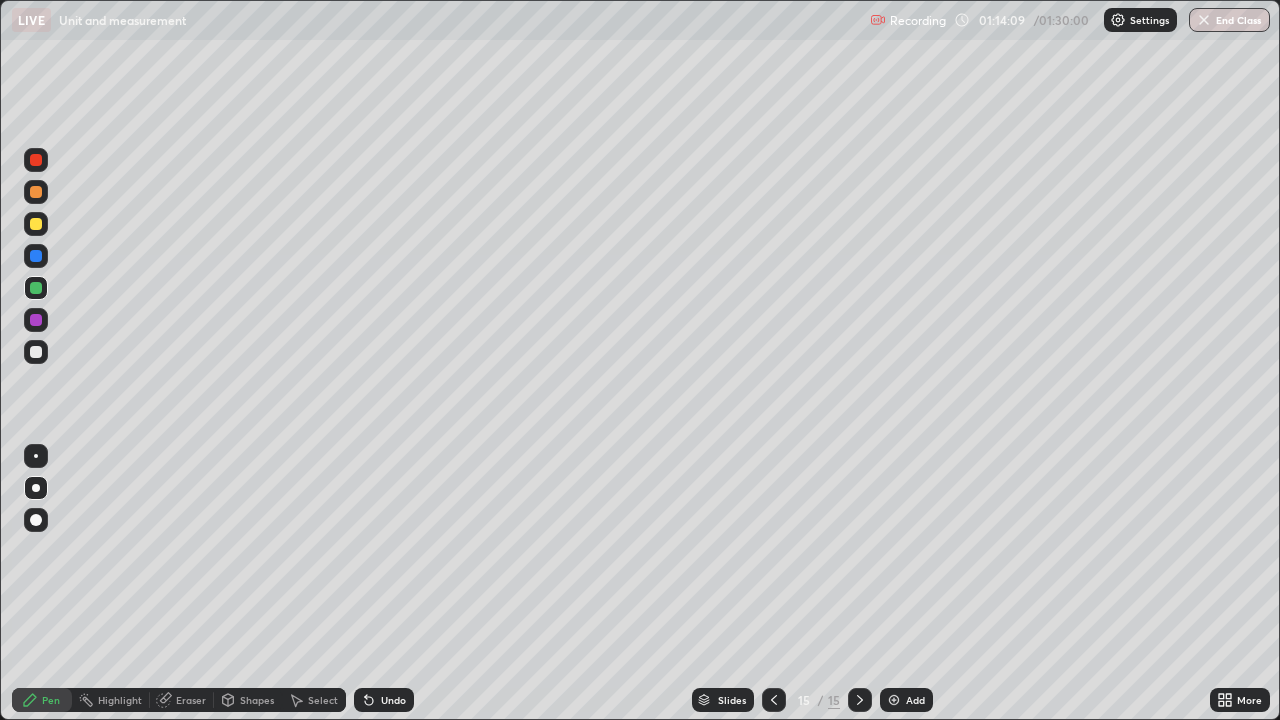 click at bounding box center (36, 192) 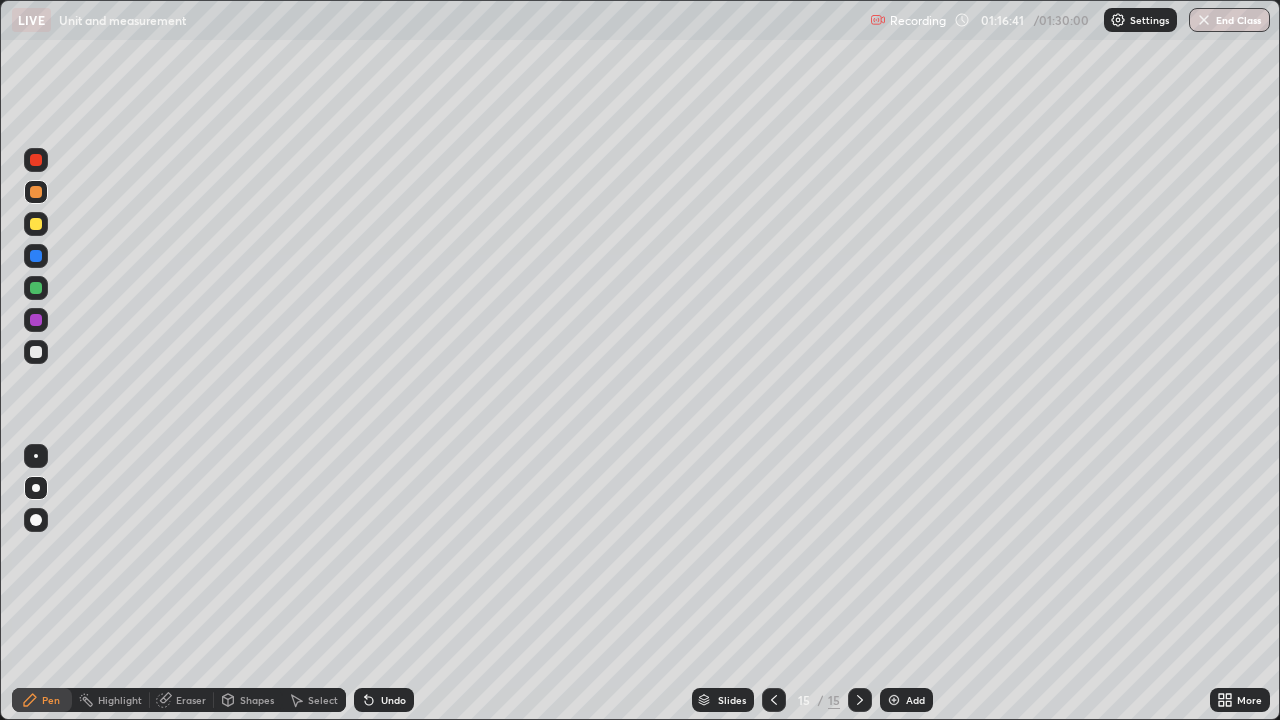 click at bounding box center [894, 700] 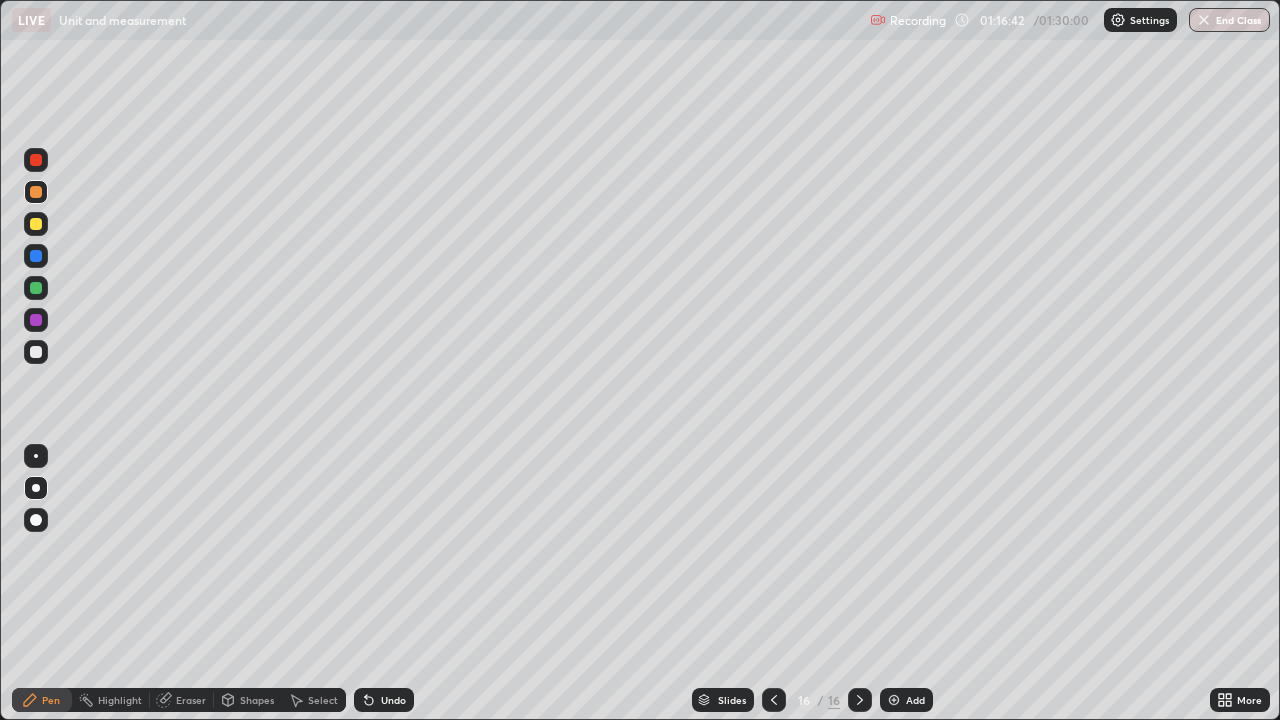 click on "Shapes" at bounding box center [257, 700] 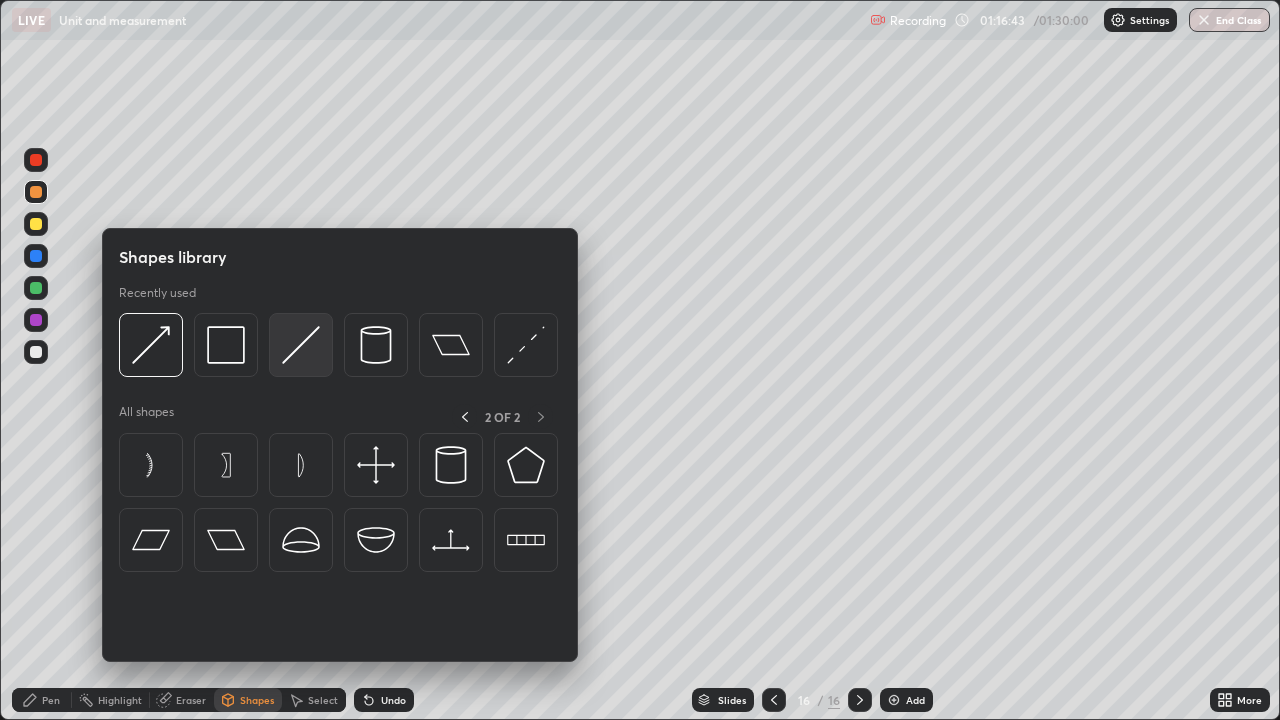 click at bounding box center [301, 345] 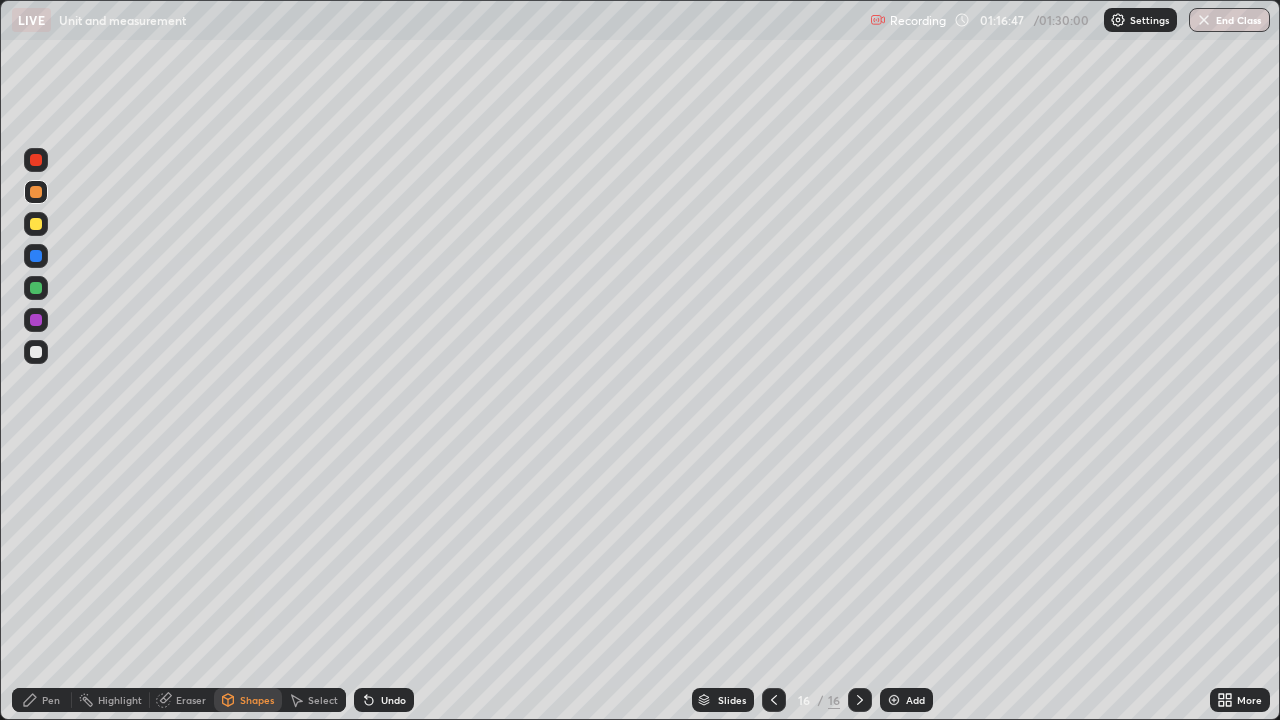 click on "Shapes" at bounding box center (257, 700) 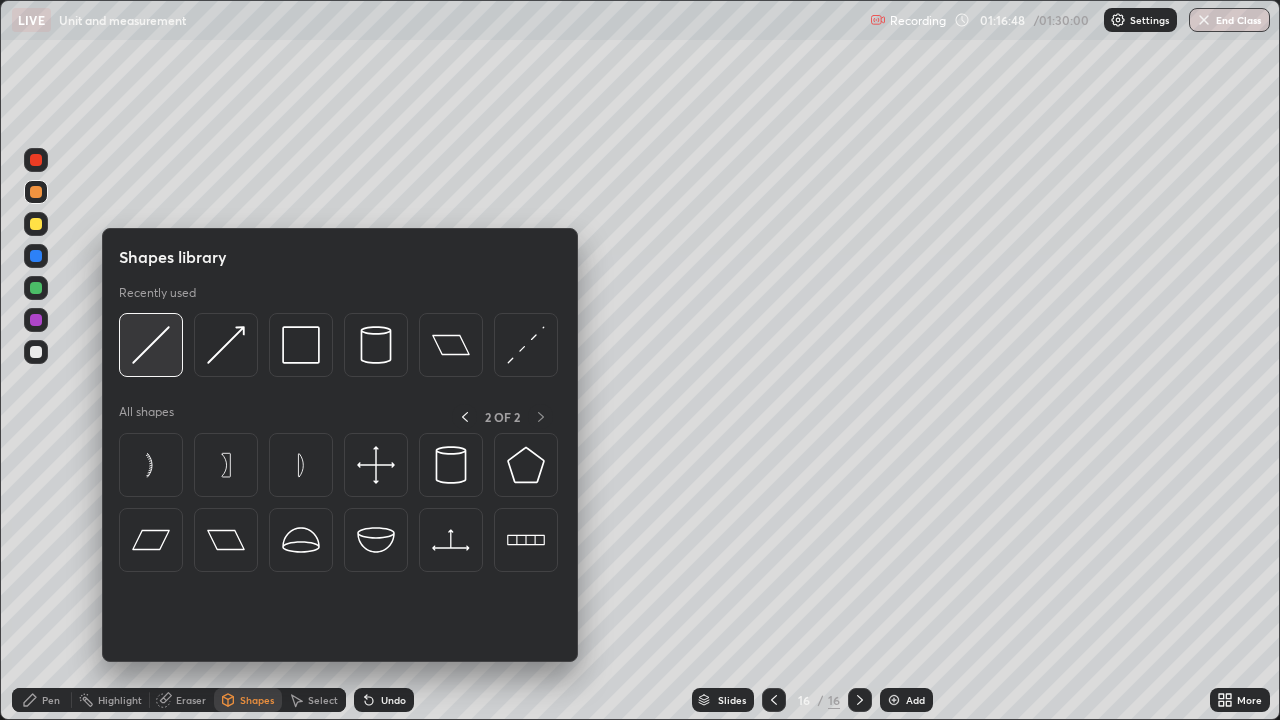 click at bounding box center [151, 345] 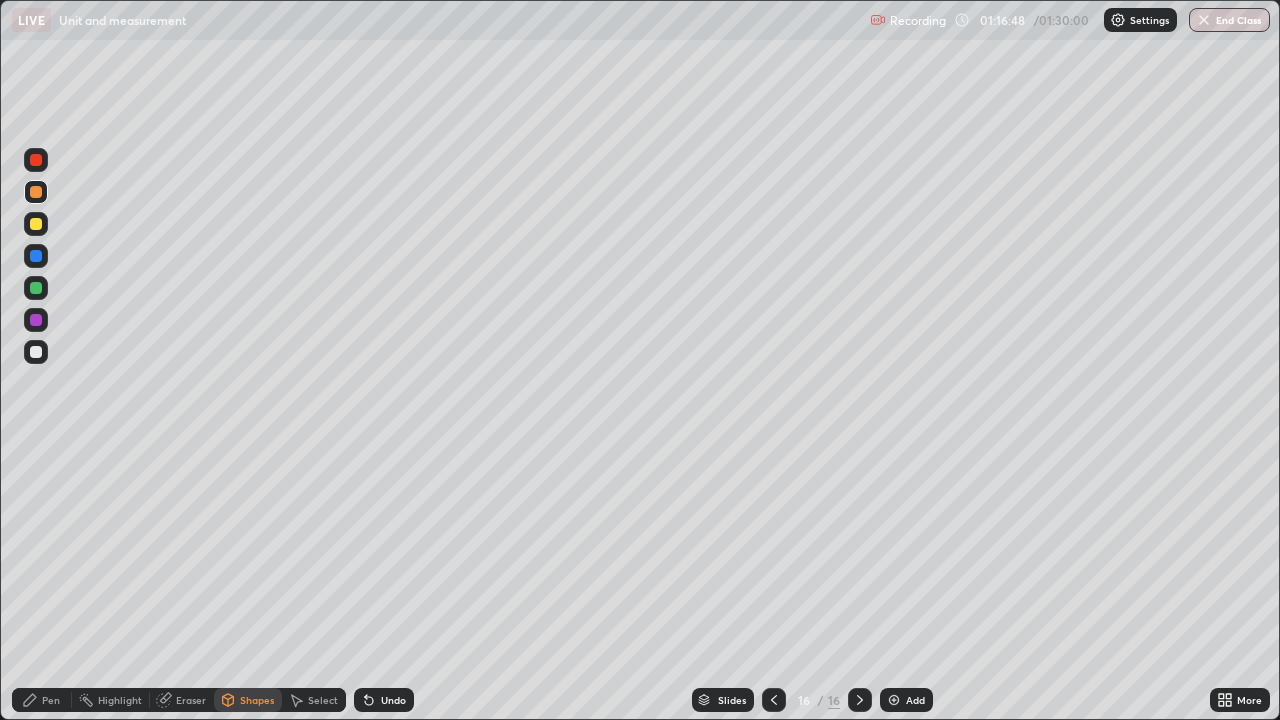 click at bounding box center (36, 288) 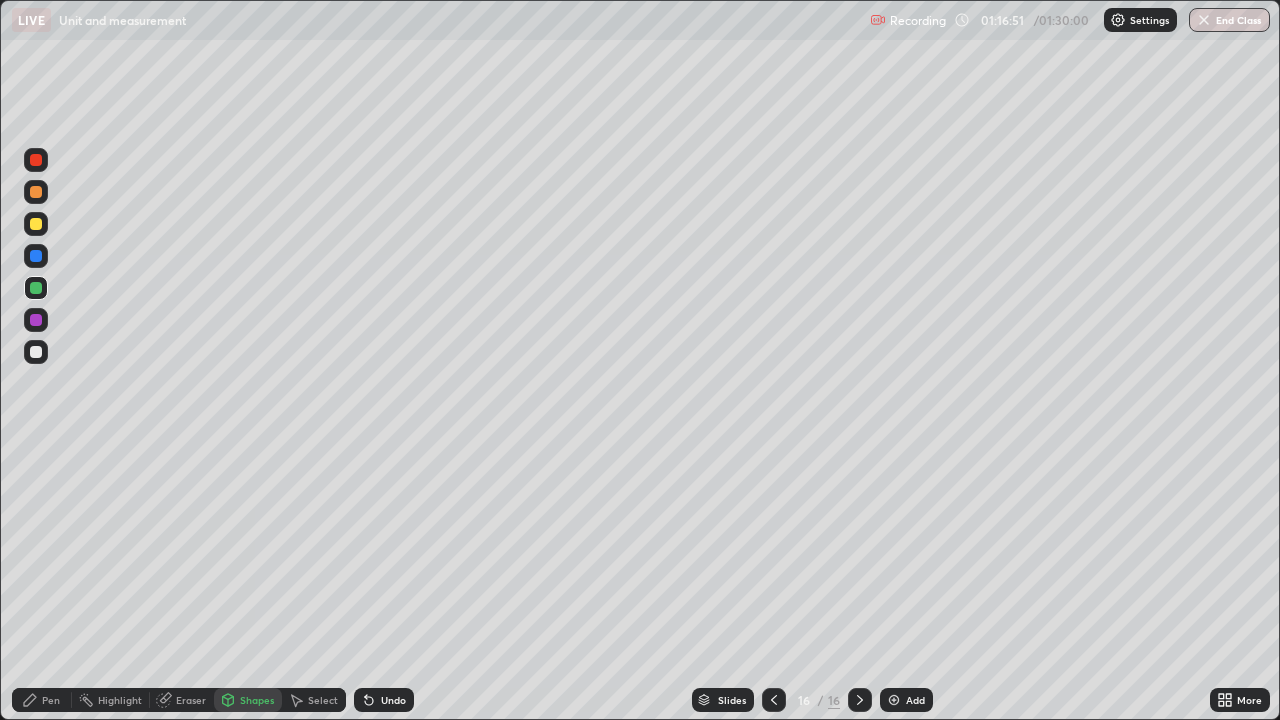 click at bounding box center [36, 224] 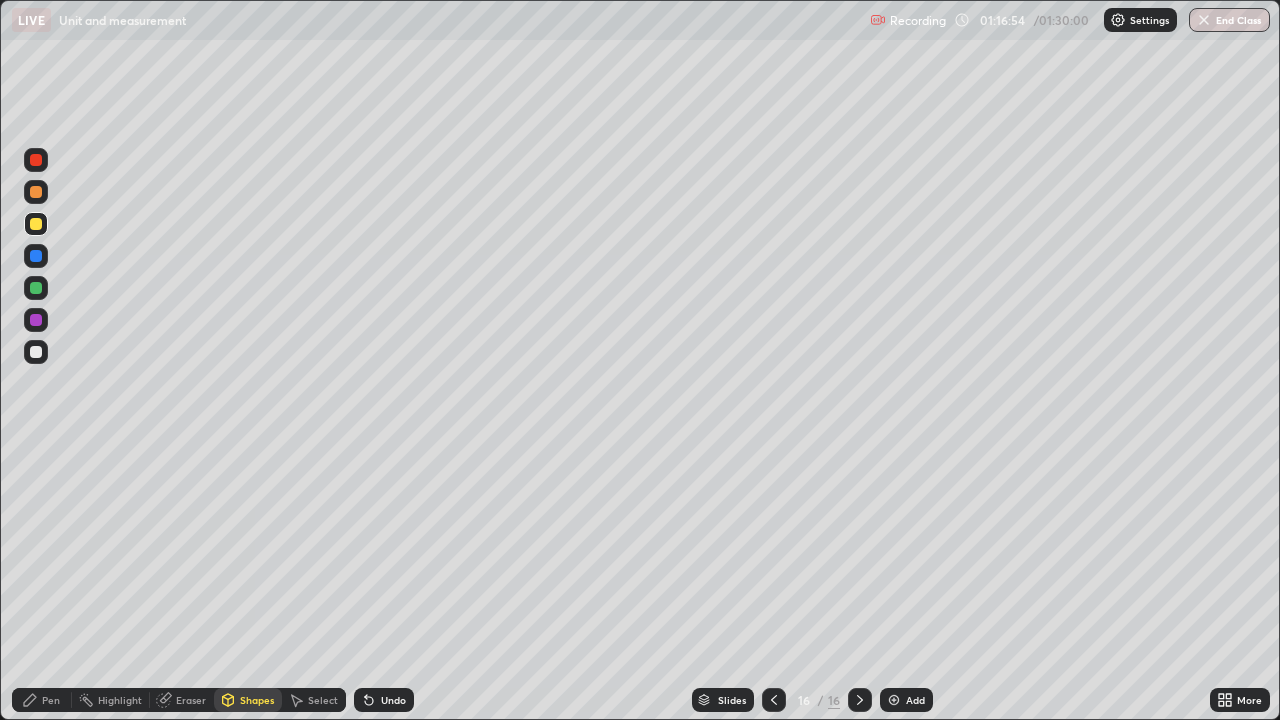 click at bounding box center [36, 256] 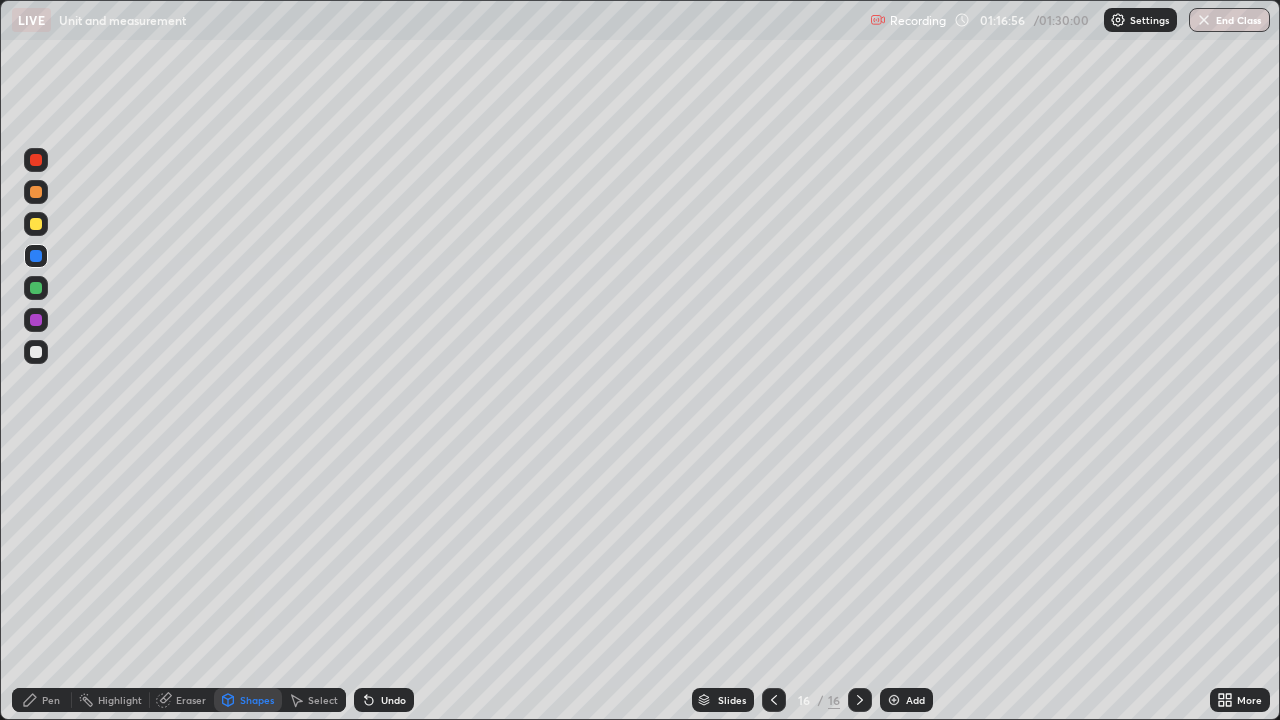click on "Shapes" at bounding box center [257, 700] 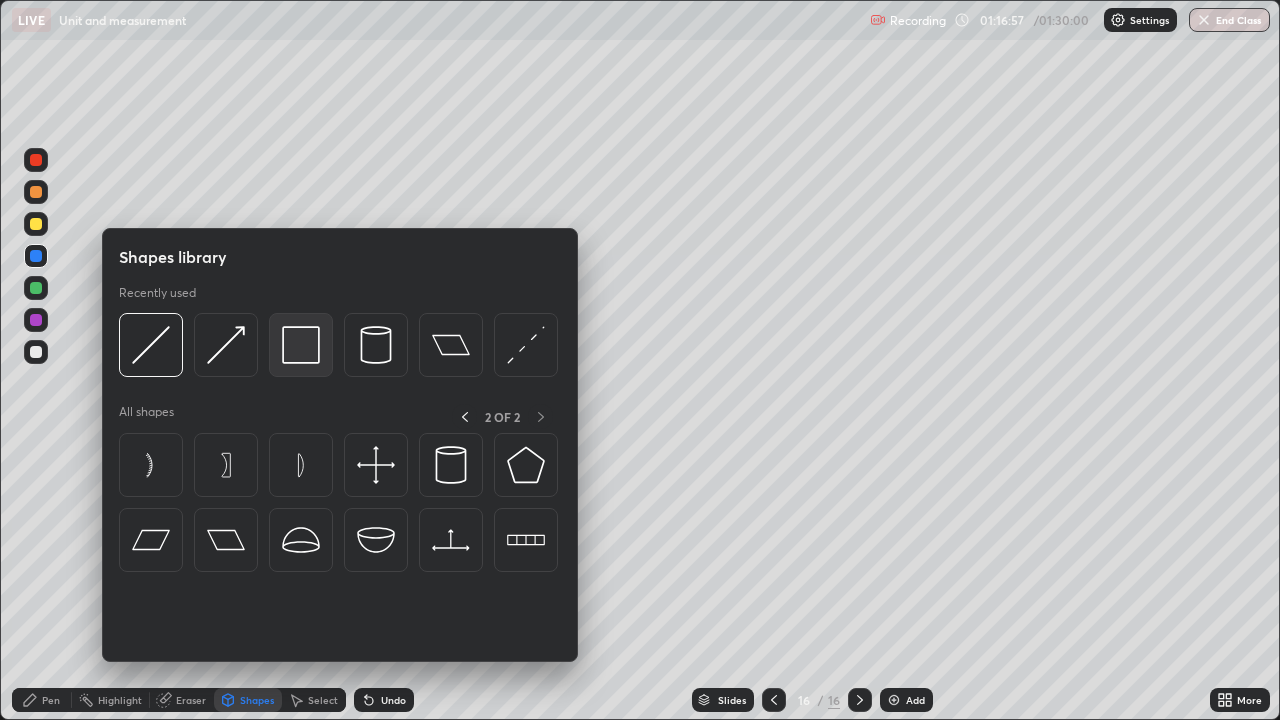 click at bounding box center [301, 345] 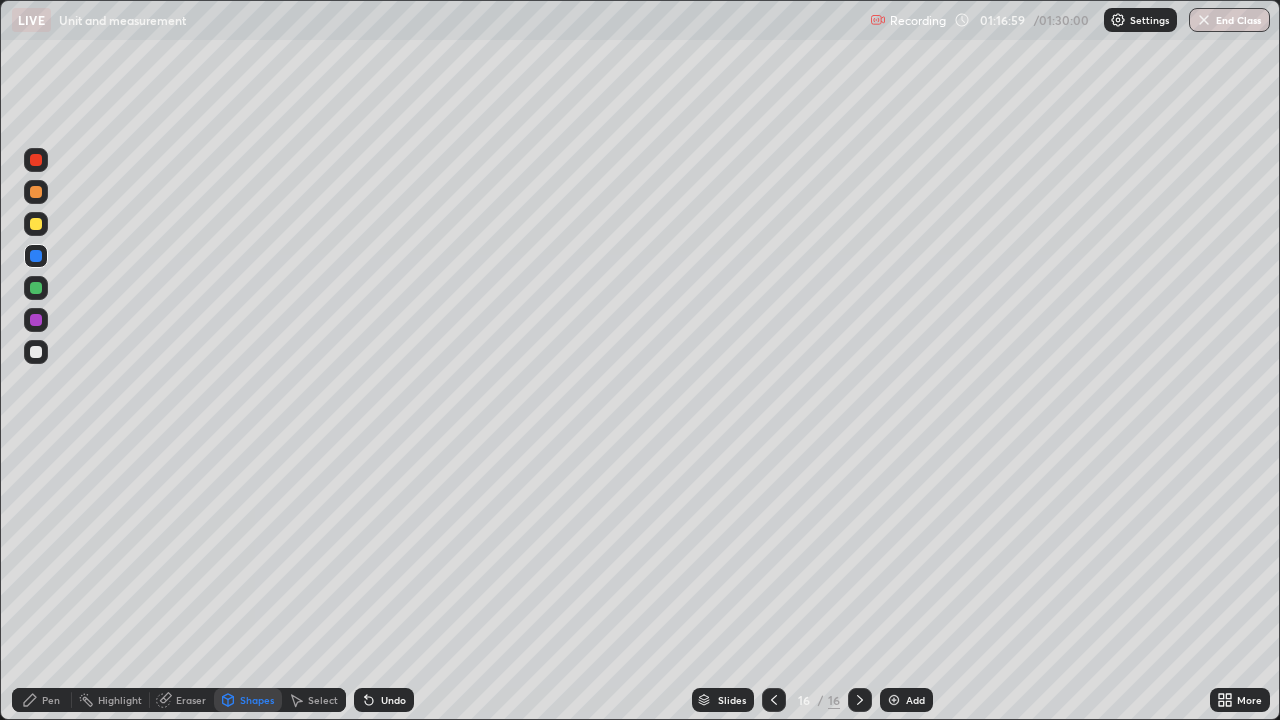 click on "Pen" at bounding box center [51, 700] 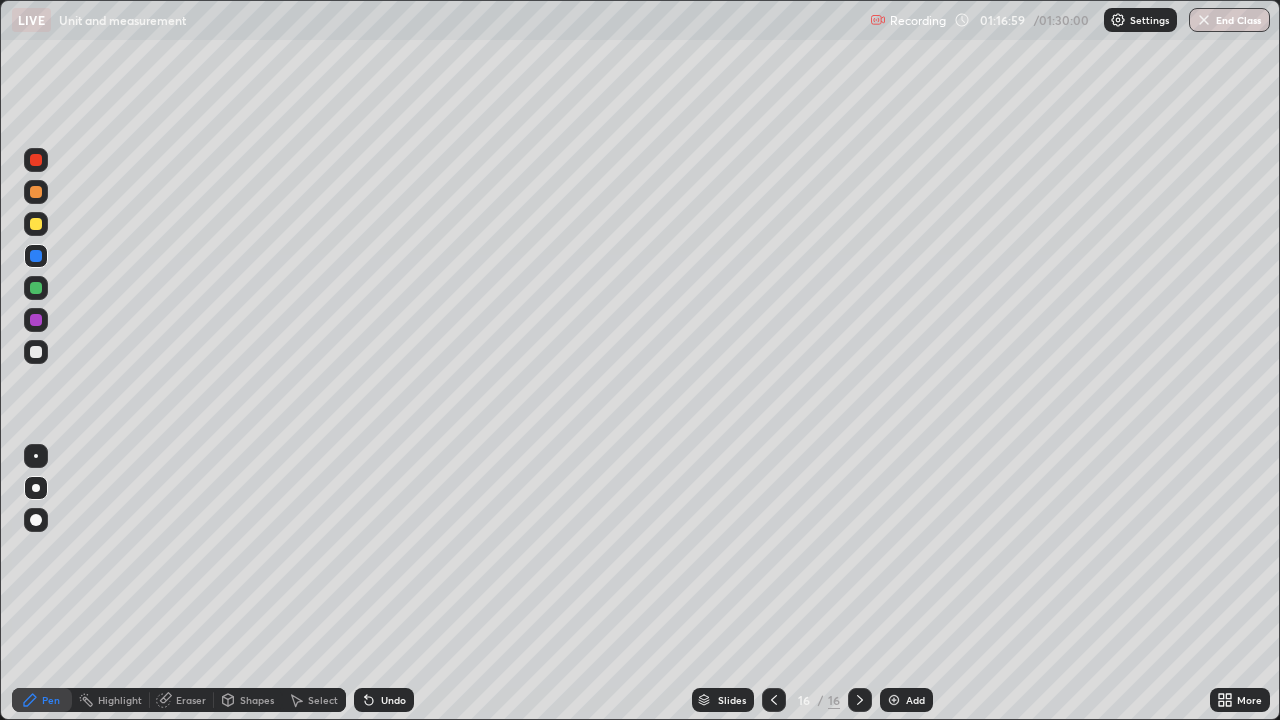 click at bounding box center [36, 352] 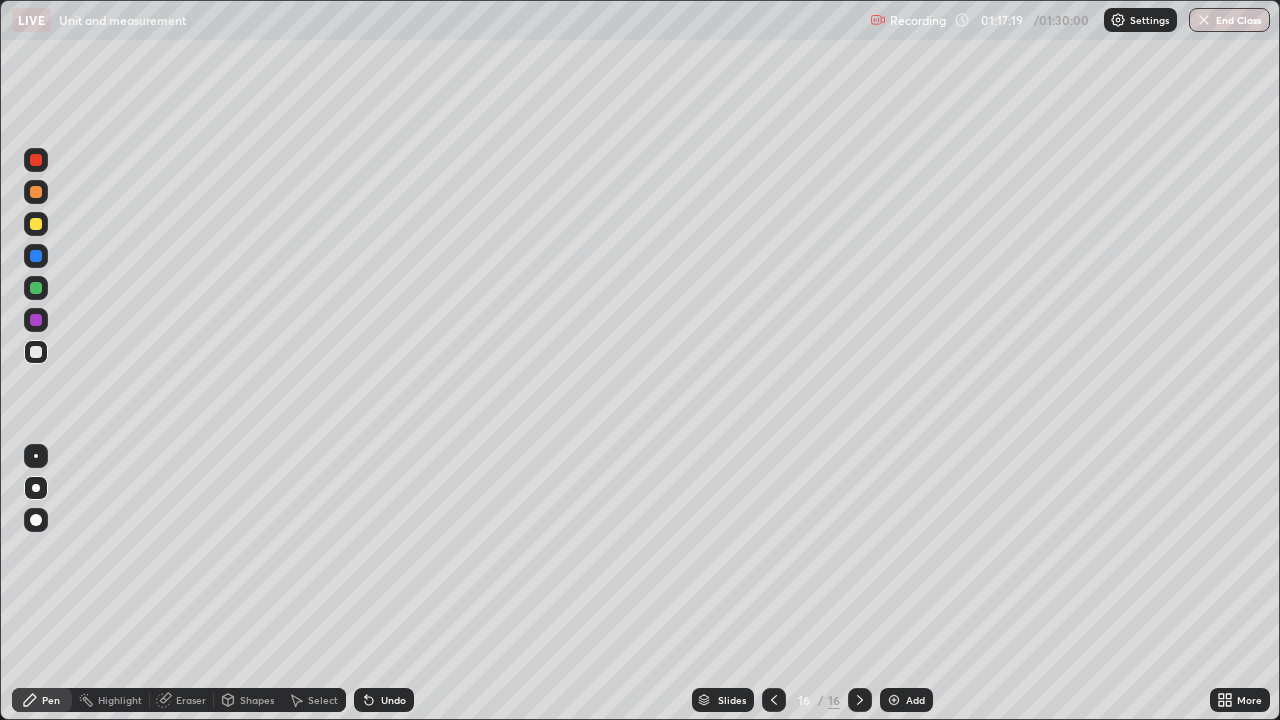 click on "Undo" at bounding box center (384, 700) 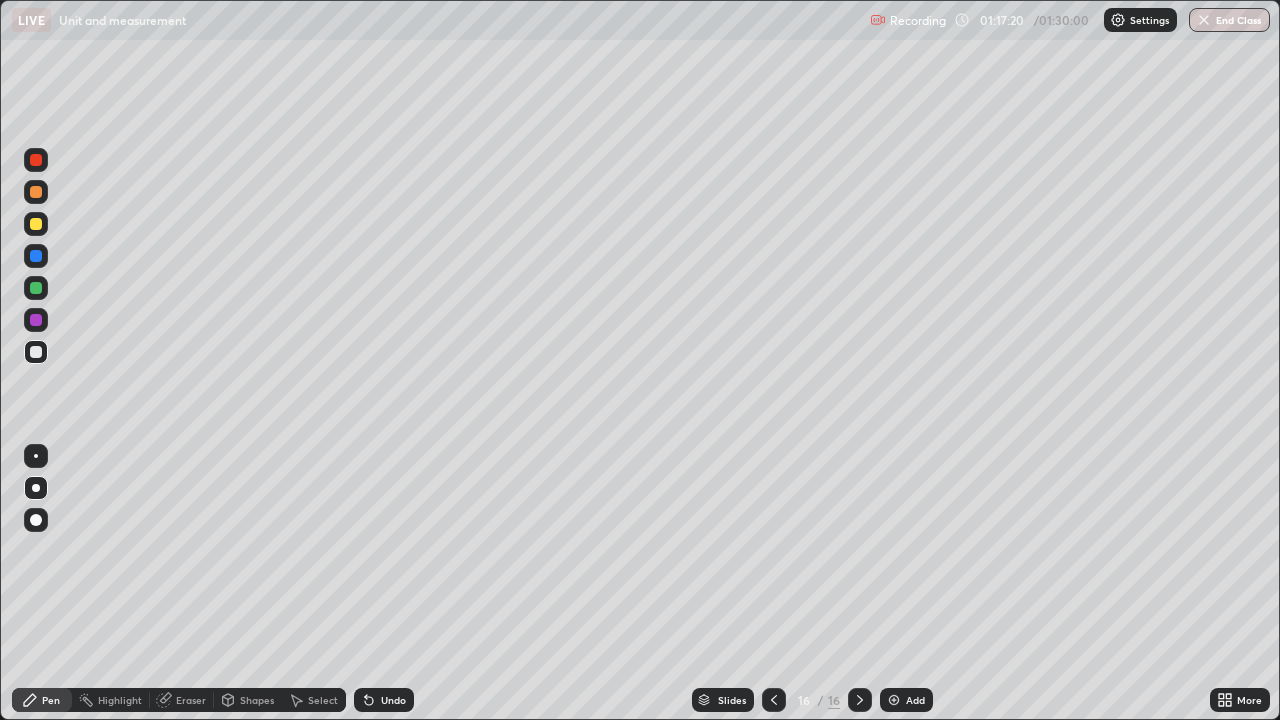 click on "Undo" at bounding box center (384, 700) 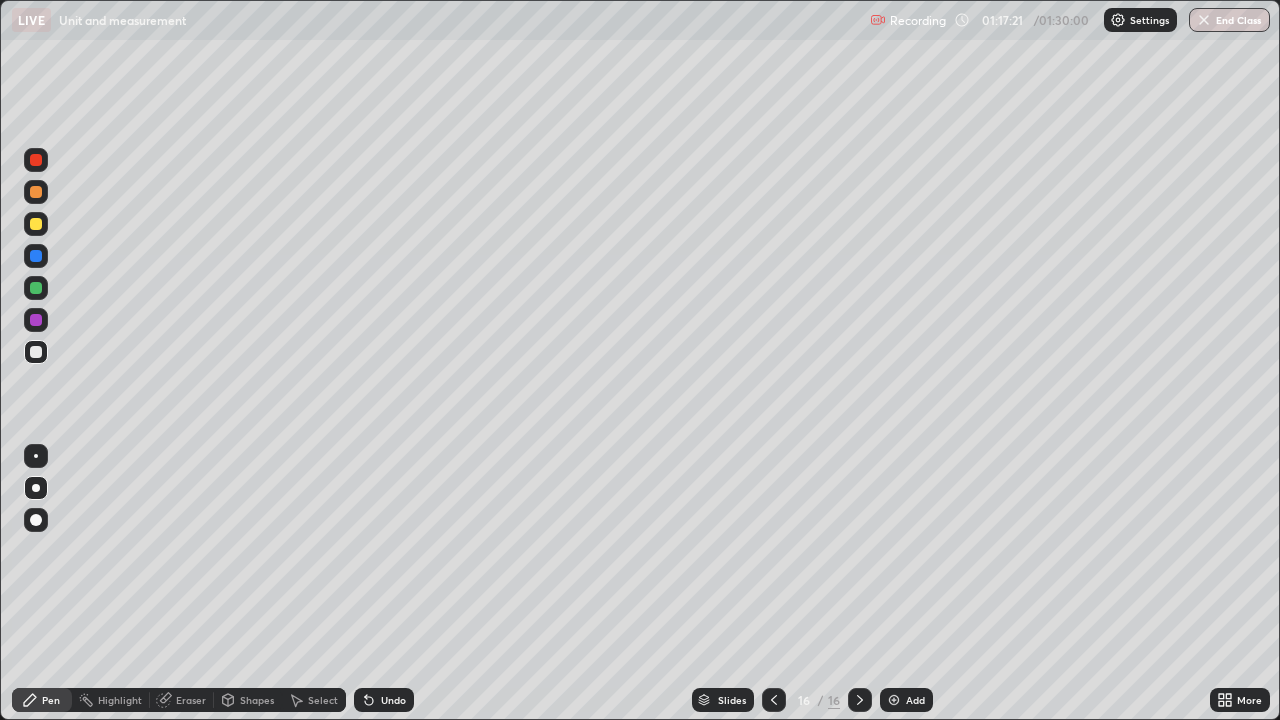 click on "Undo" at bounding box center (393, 700) 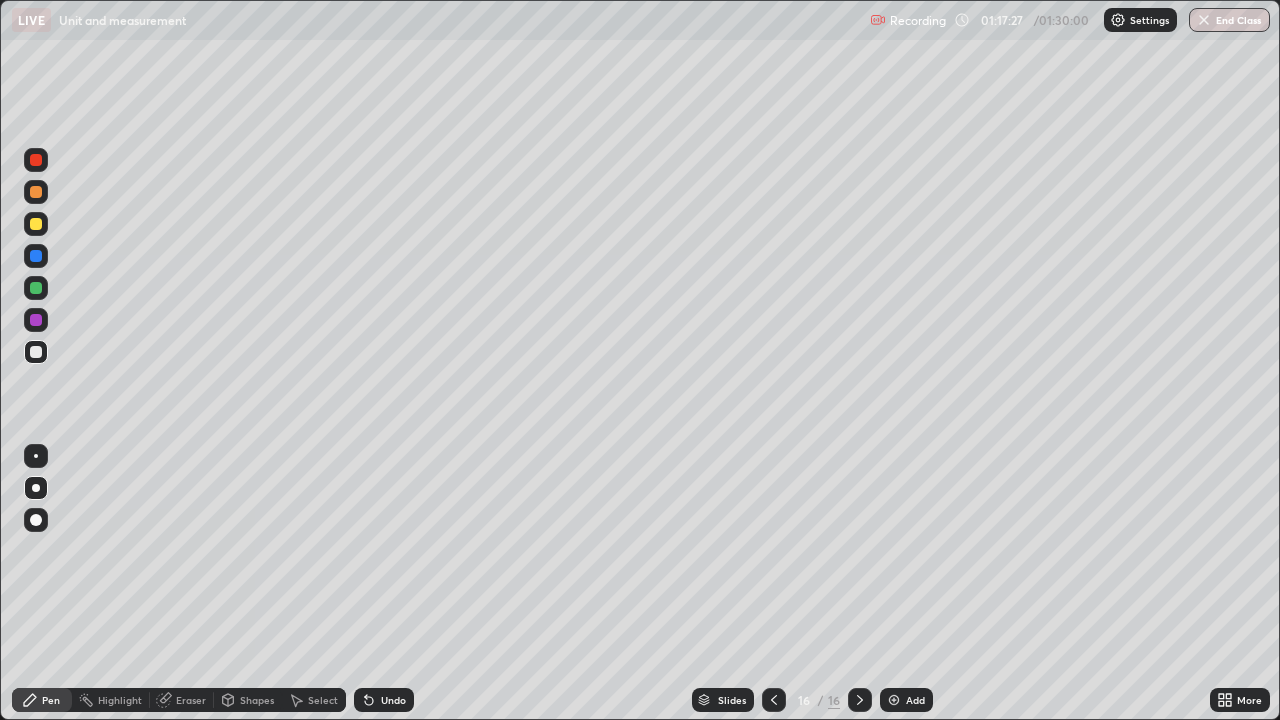 click at bounding box center [36, 224] 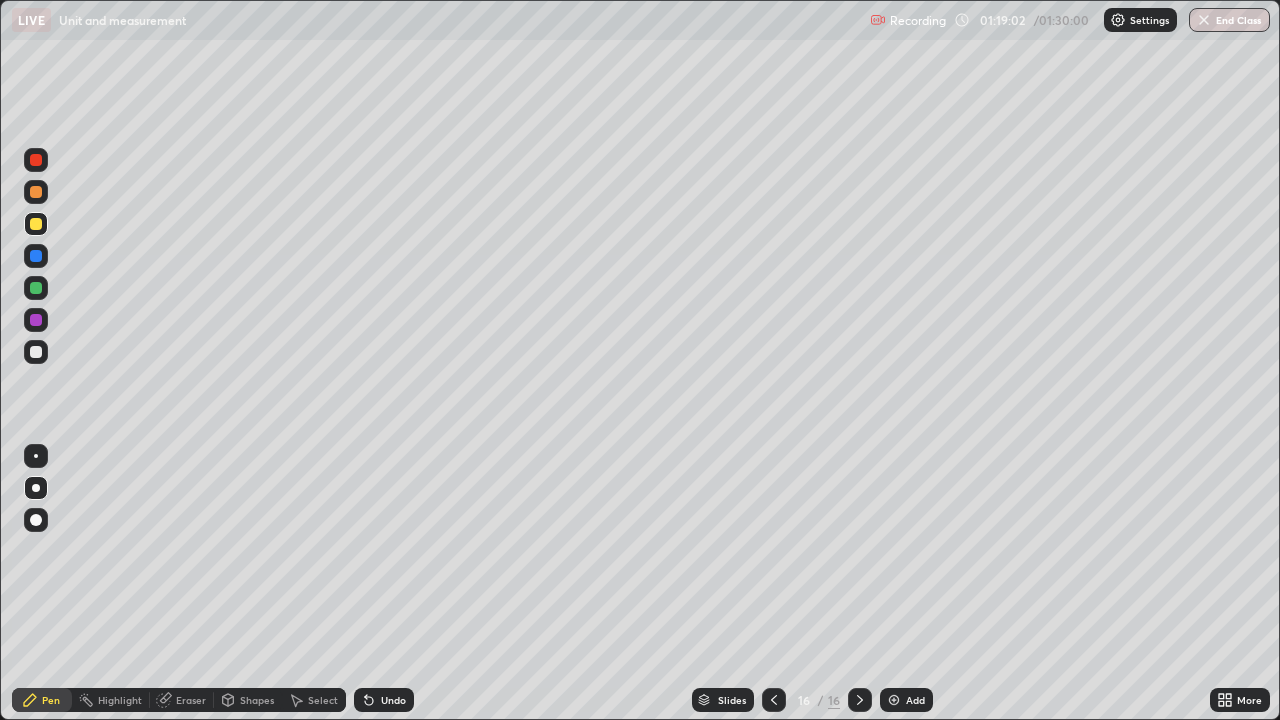 click 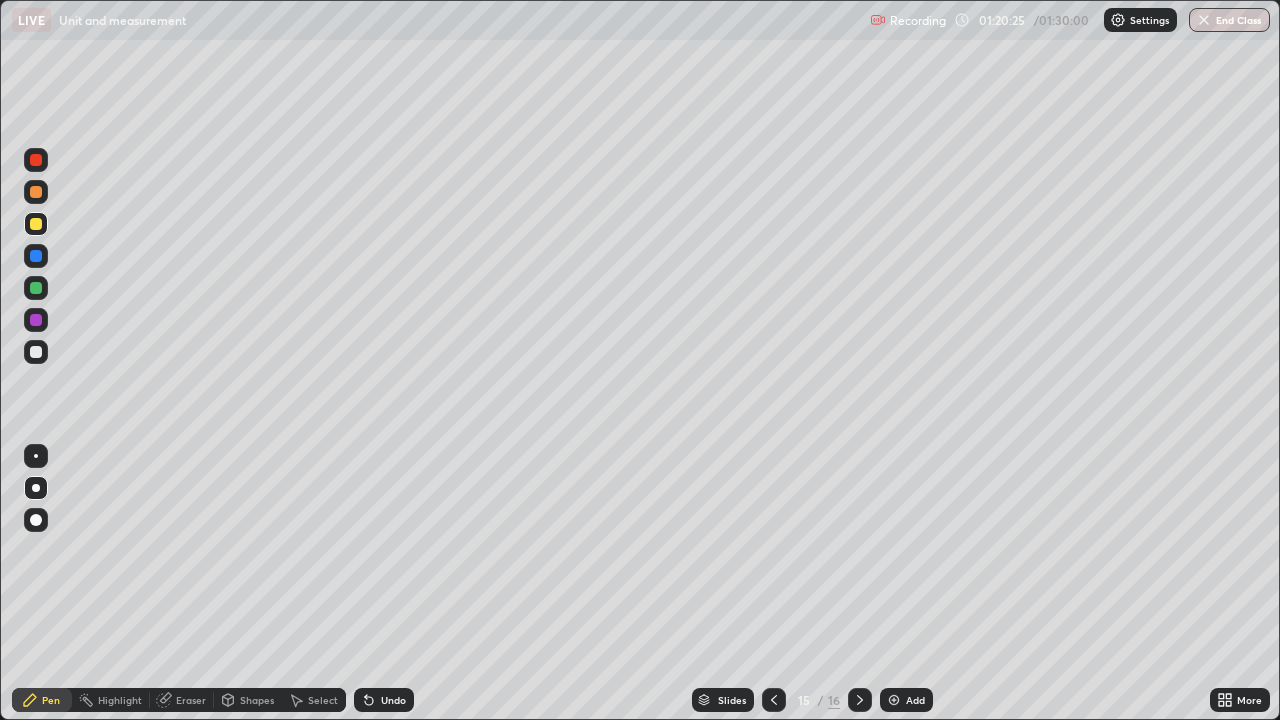 click at bounding box center [860, 700] 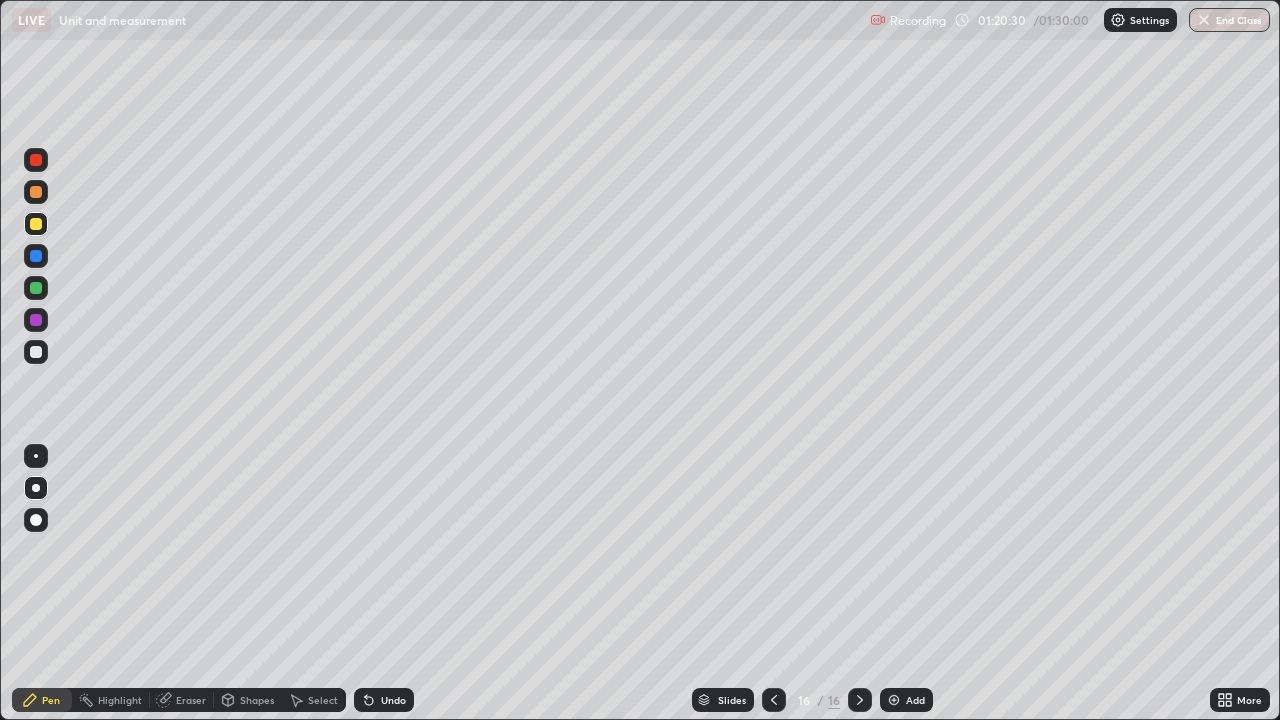 click on "Shapes" at bounding box center (257, 700) 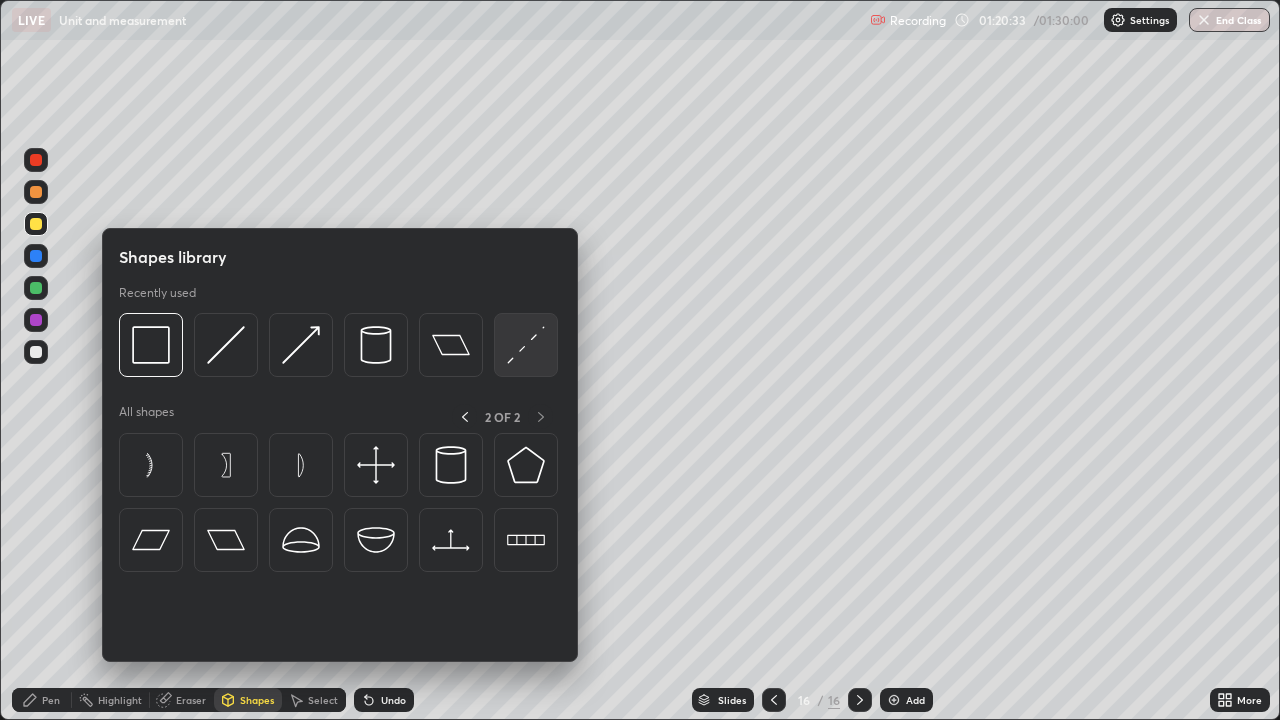 click at bounding box center [526, 345] 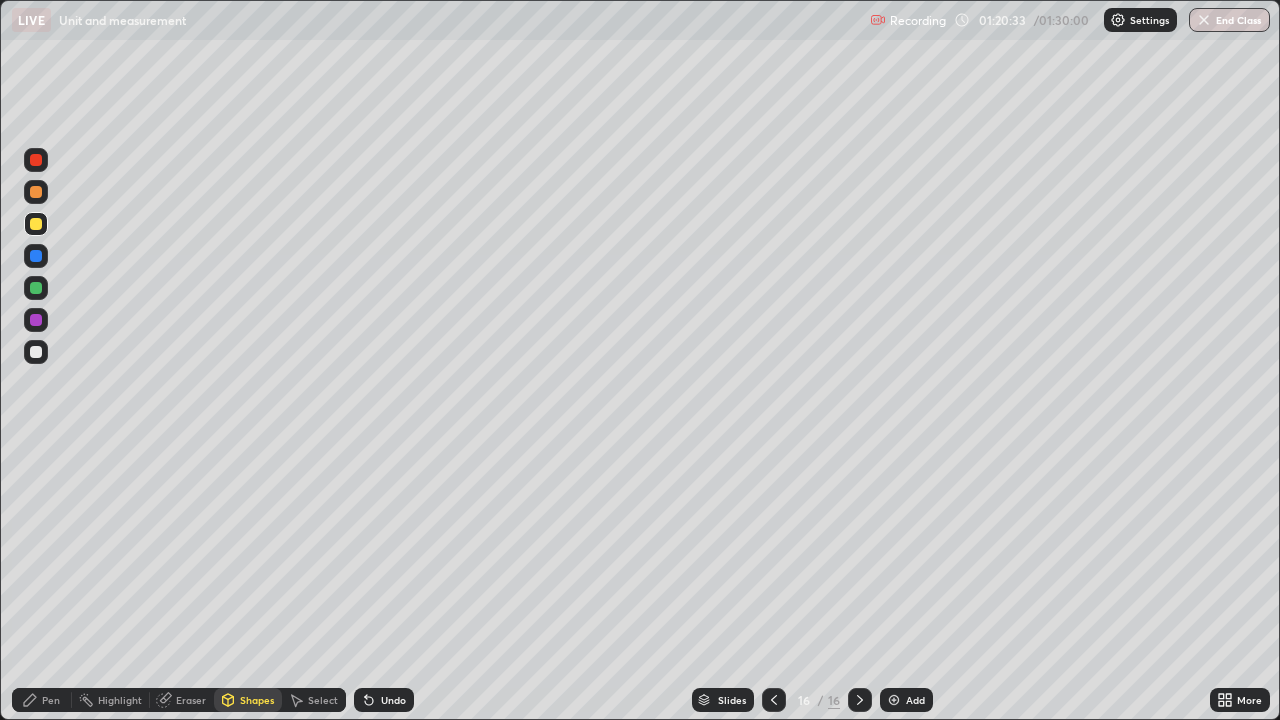 click at bounding box center [36, 160] 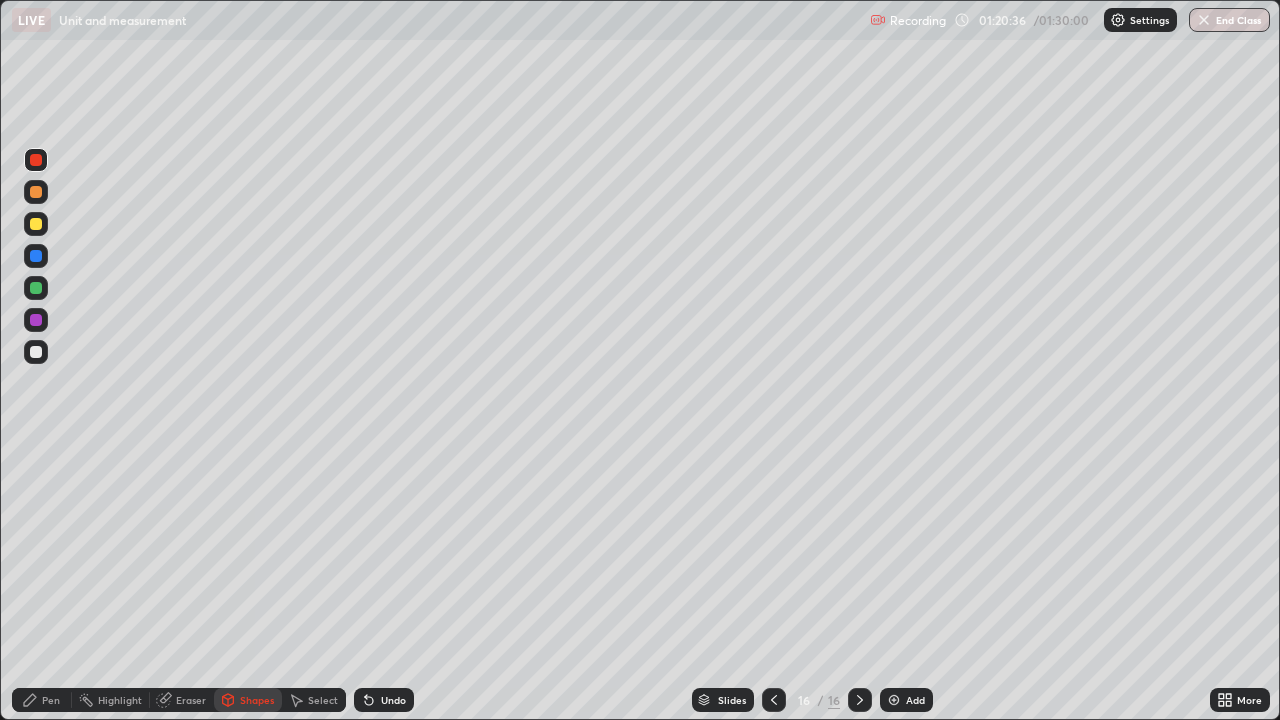 click on "Pen" at bounding box center [51, 700] 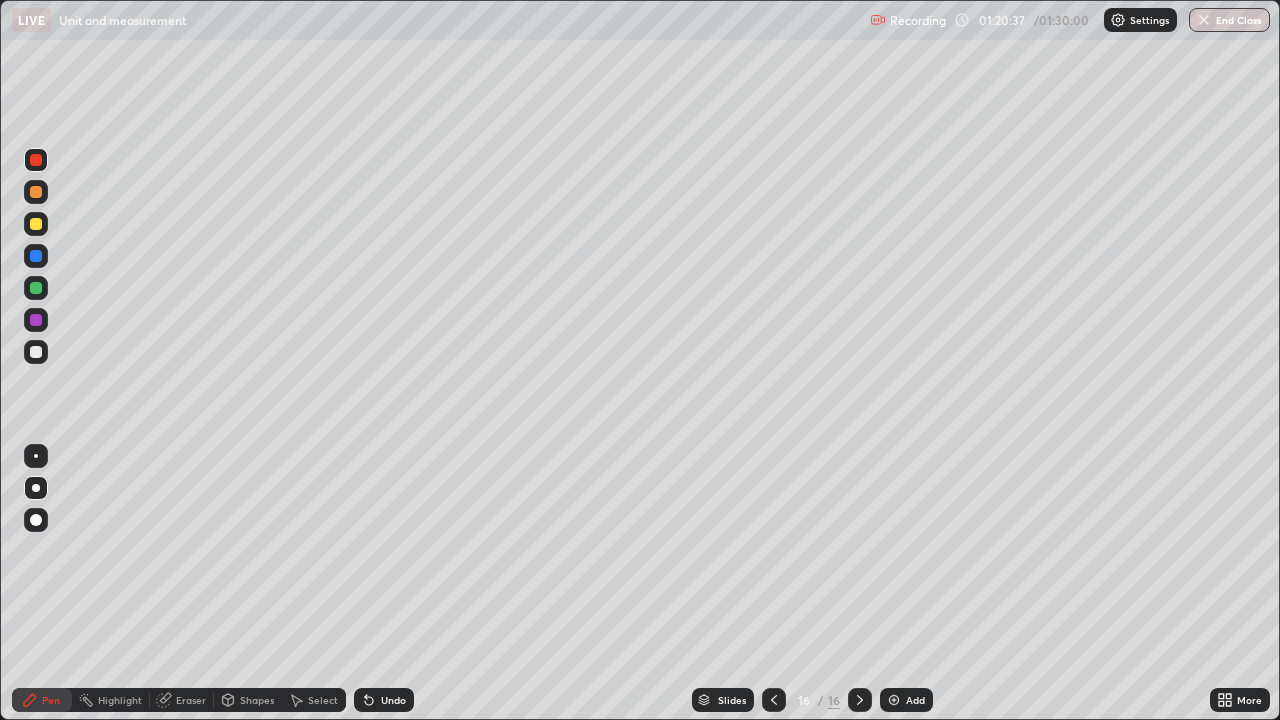 click at bounding box center [36, 352] 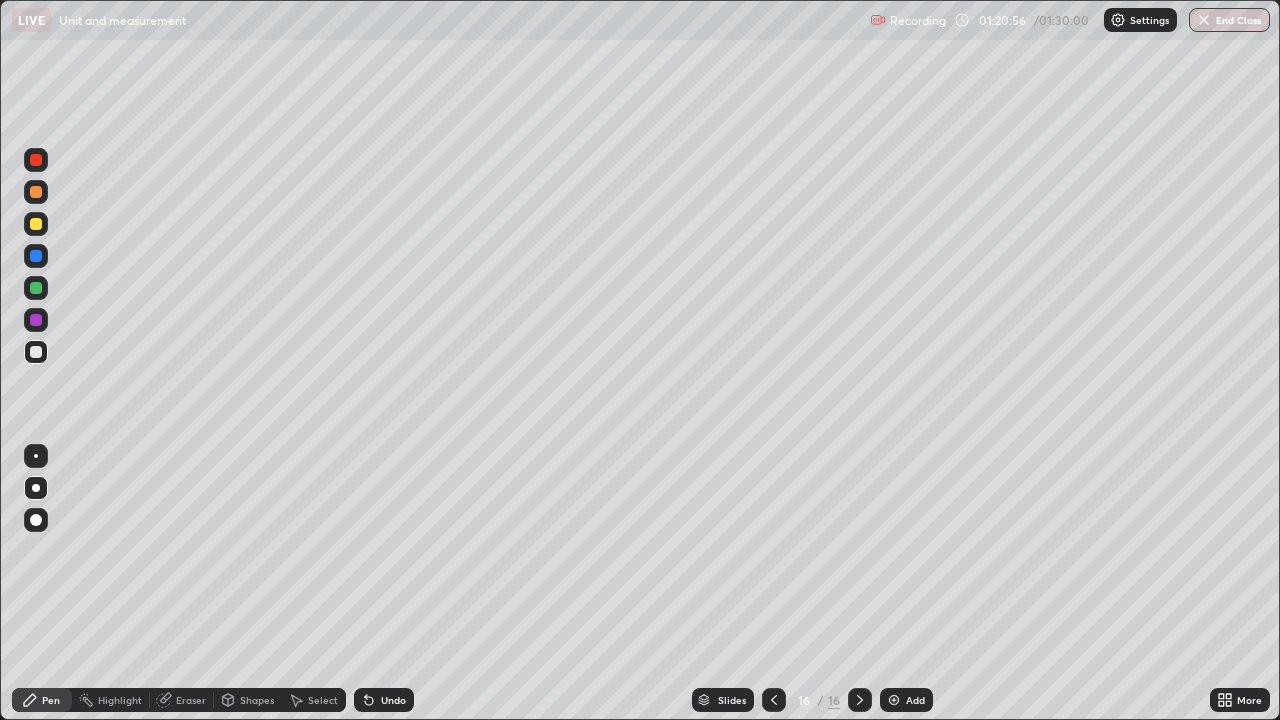 click on "Shapes" at bounding box center (257, 700) 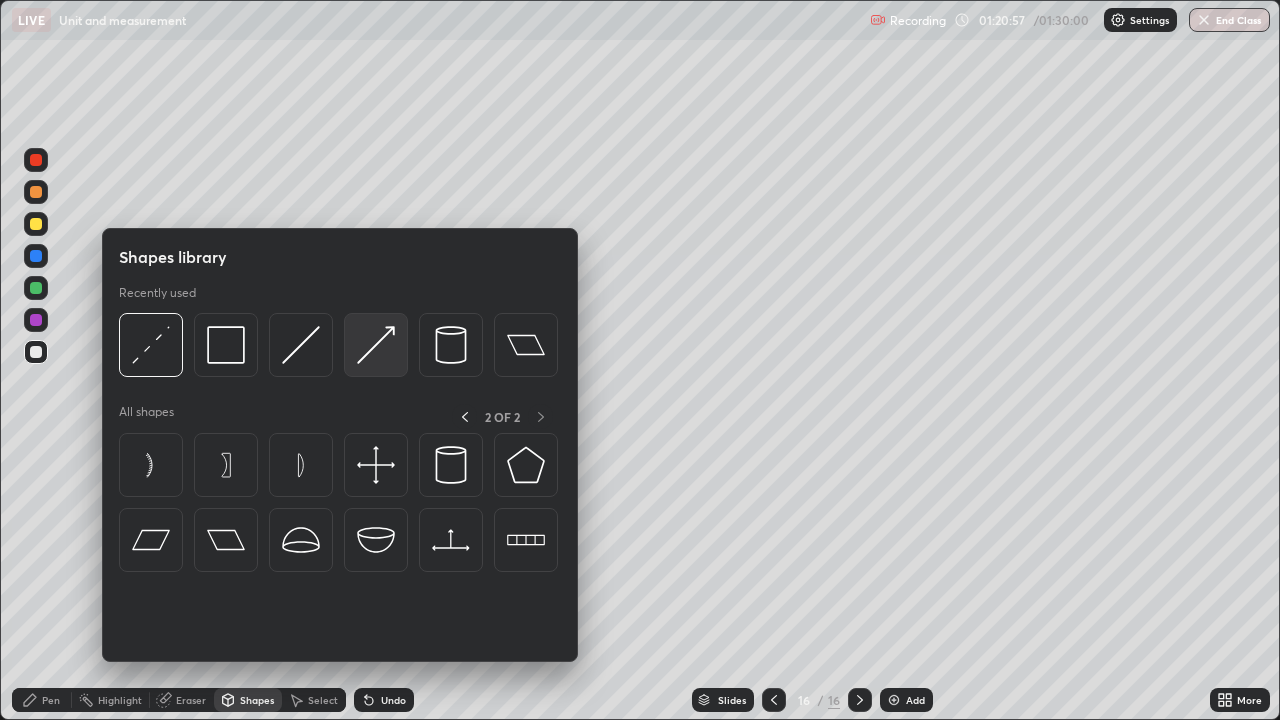 click at bounding box center (376, 345) 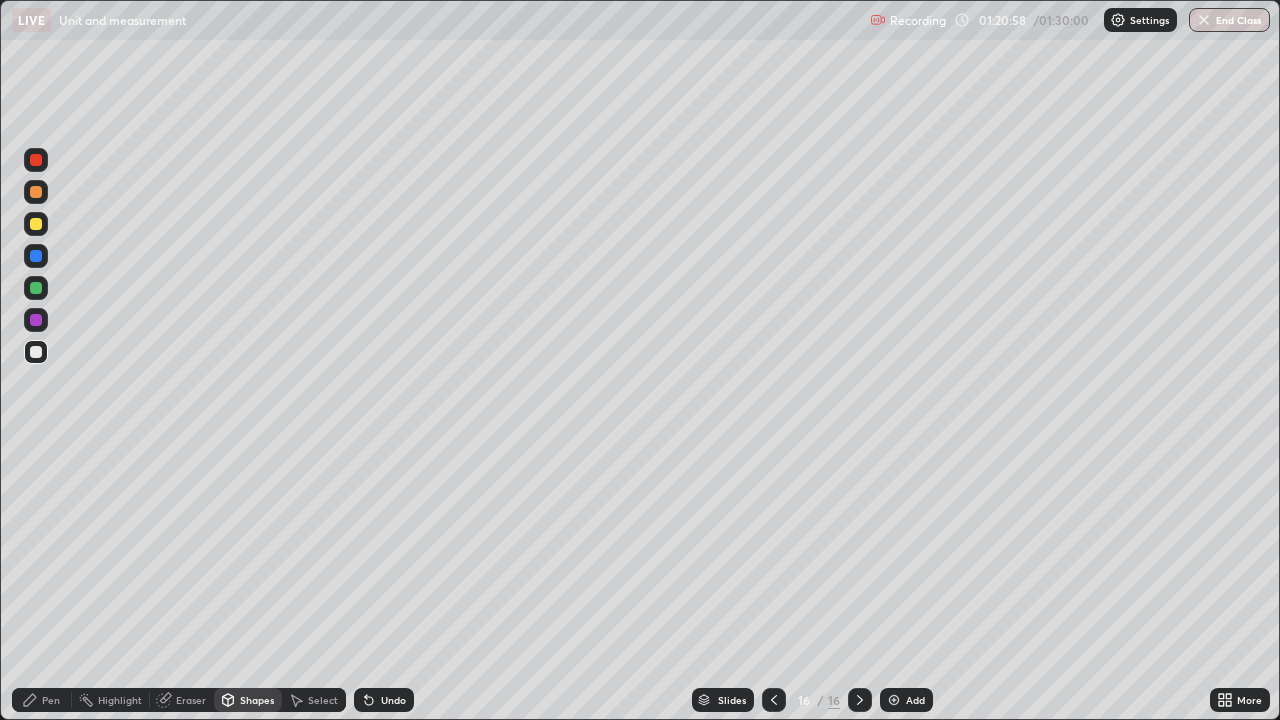 click at bounding box center [36, 320] 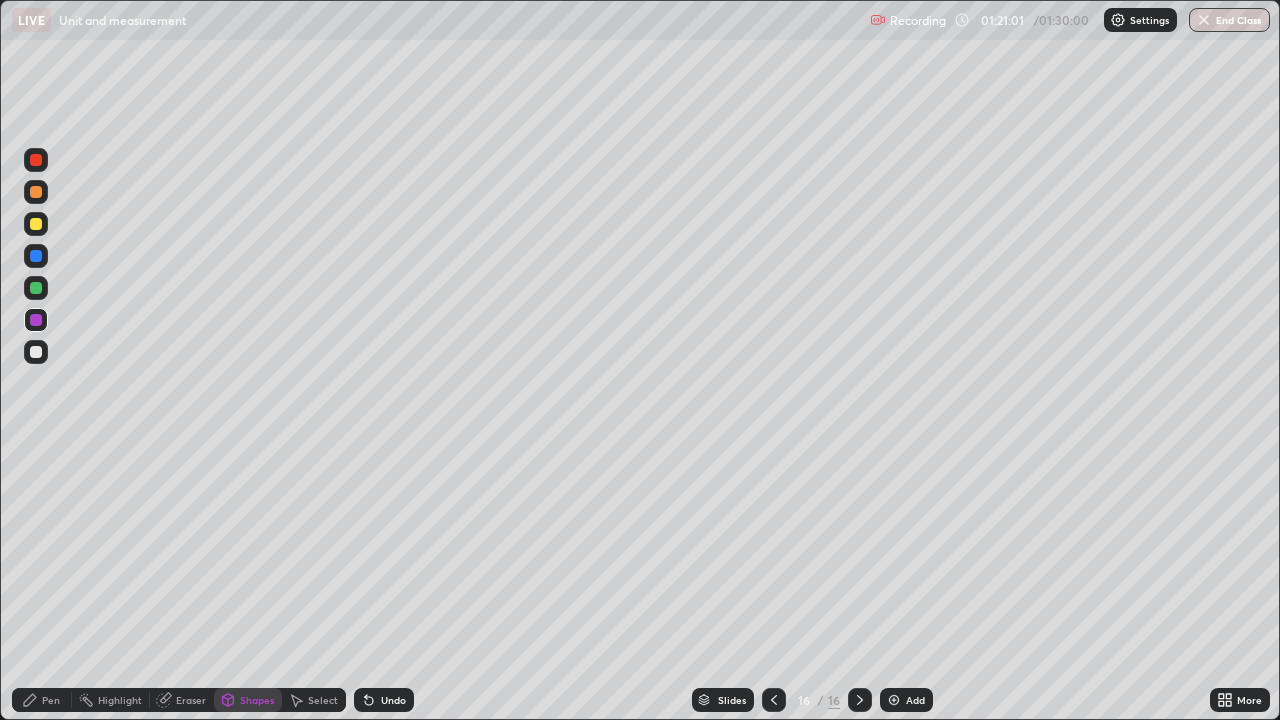 click on "Pen" at bounding box center (51, 700) 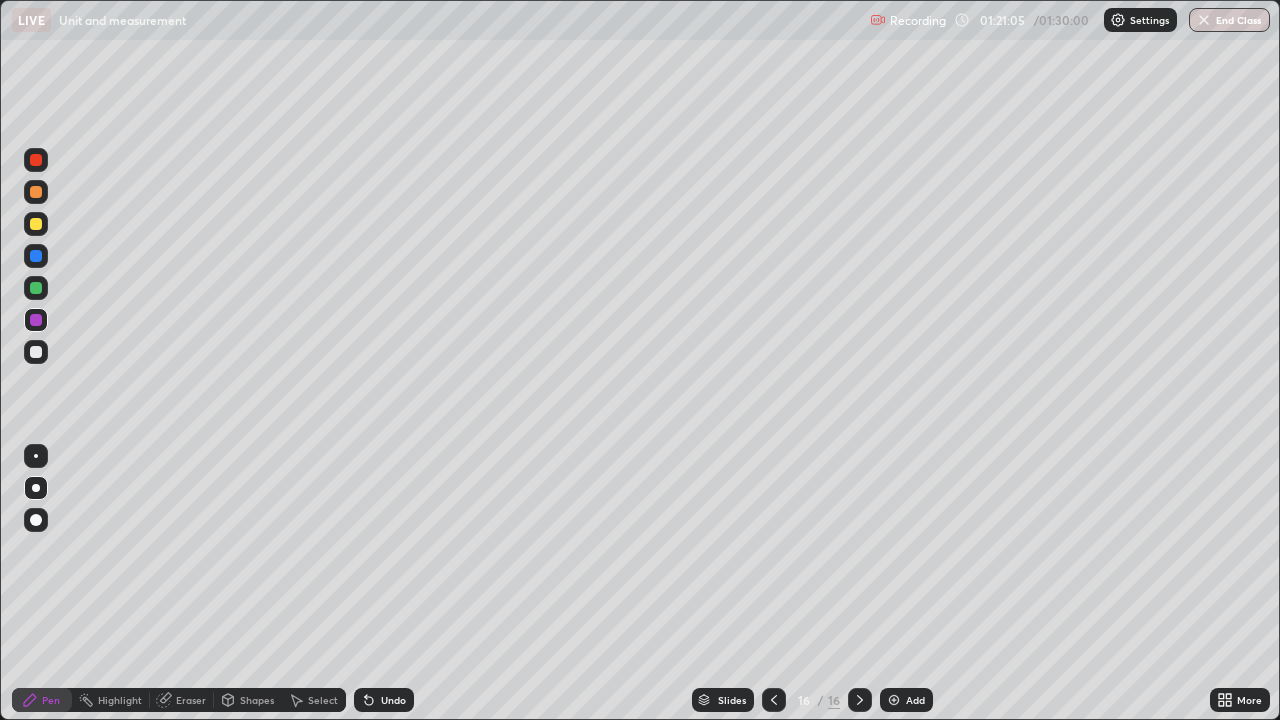 click on "Shapes" at bounding box center (257, 700) 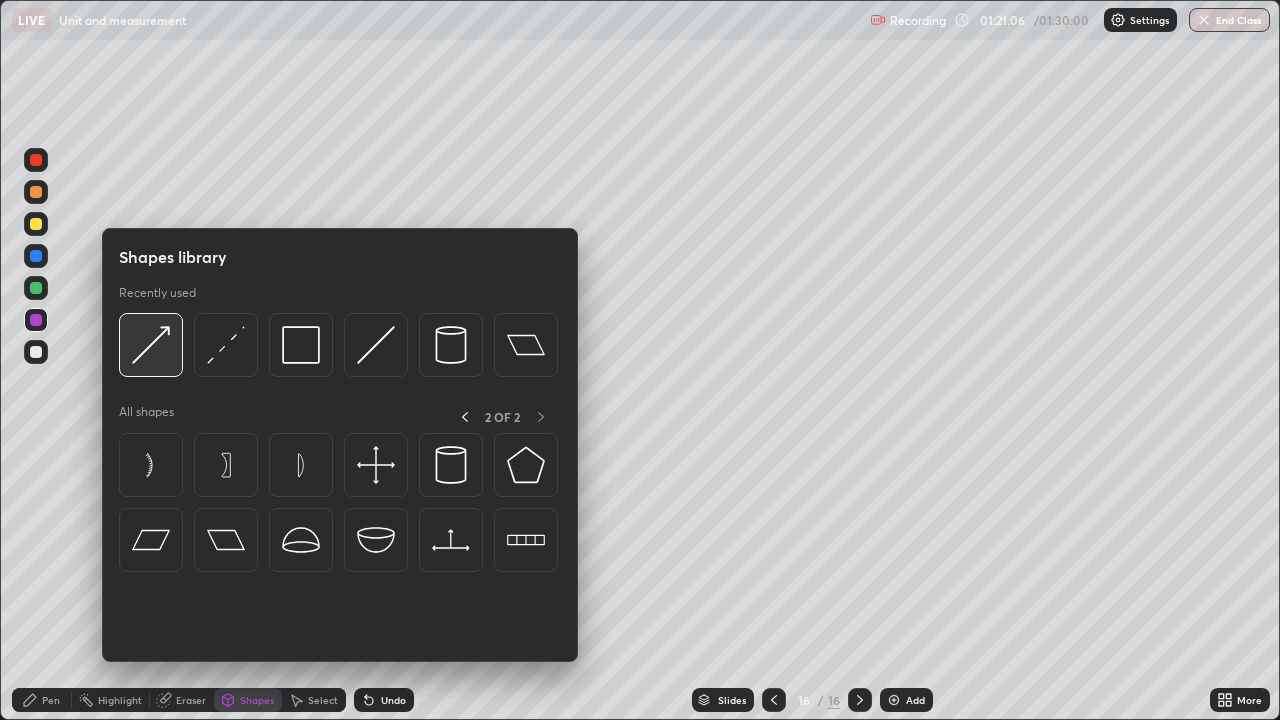click at bounding box center (151, 345) 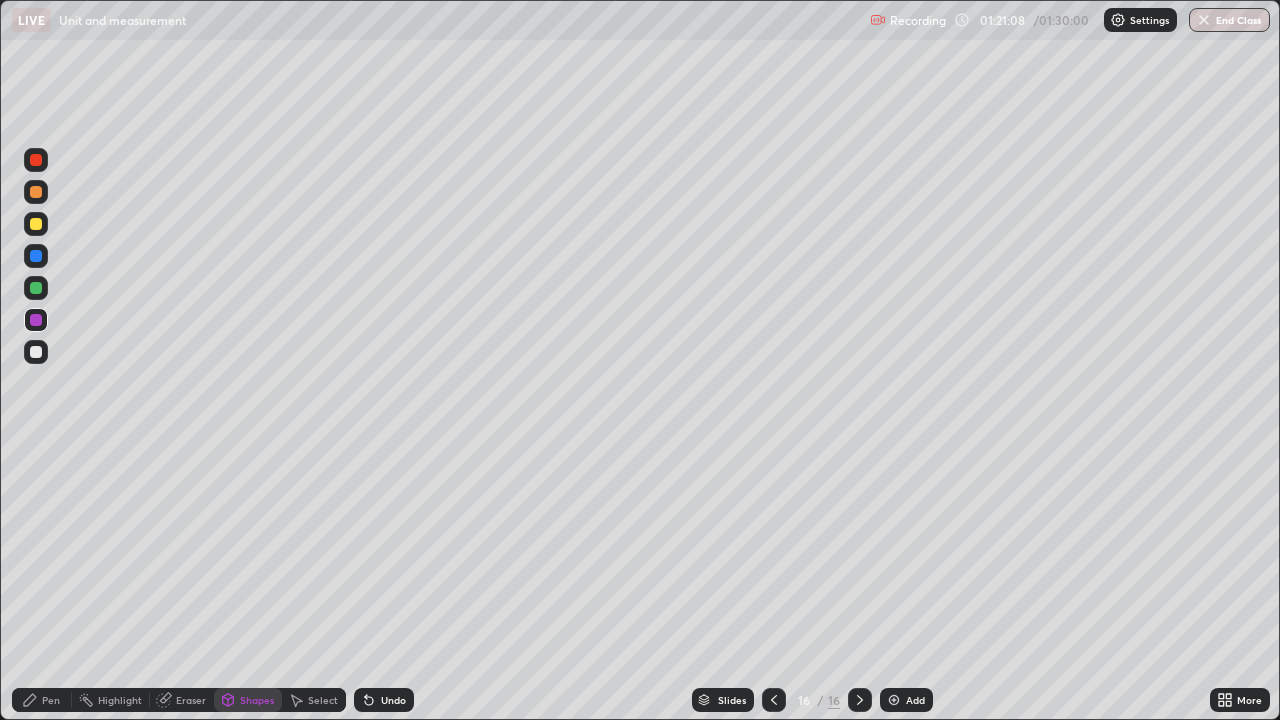 click at bounding box center (36, 192) 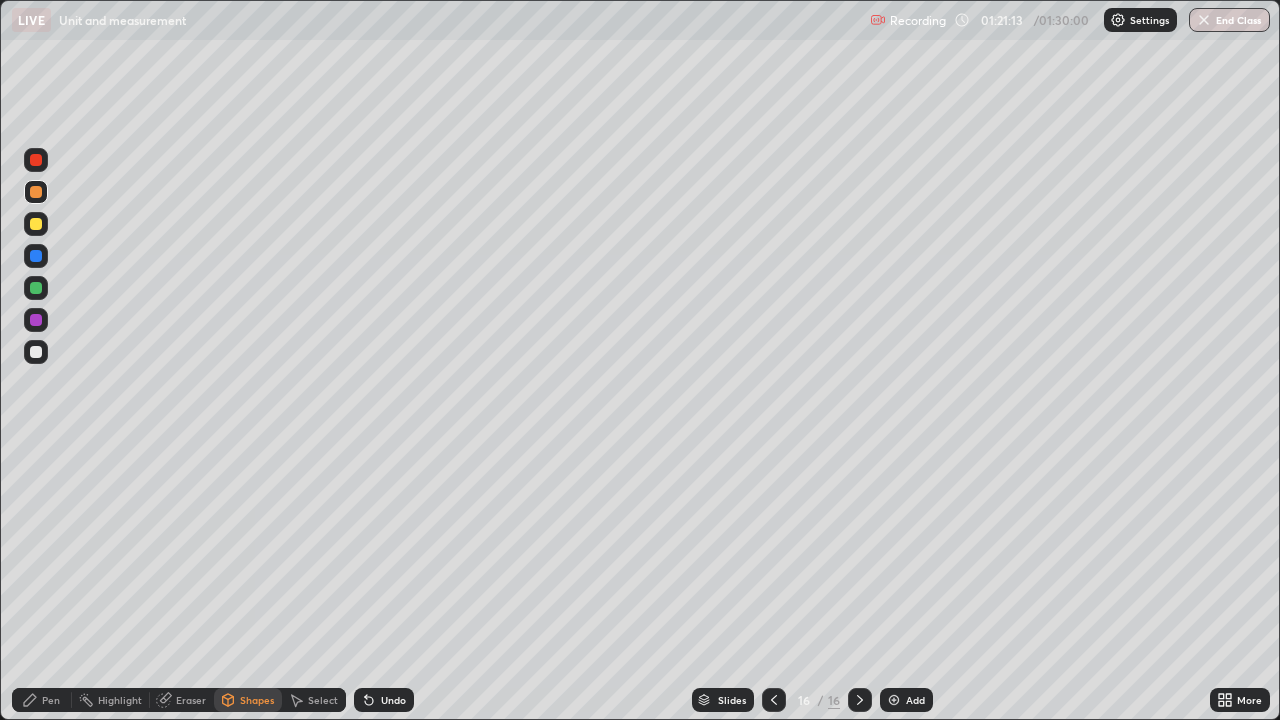 click on "Pen" at bounding box center [42, 700] 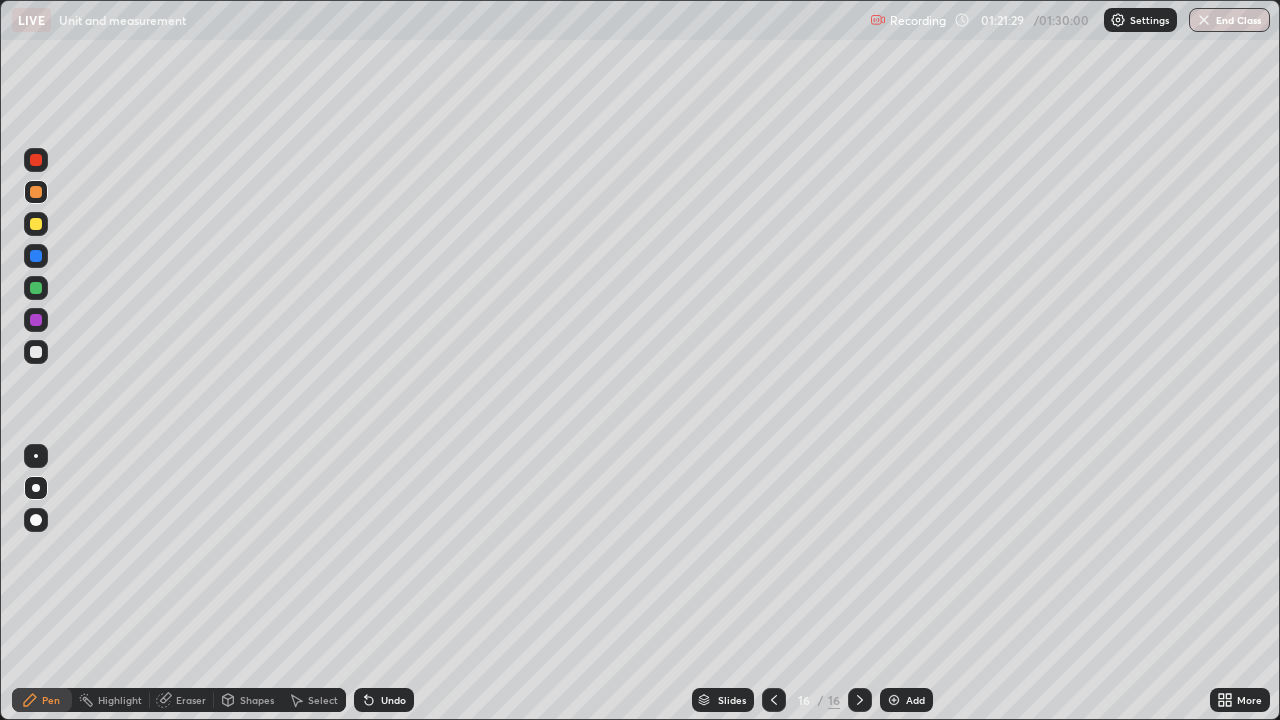 click on "Shapes" at bounding box center [257, 700] 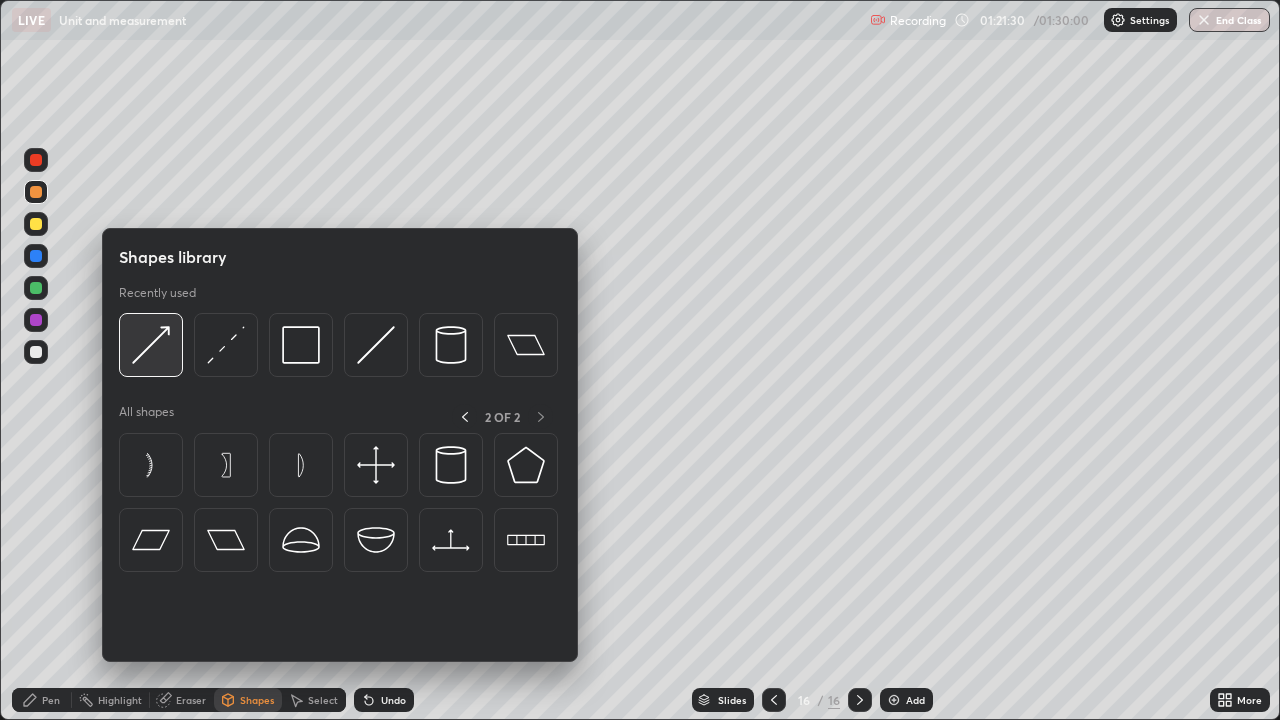 click at bounding box center [151, 345] 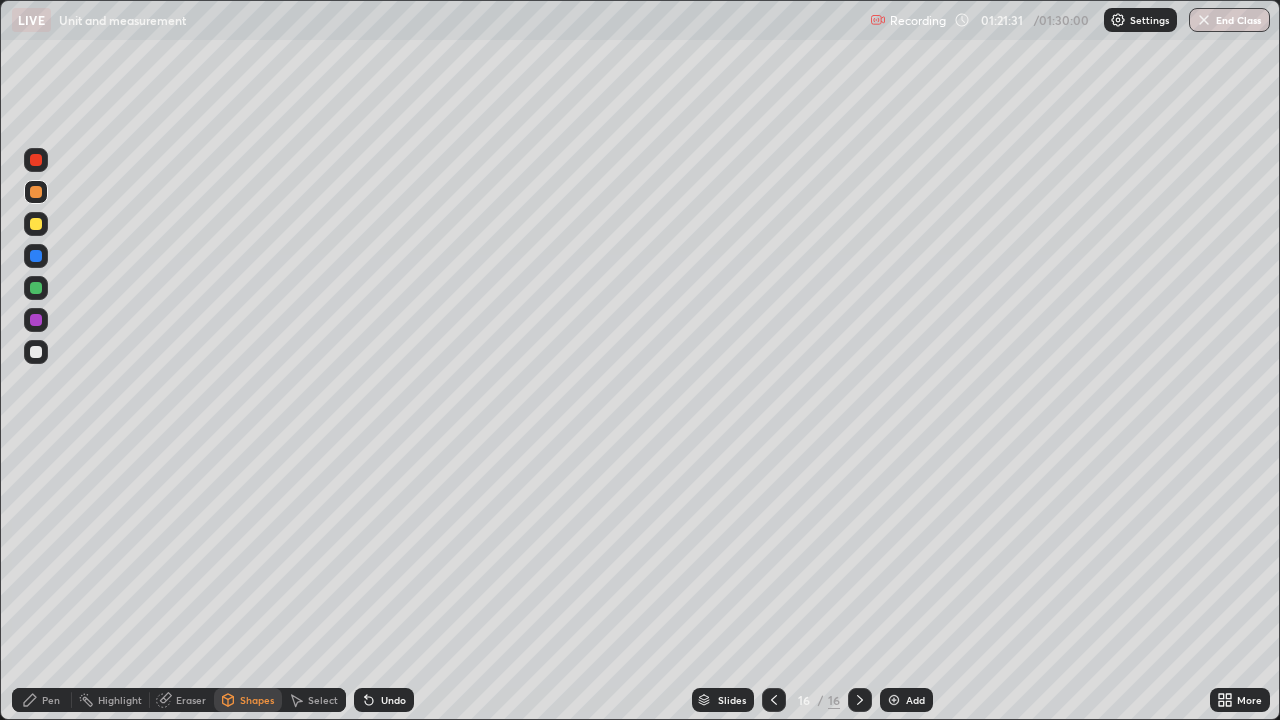 click at bounding box center [36, 288] 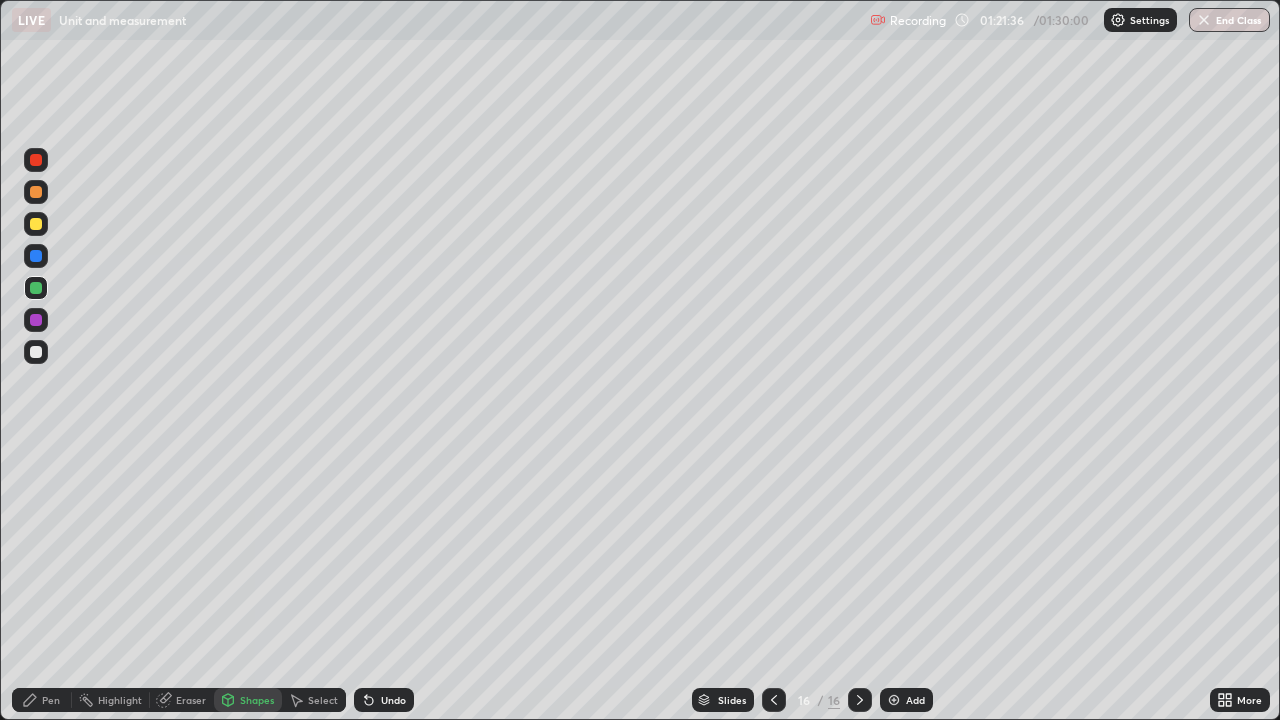 click on "Pen" at bounding box center [51, 700] 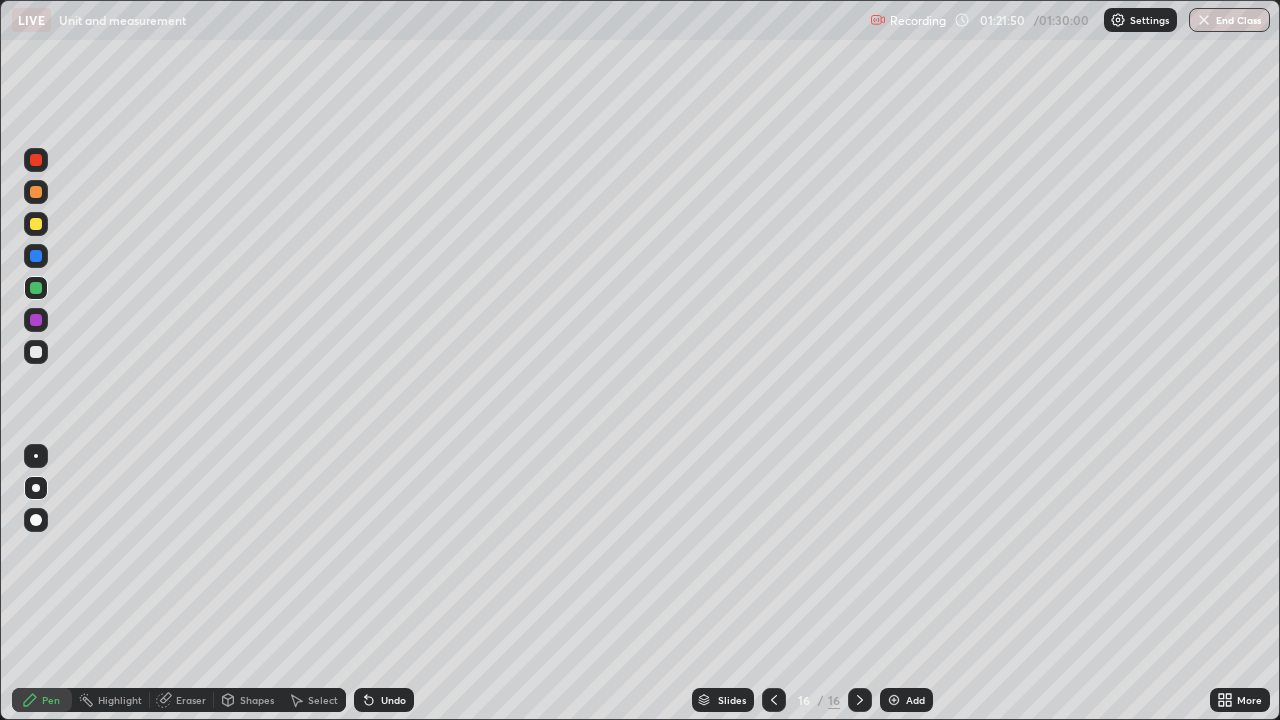 click at bounding box center (36, 352) 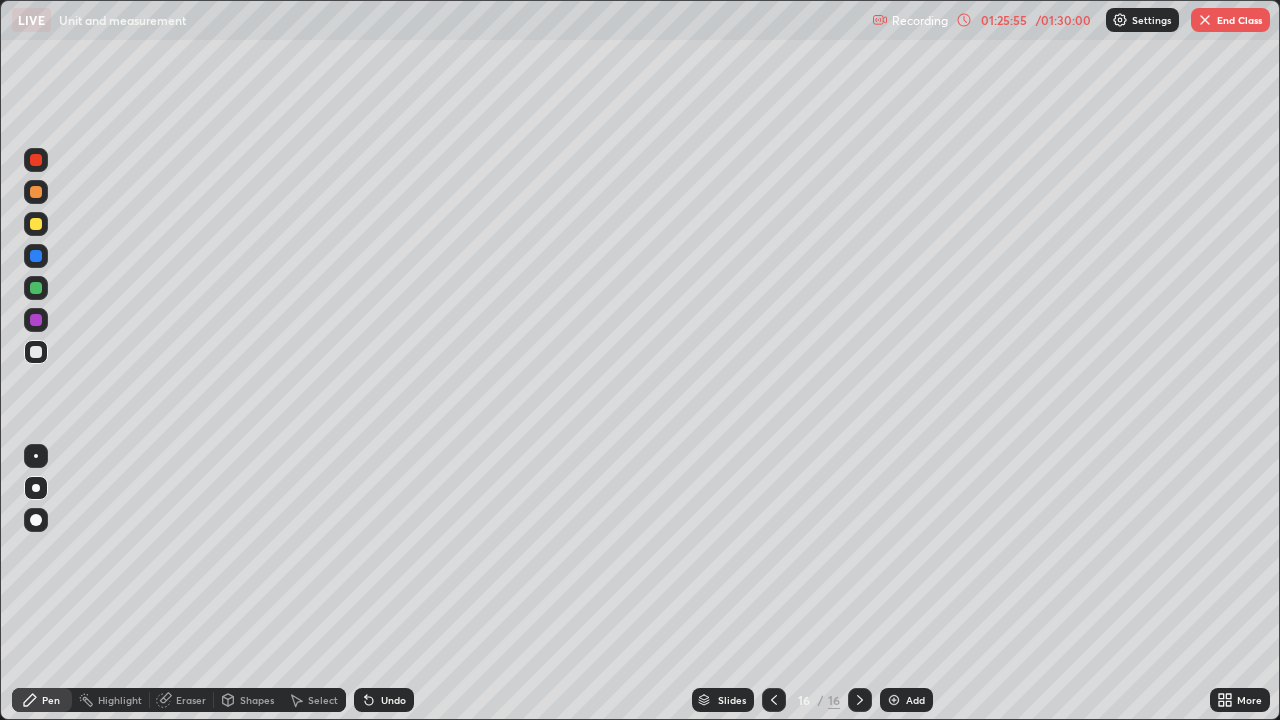 click on "End Class" at bounding box center [1230, 20] 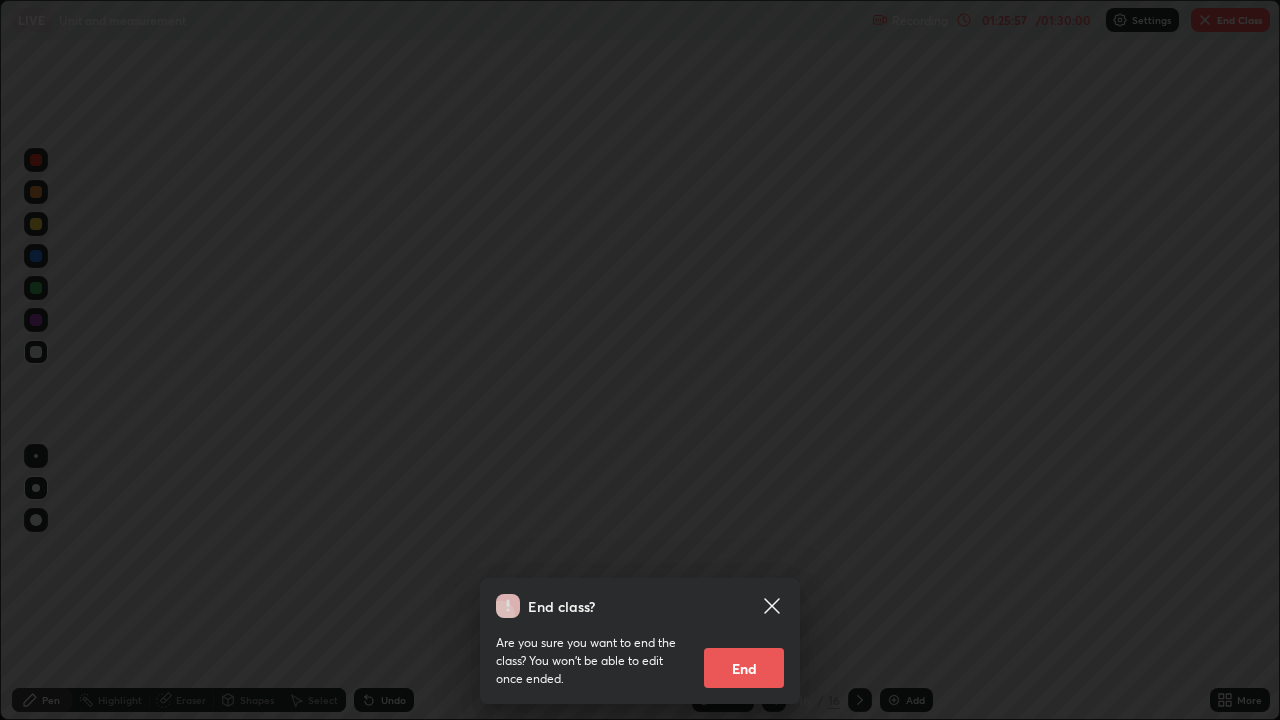 click on "End" at bounding box center (744, 668) 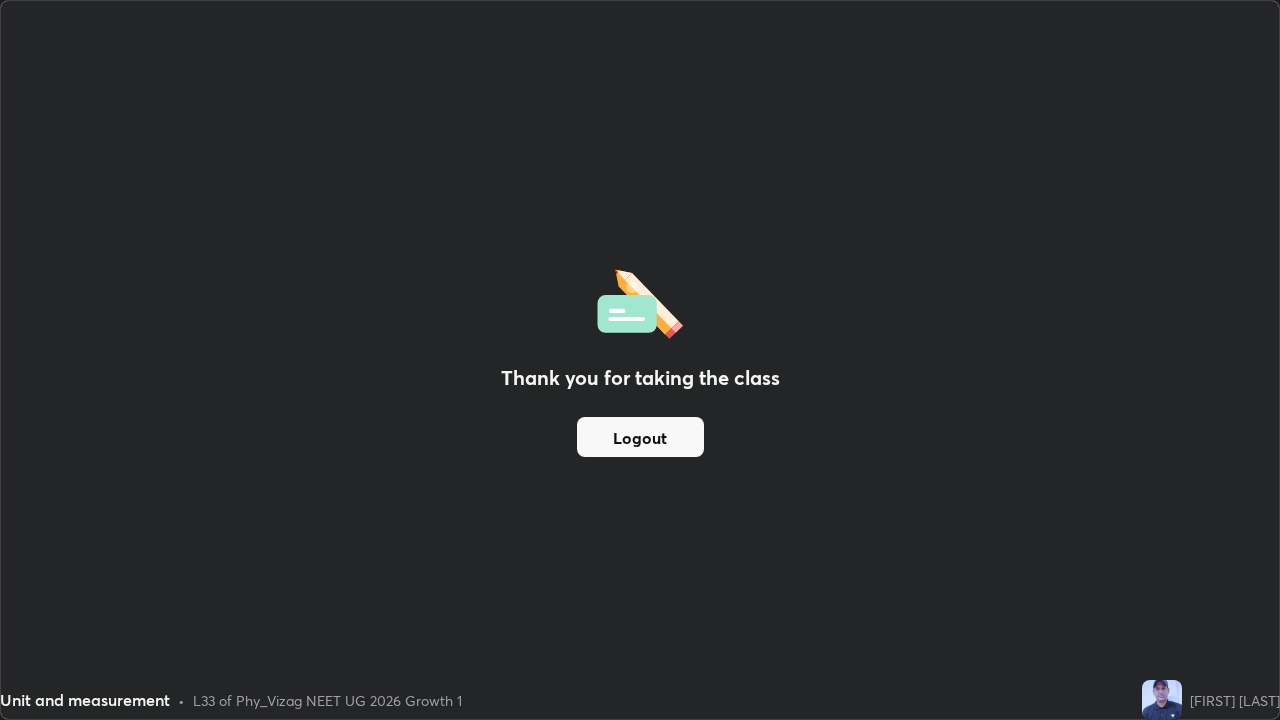 click on "Logout" at bounding box center (640, 437) 